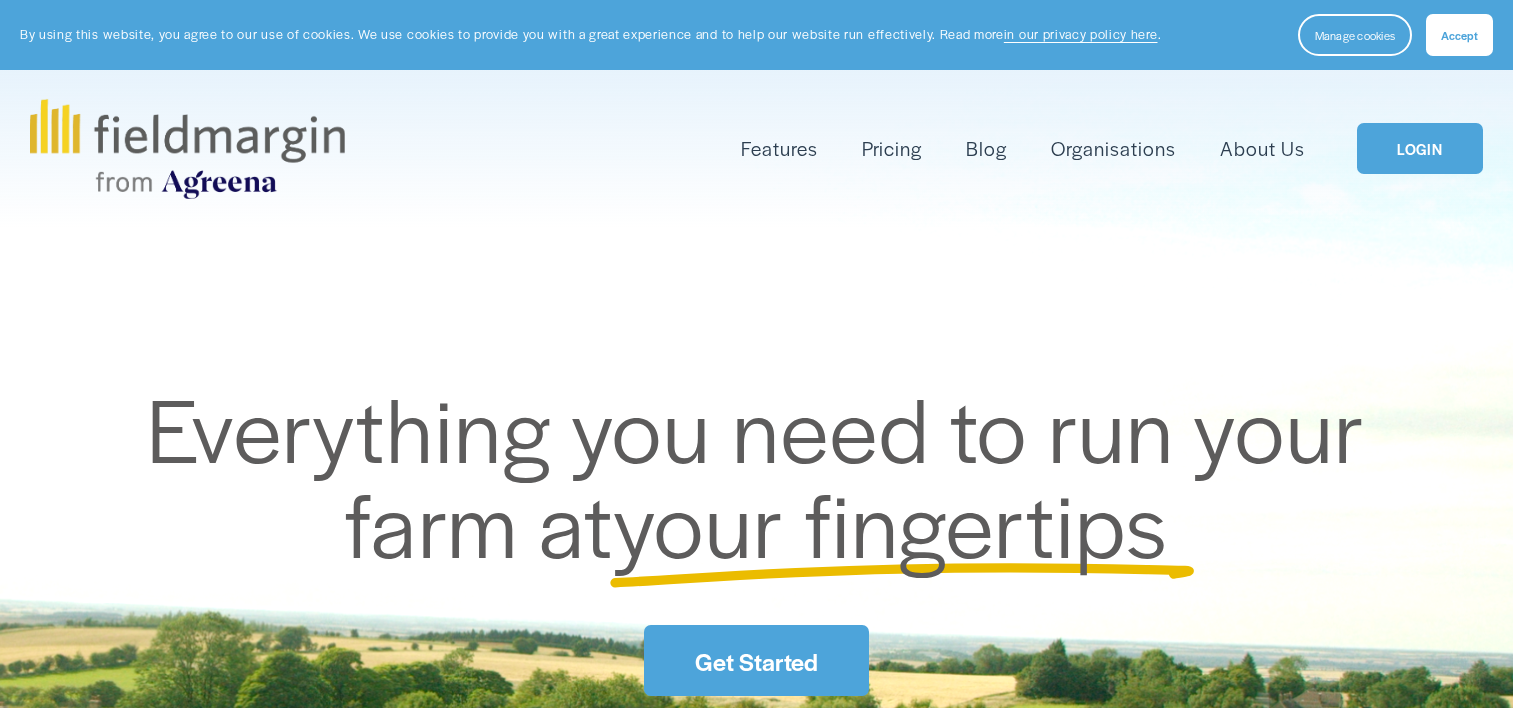 scroll, scrollTop: 0, scrollLeft: 0, axis: both 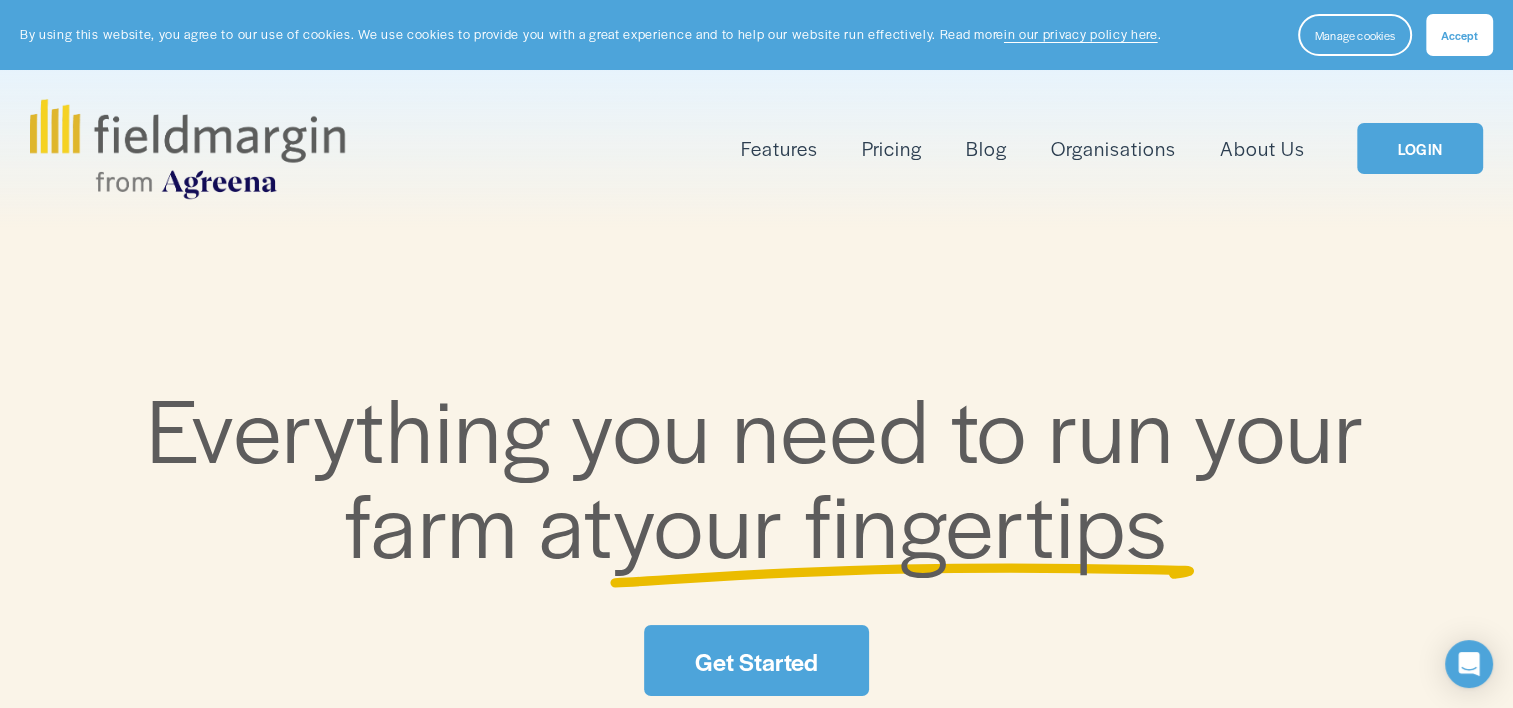click on "Get Started" at bounding box center [756, 660] 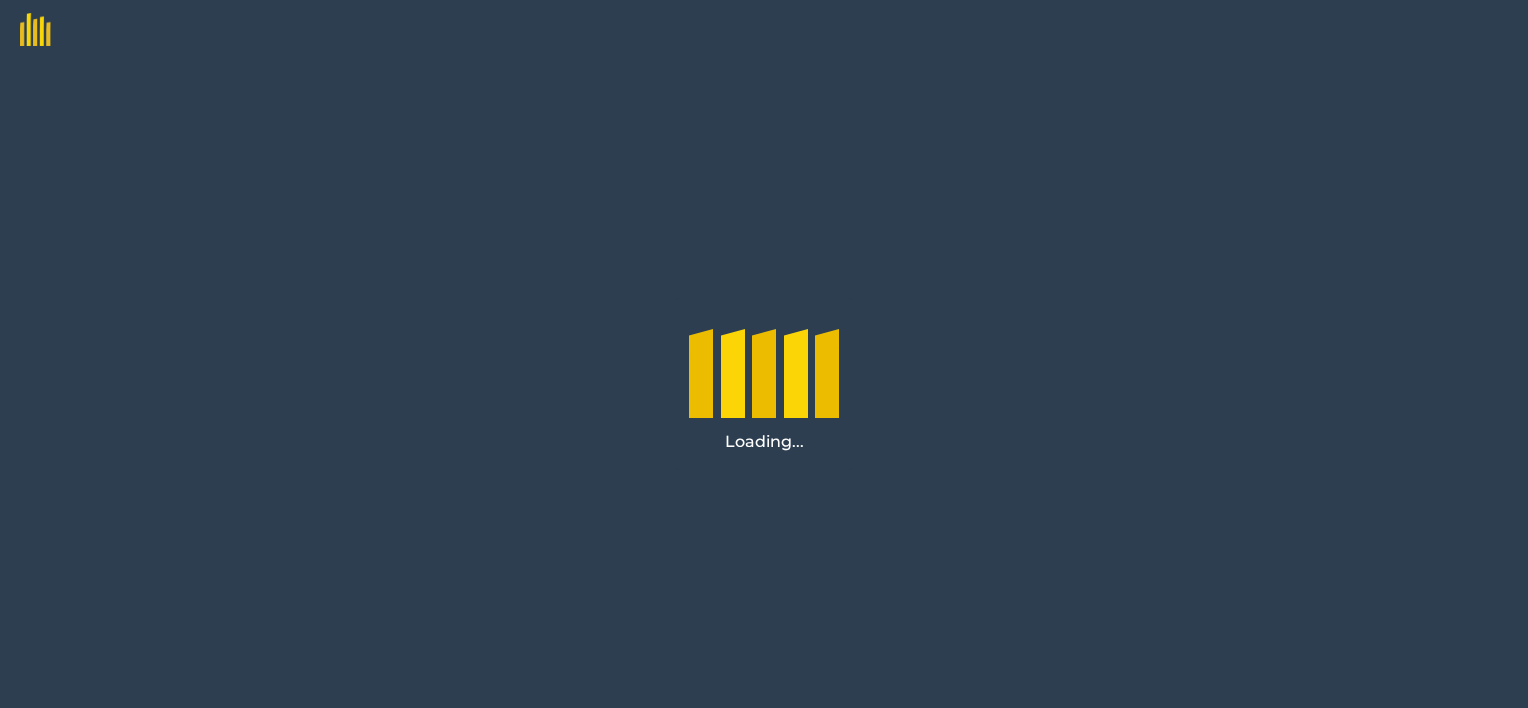 scroll, scrollTop: 0, scrollLeft: 0, axis: both 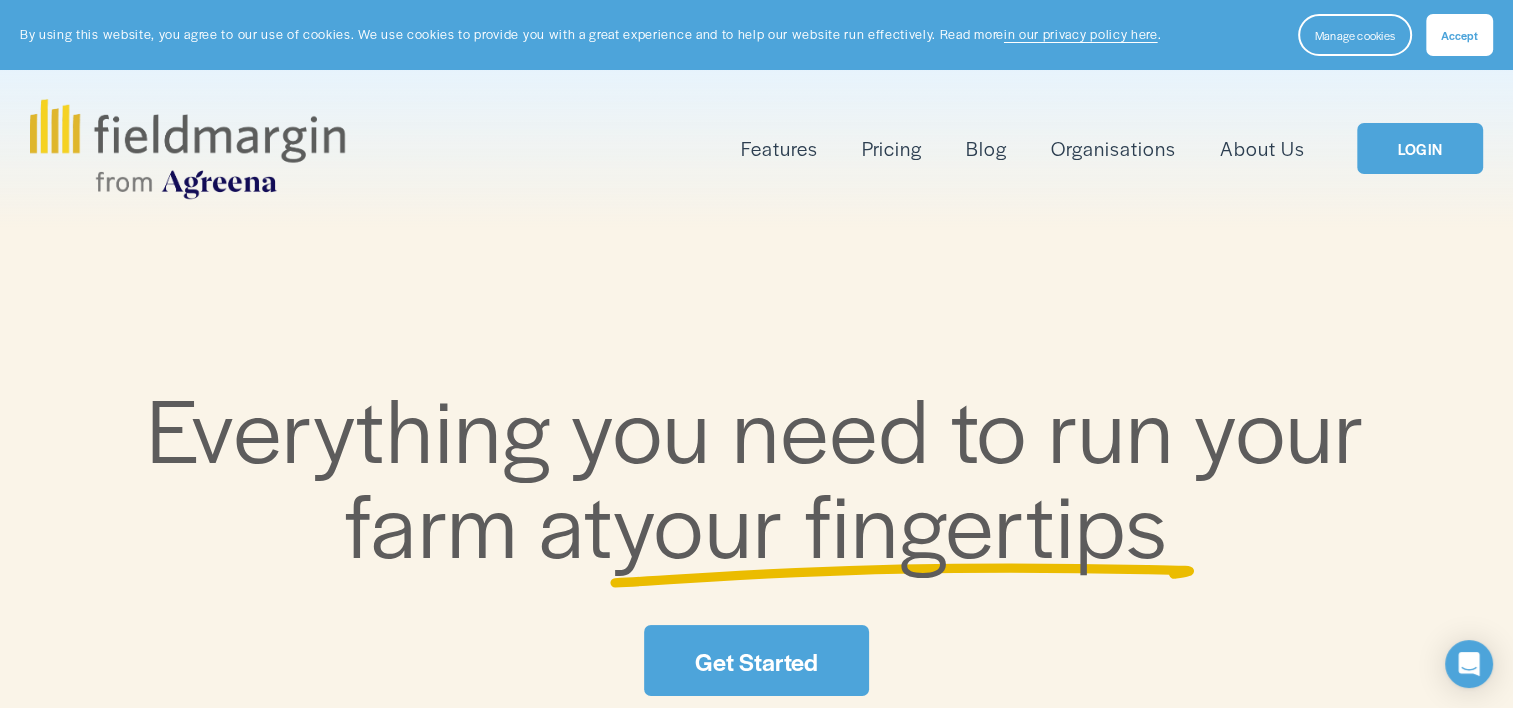 click on "LOGIN" at bounding box center [1420, 148] 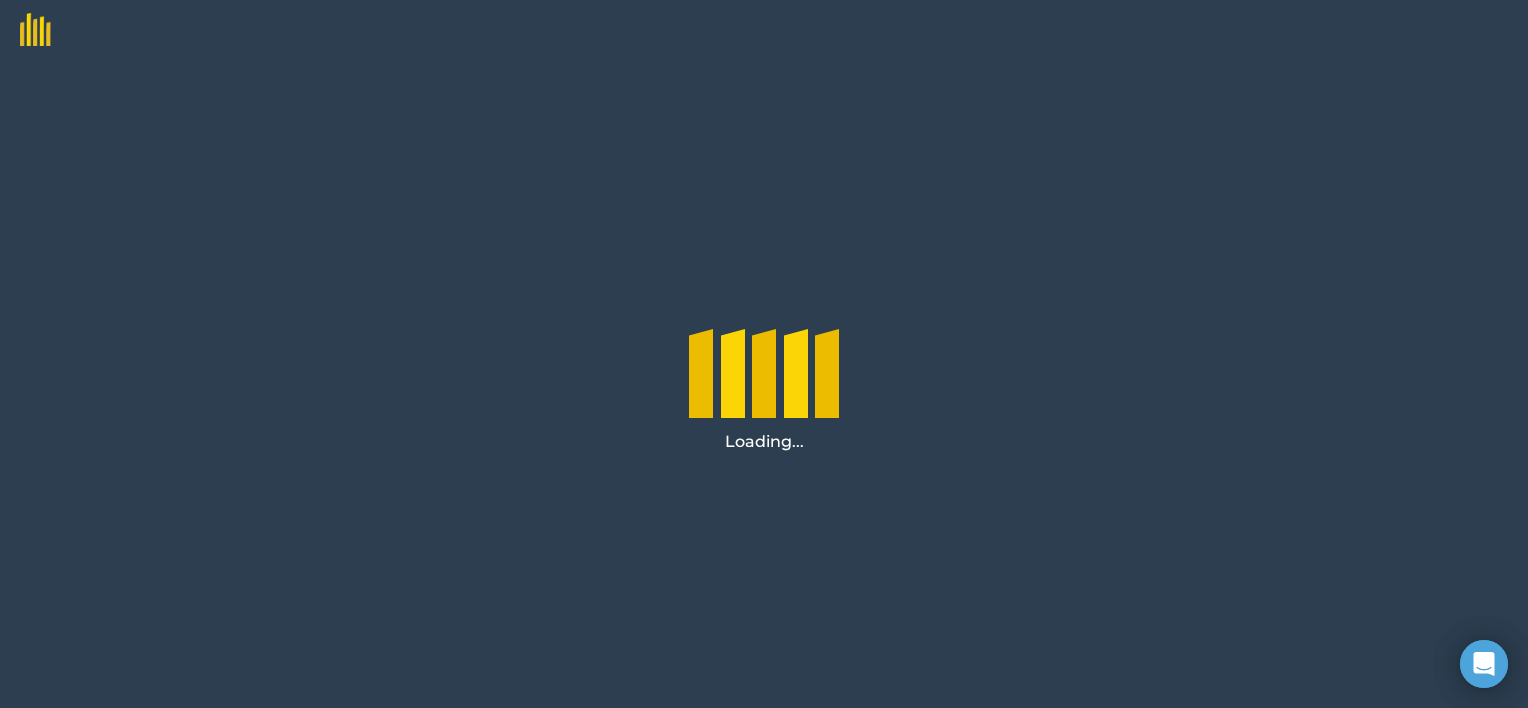 scroll, scrollTop: 0, scrollLeft: 0, axis: both 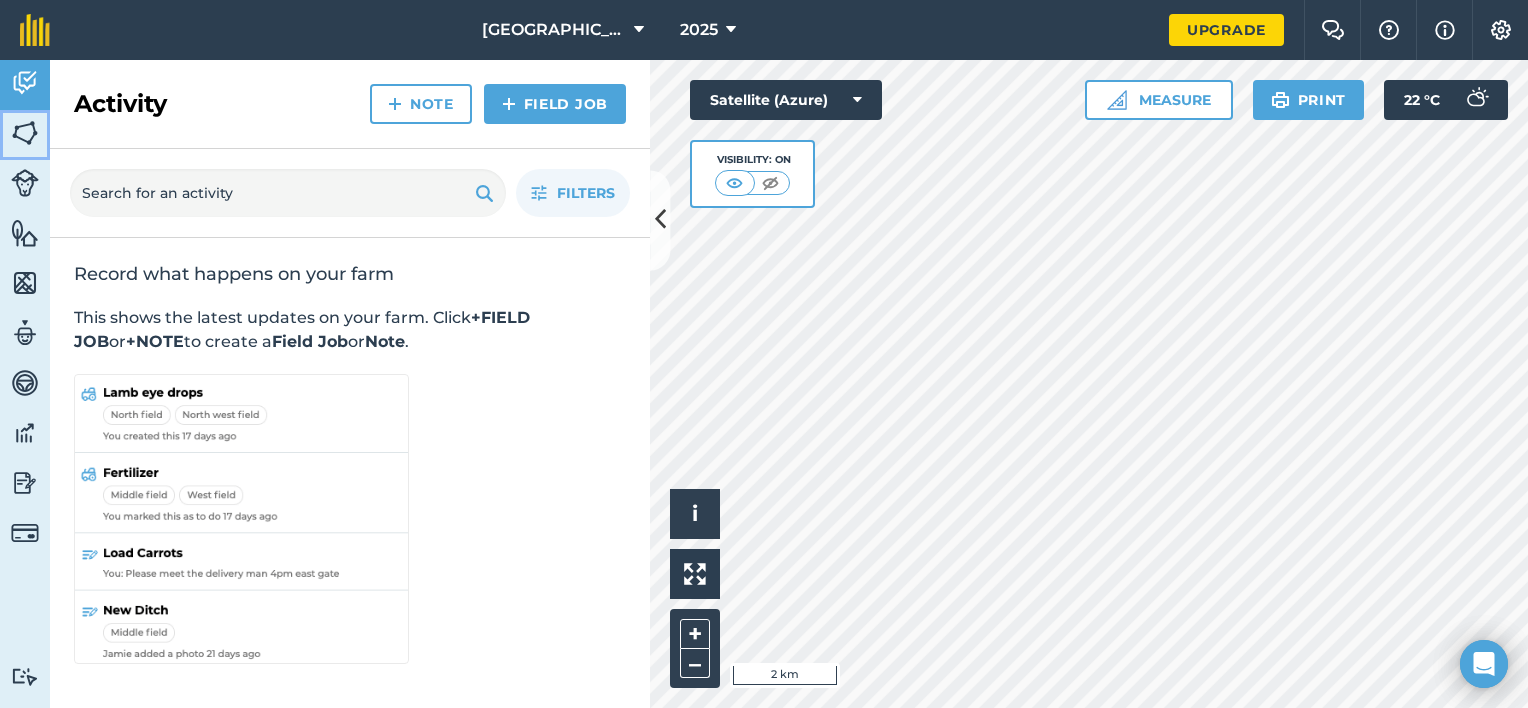 click at bounding box center (25, 133) 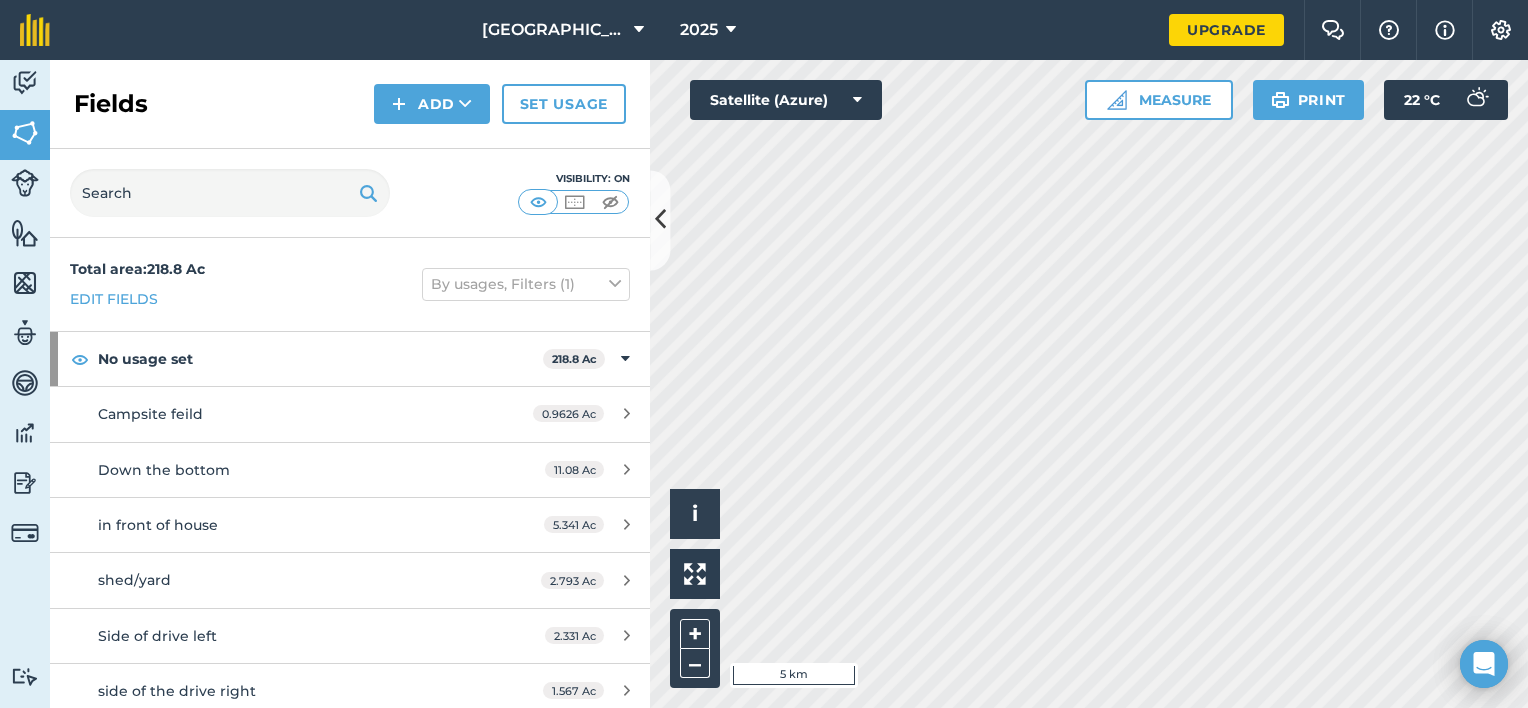 click on "Headlow Fields Farm  2025 Upgrade Farm Chat Help Info Settings Map printing is not available on our free plan Please upgrade to our Essentials, Plus or Pro plan to access this feature. Activity Fields Livestock Features Maps Team Vehicles Data Reporting Billing Tutorials Tutorials Fields   Add   Set usage Visibility: On Total area :  218.8   Ac Edit fields By usages, Filters (1) No usage set 218.8   Ac Campsite feild 0.9626   Ac Down the bottom  11.08   Ac in front of house 5.341   Ac shed/yard 2.793   Ac Side of drive left 2.331   Ac side of the drive right 1.567   Ac SK16413294 12.18   Ac SK16415468 5.886   Ac SK16415497 11.33   Ac SK16420733 12.27   Ac SK16421957 in front of cookys 11.73   Ac SK16422881 l shape 12.27   Ac SK16424261 6.489   Ac SK16424821 end of track 16.3   Ac SK16424821 through the trees 12.51   Ac SK16425078 SIDE OF SHREADIES 4.404   Ac SK16426063 top of the drive left 3.785   Ac SK16426608 8.543   Ac SK16426655 3.985   Ac SK16426946 4.043   Ac SK16427635 6.529   Ac 11.43" at bounding box center (764, 354) 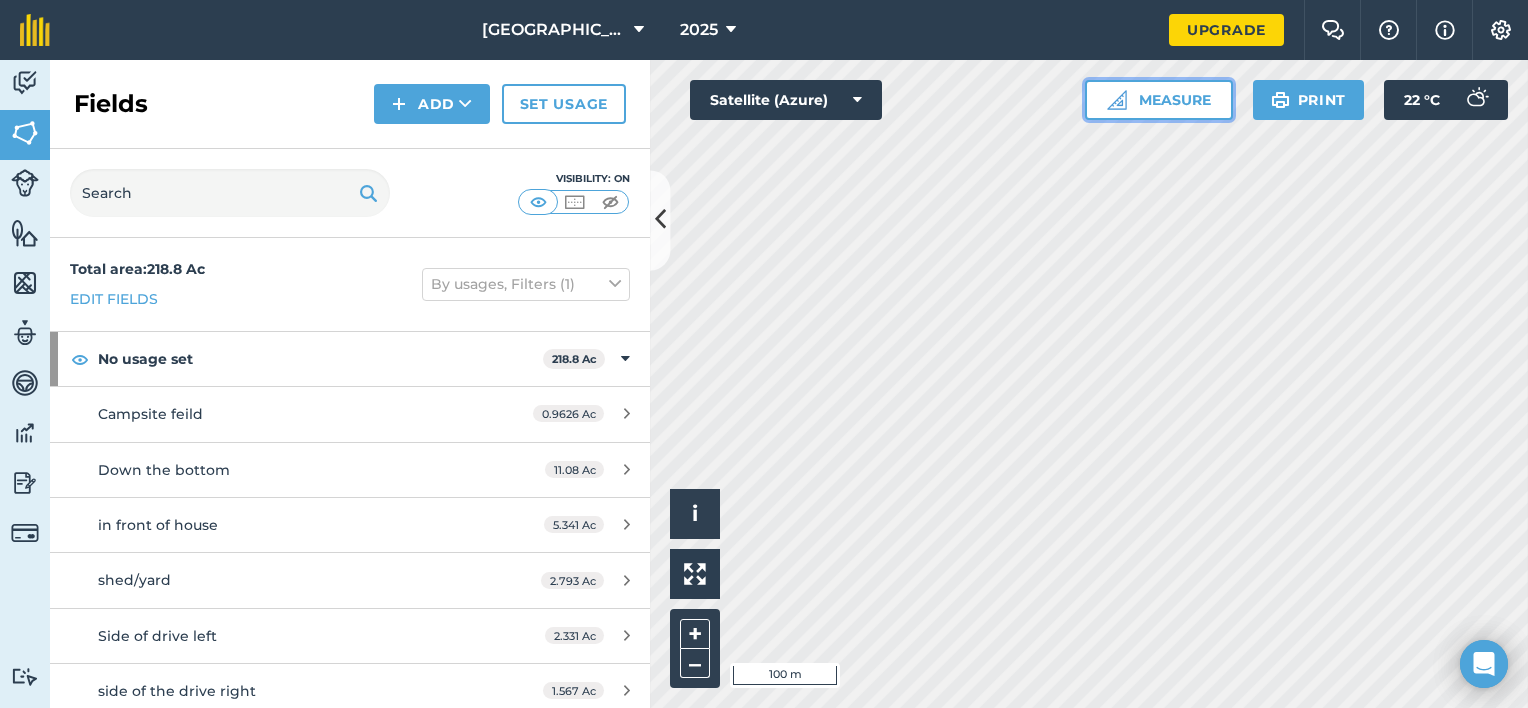 click on "Measure" at bounding box center [1159, 100] 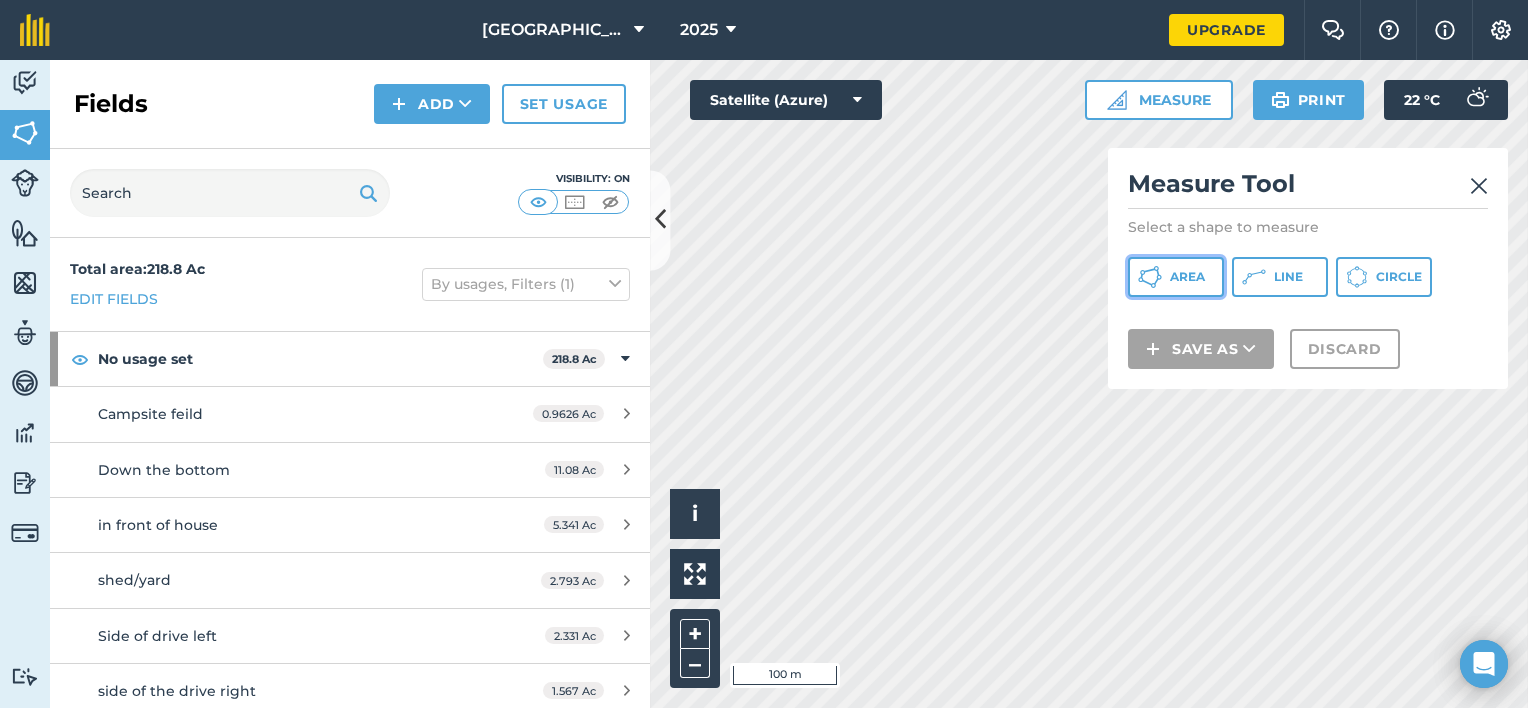 click on "Area" at bounding box center (1187, 277) 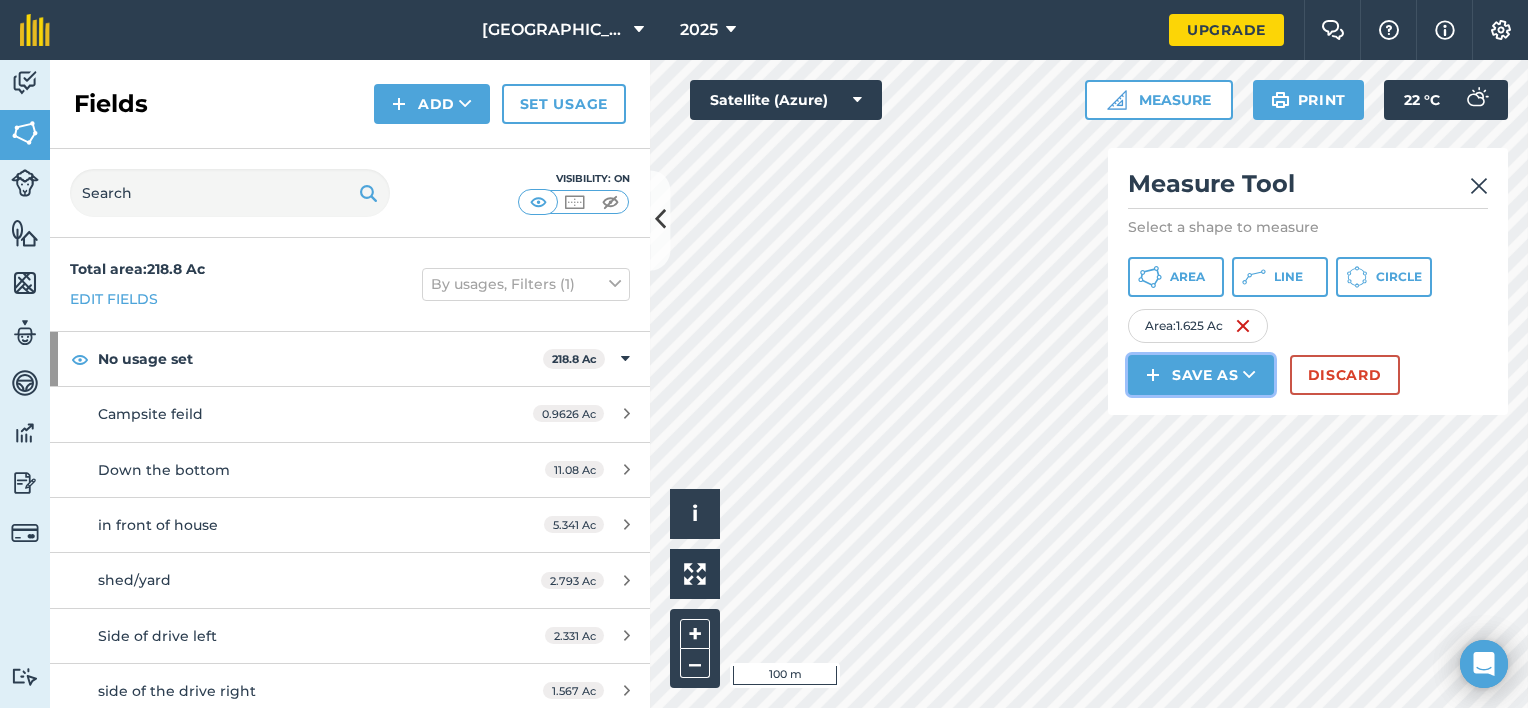 click on "Save as" at bounding box center (1201, 375) 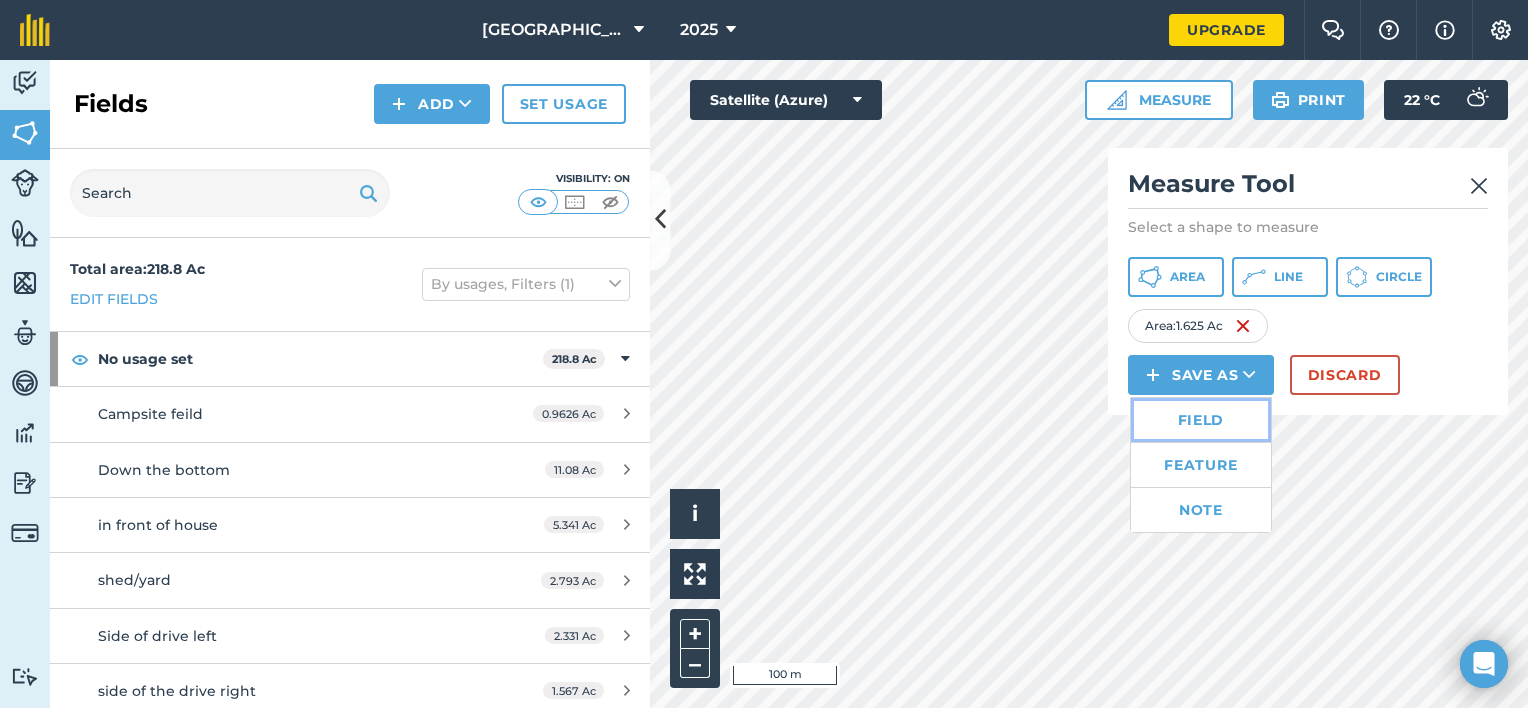 click on "Field" at bounding box center (1201, 420) 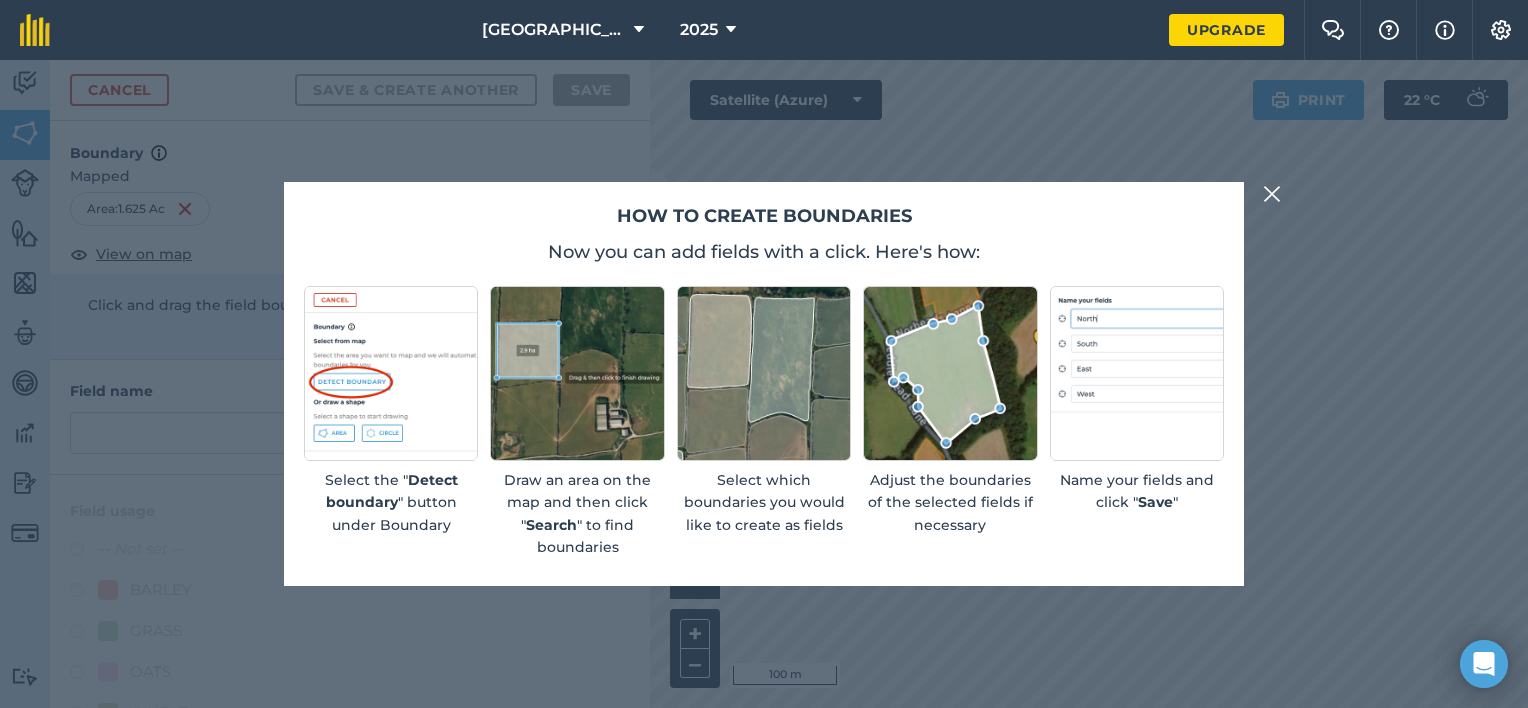 click at bounding box center [1137, 373] 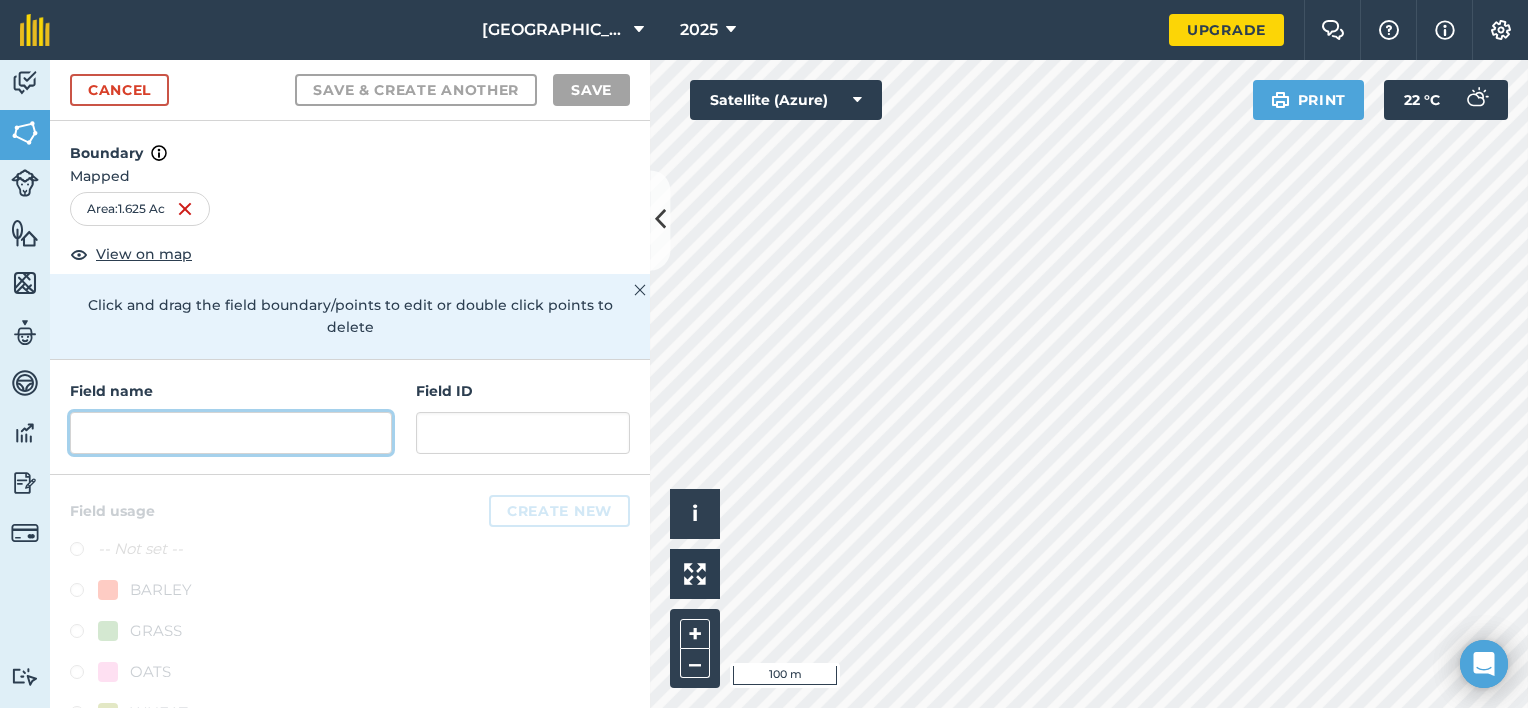 click at bounding box center [231, 433] 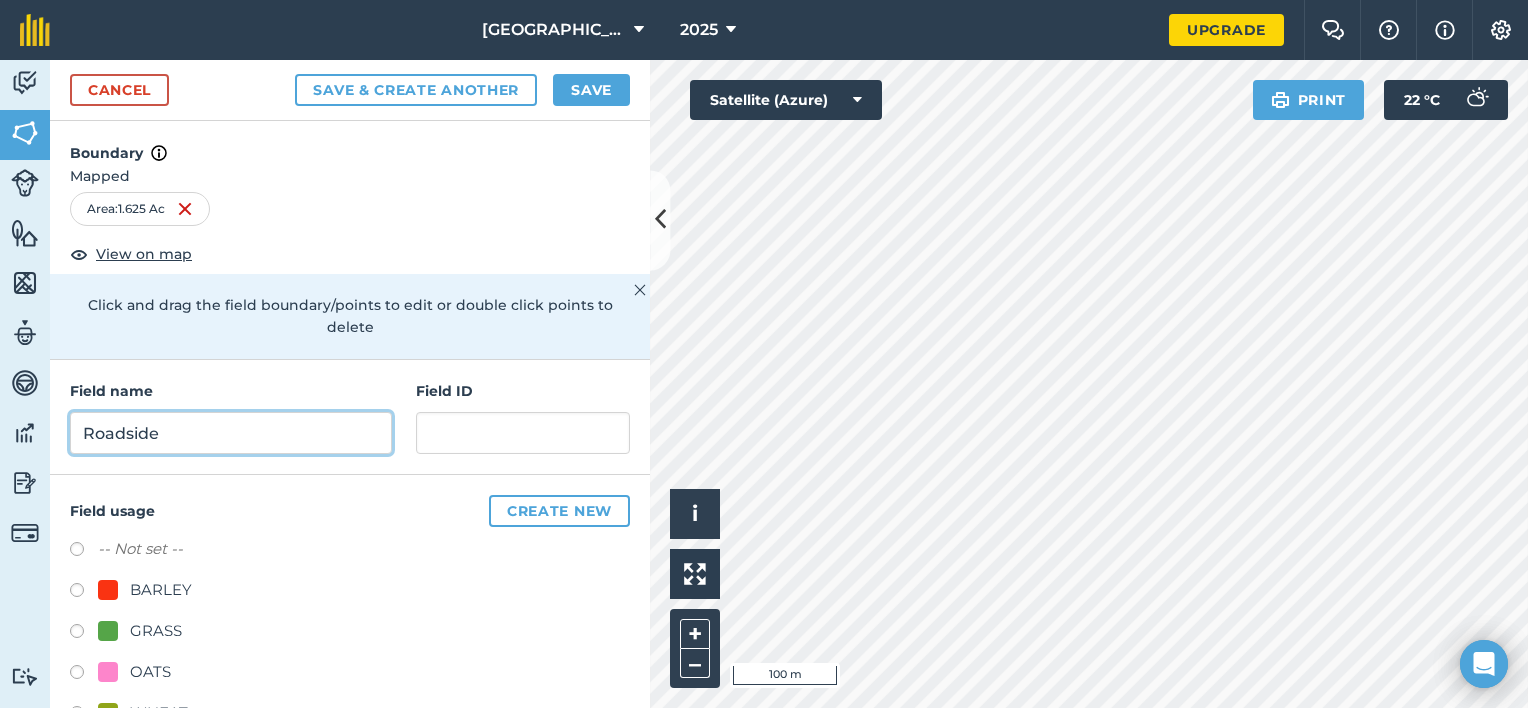 type on "Roadside" 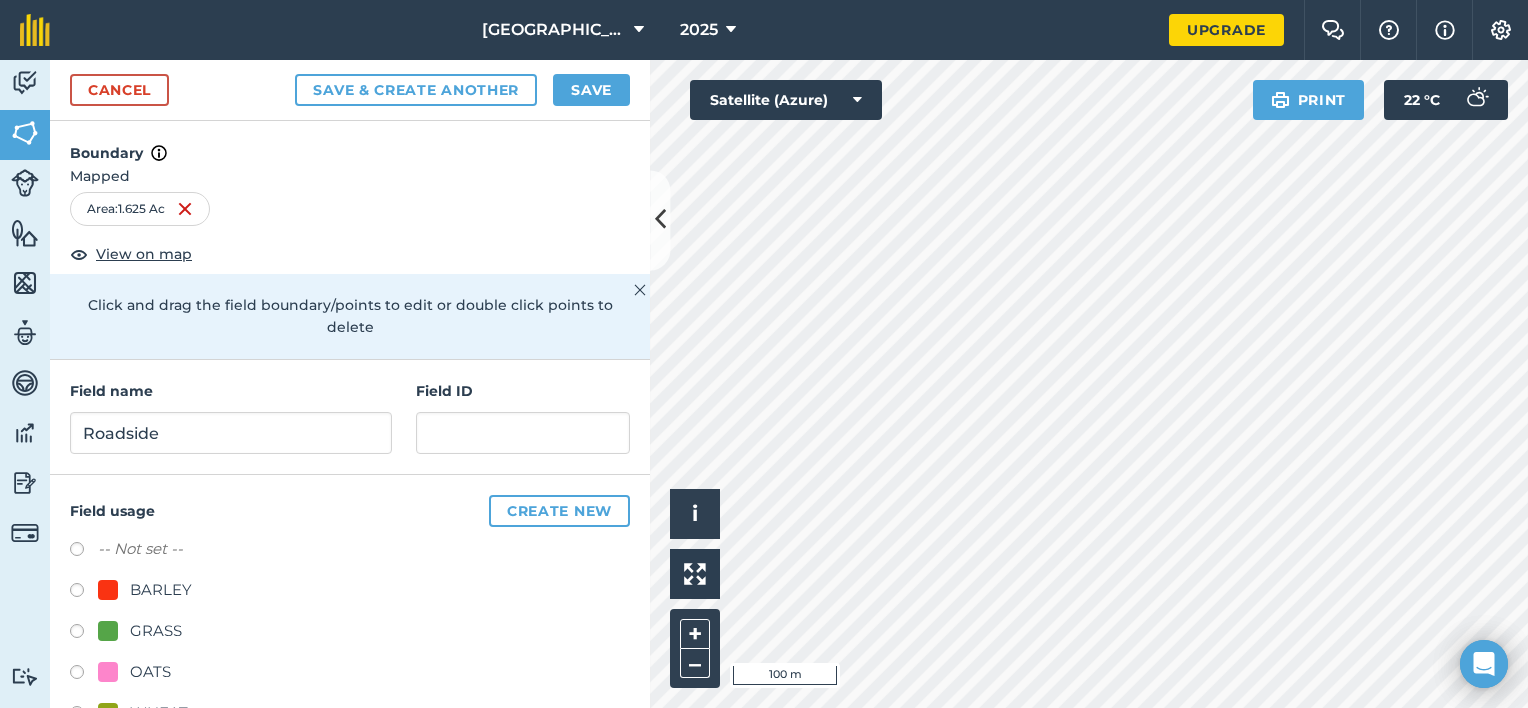 click on "-- Not set -- BARLEY GRASS OATS WHEAT" at bounding box center [350, 633] 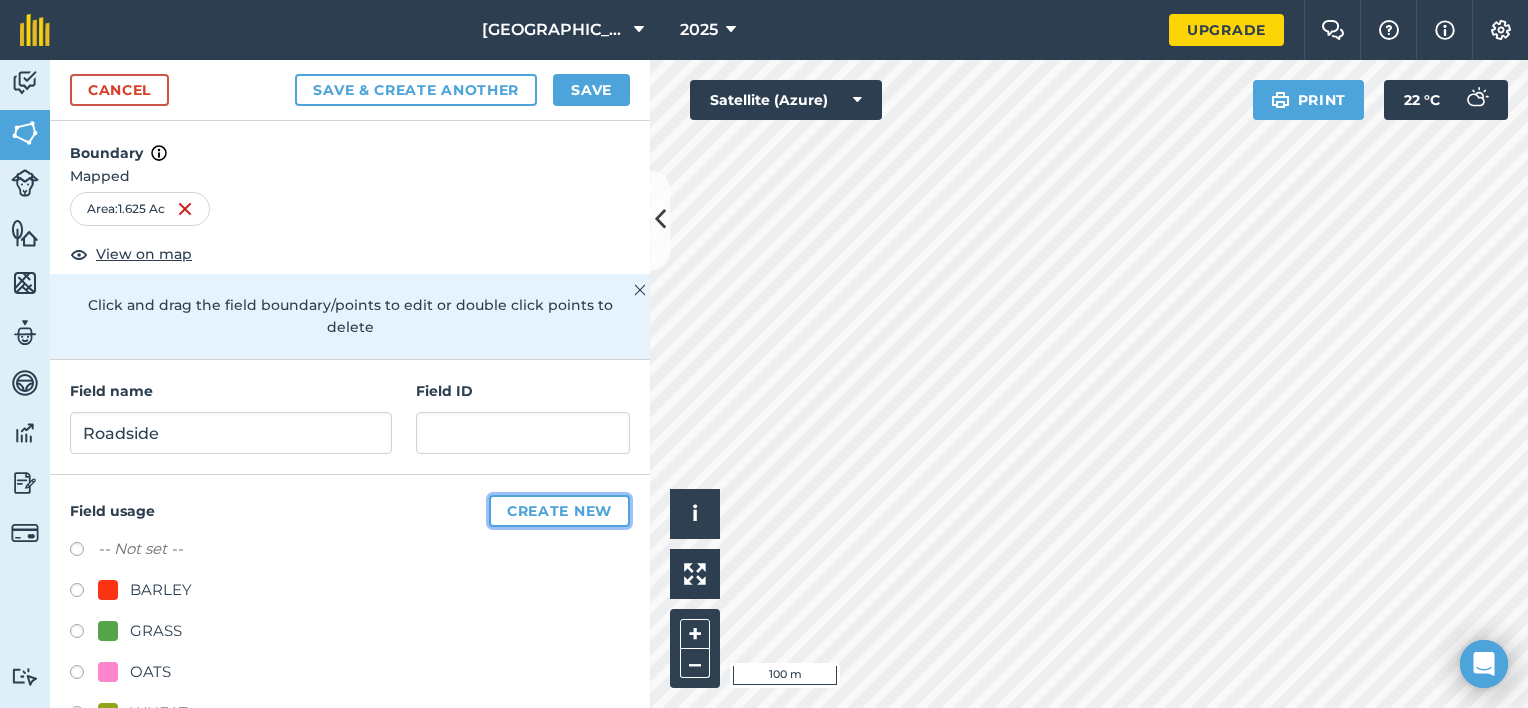 click on "Create new" at bounding box center [559, 511] 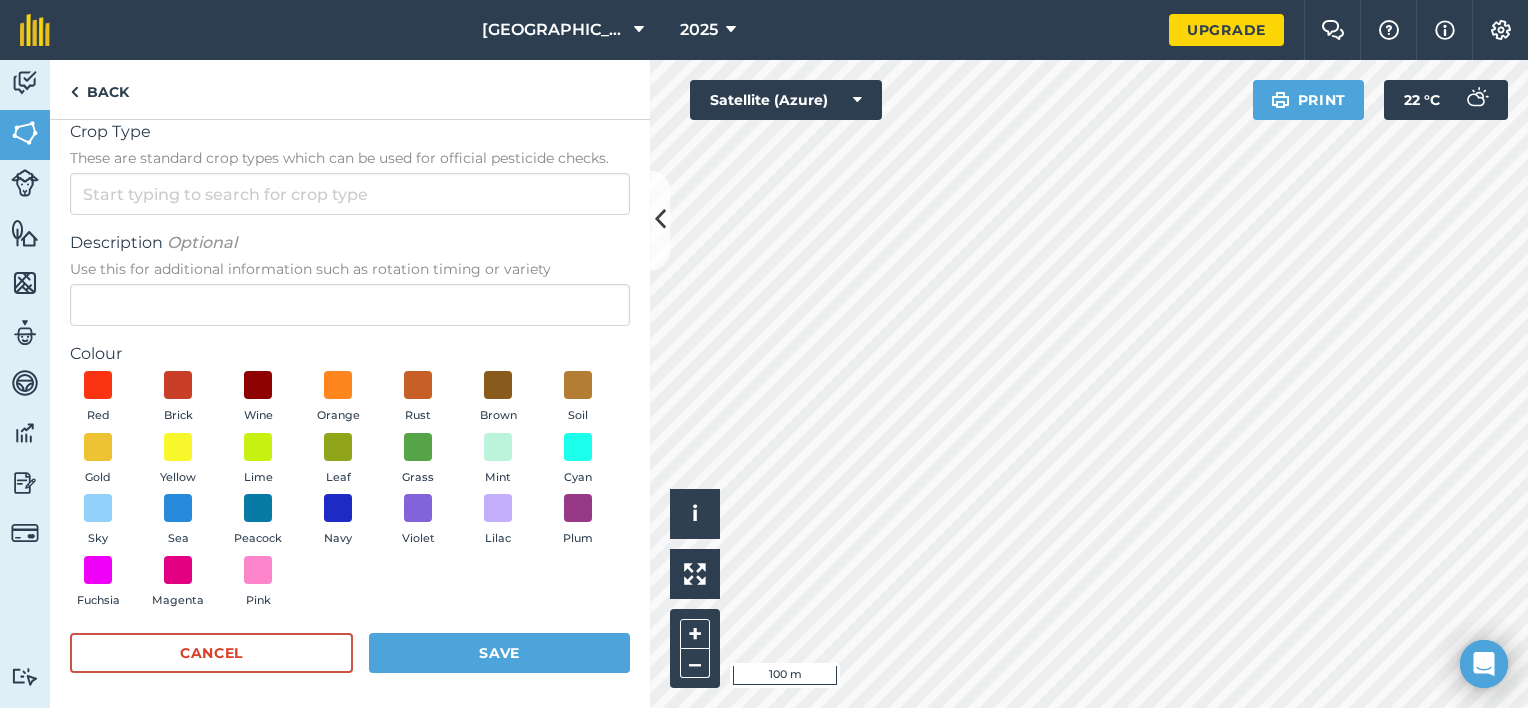 scroll, scrollTop: 25, scrollLeft: 0, axis: vertical 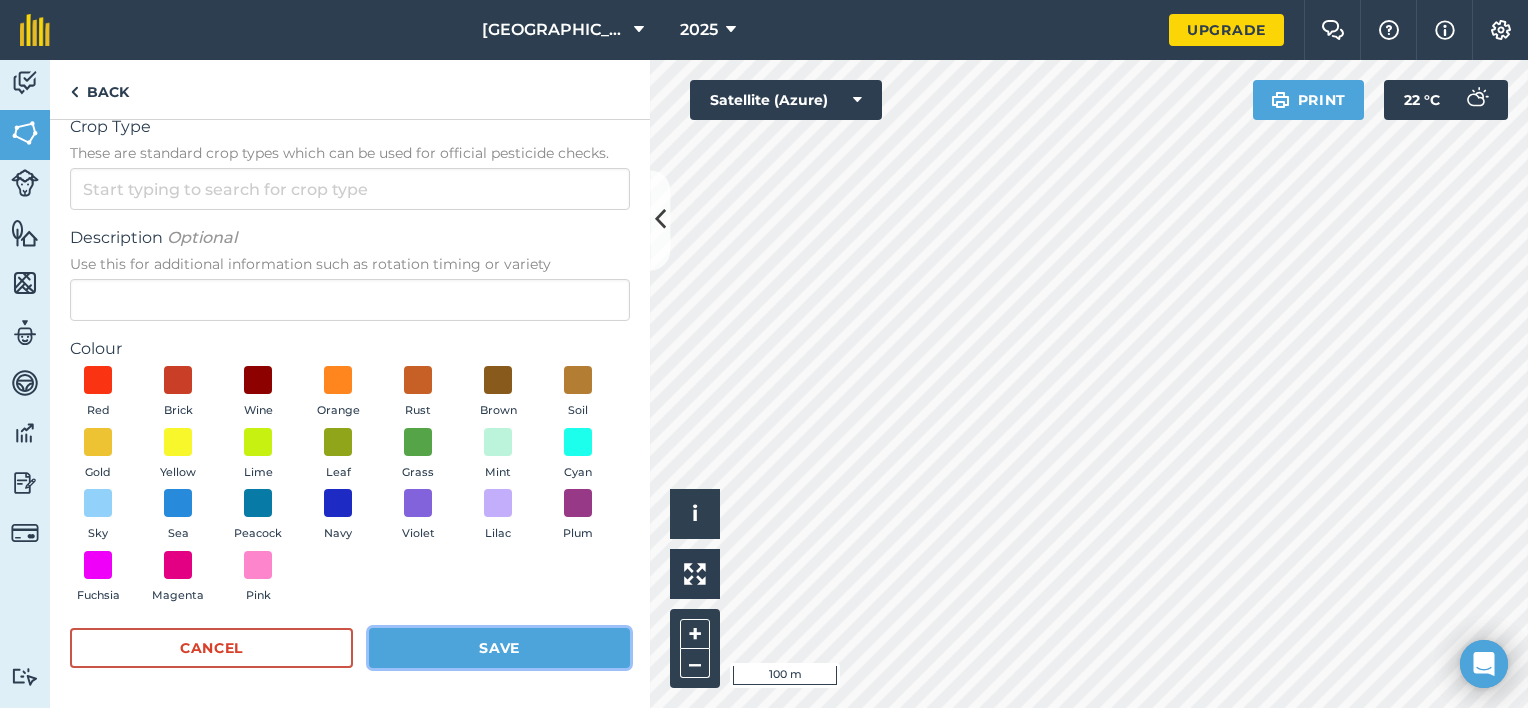 click on "Save" at bounding box center [499, 648] 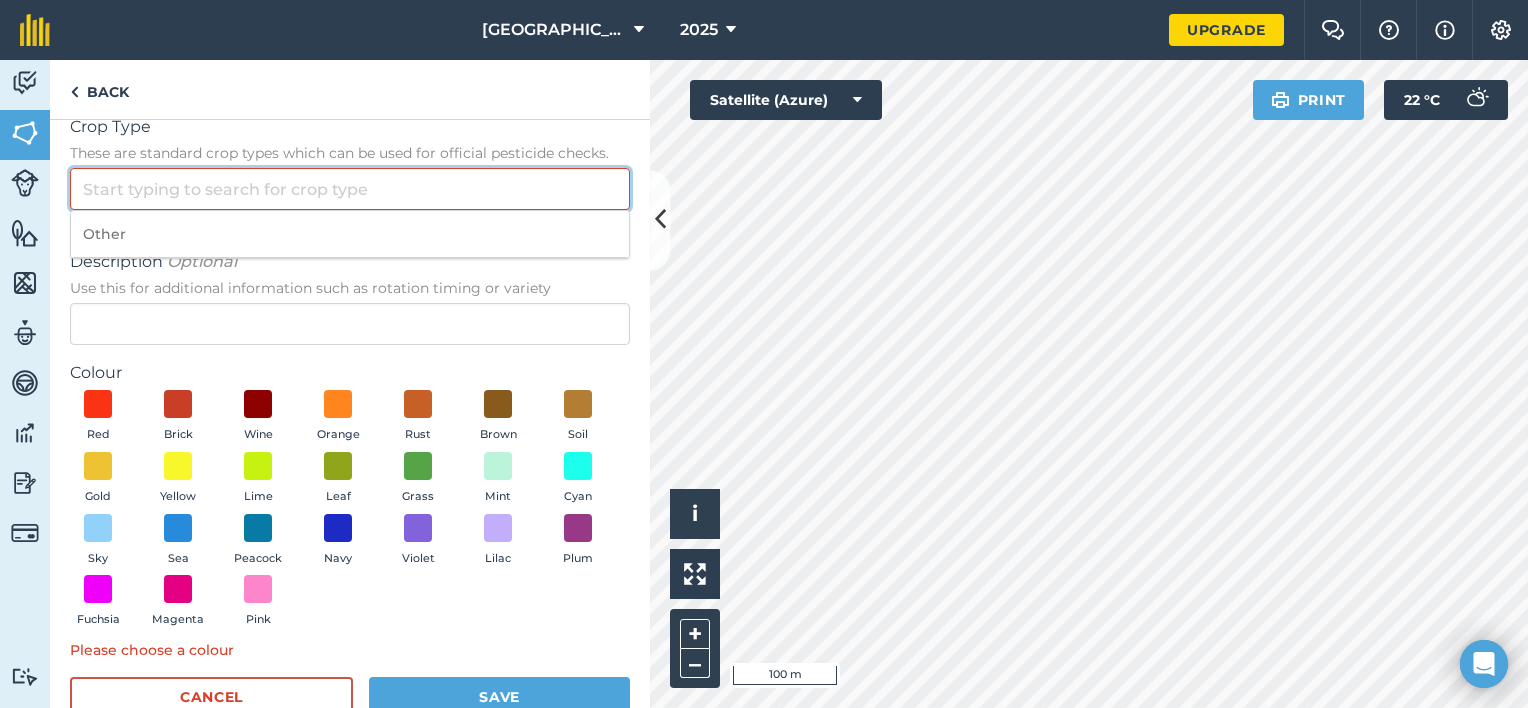 click on "Crop Type These are standard crop types which can be used for official pesticide checks." at bounding box center (350, 189) 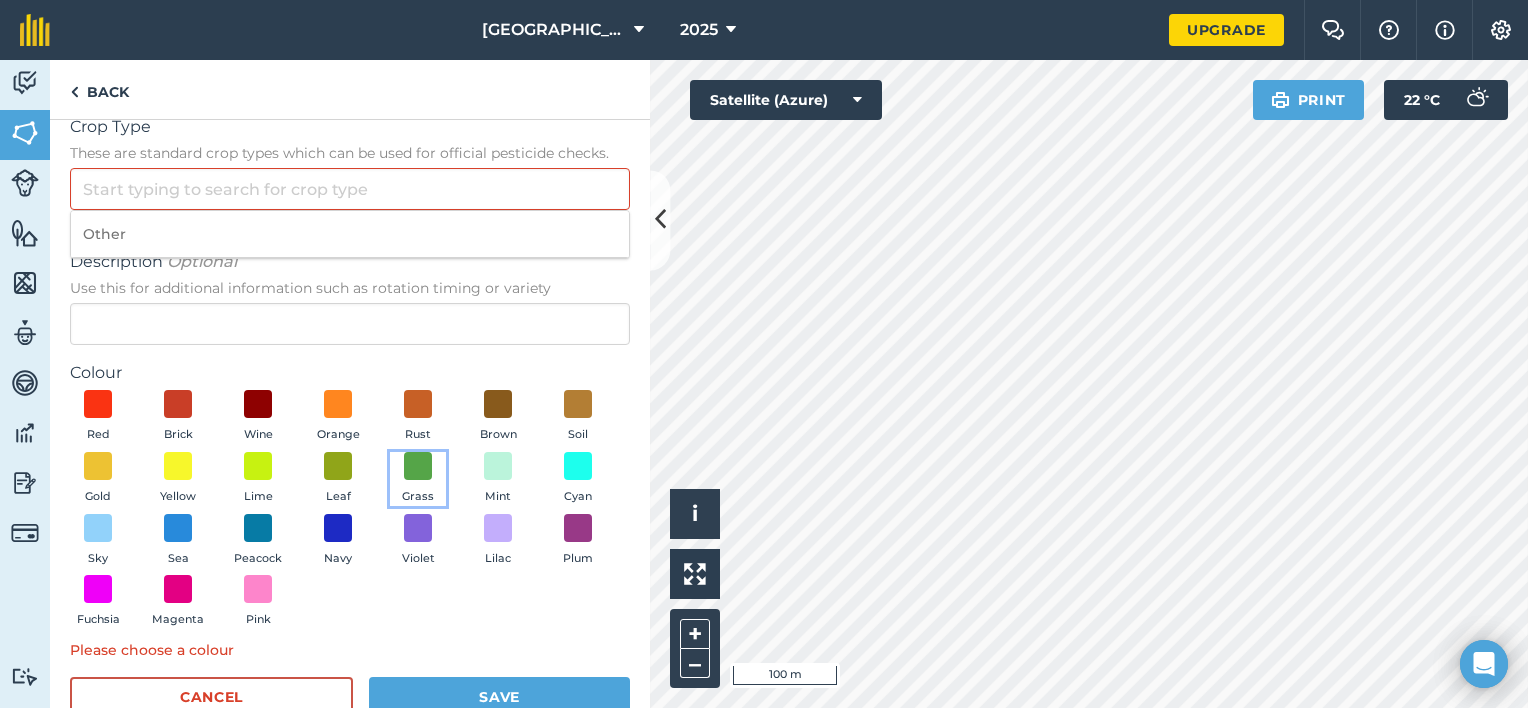 click on "Grass" at bounding box center (418, 479) 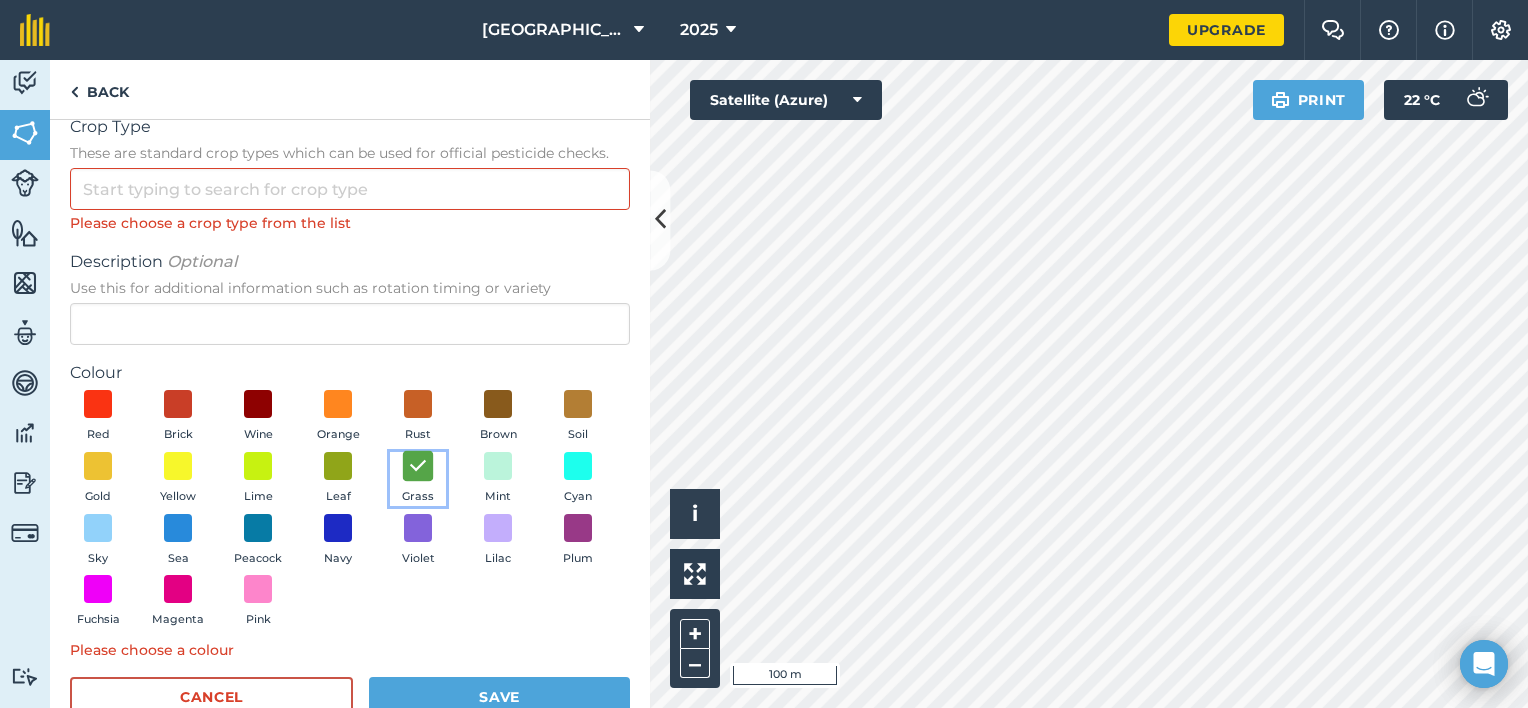 click at bounding box center (418, 466) 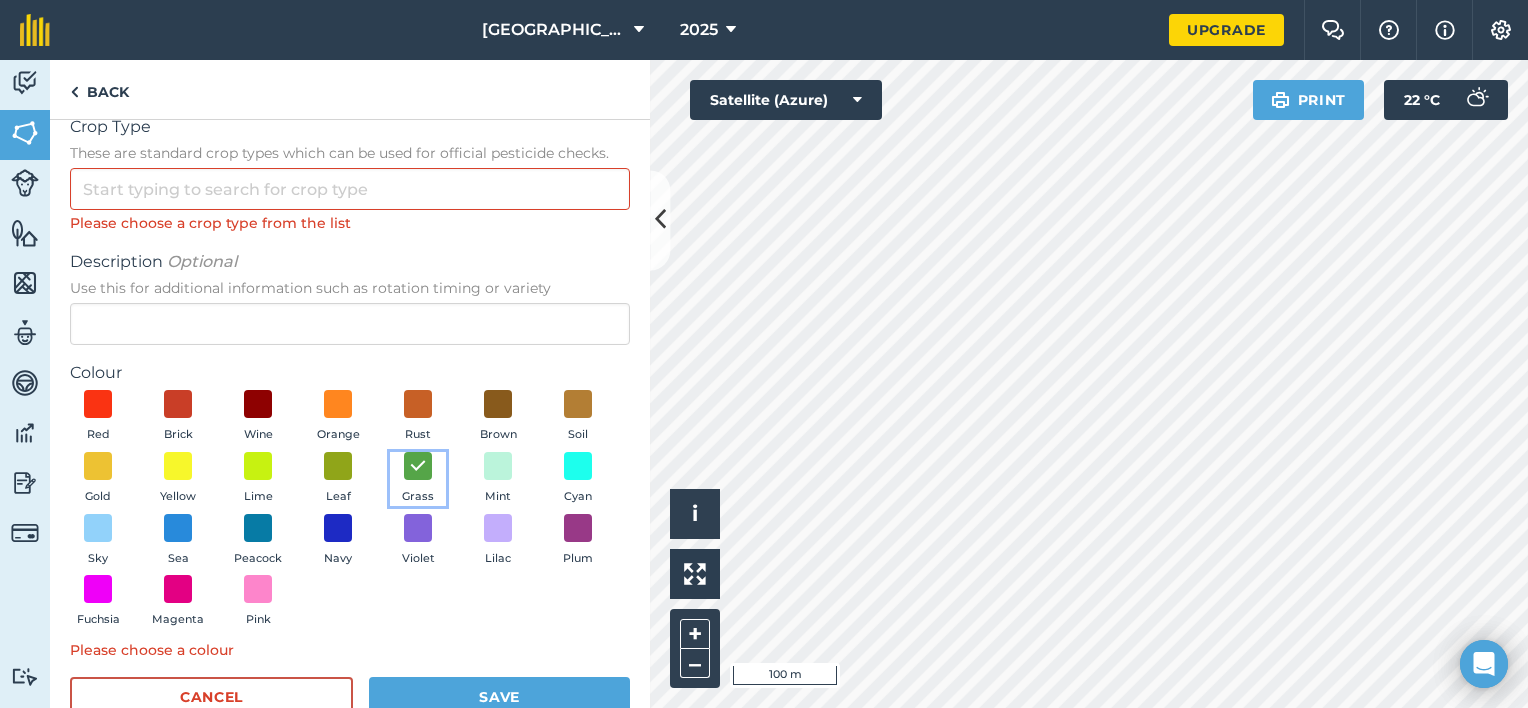 scroll, scrollTop: 0, scrollLeft: 0, axis: both 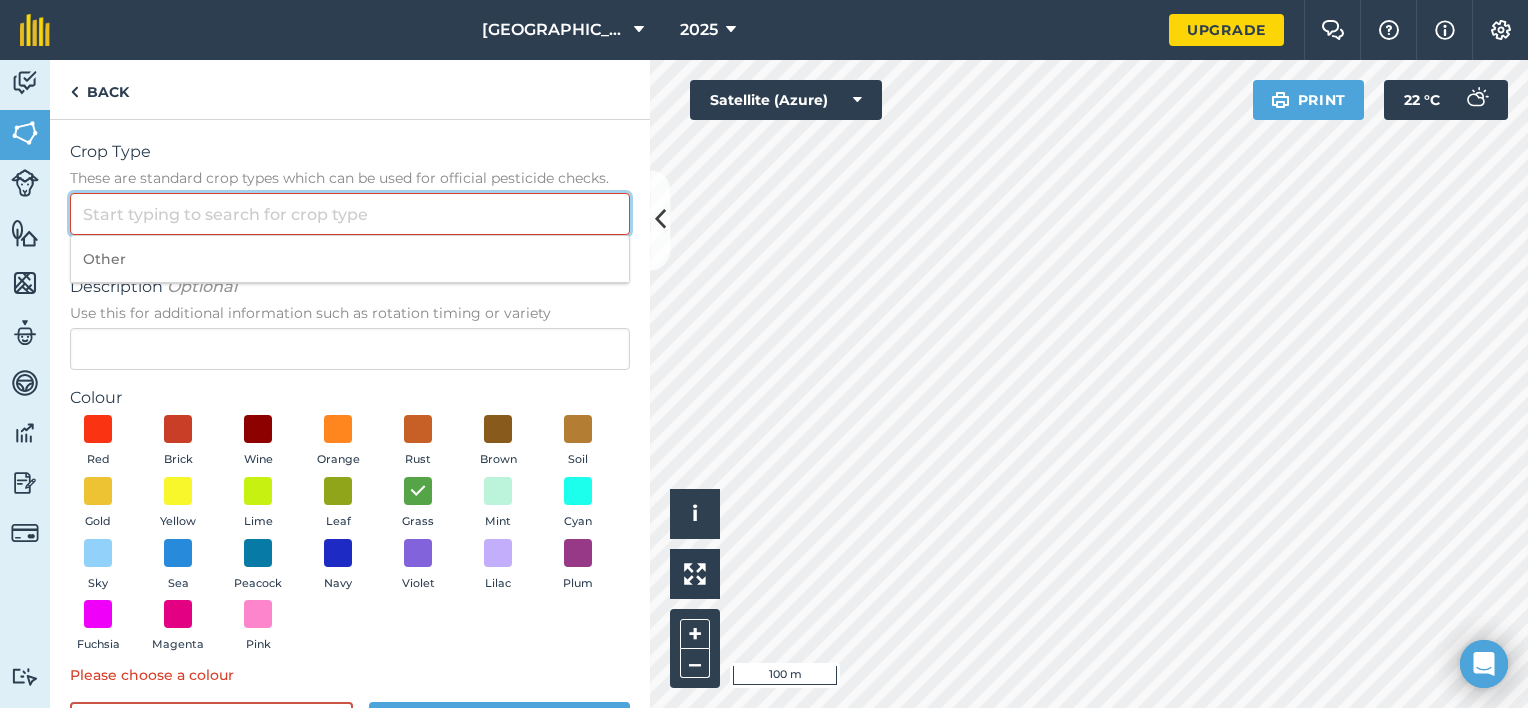 click on "Crop Type These are standard crop types which can be used for official pesticide checks." at bounding box center (350, 214) 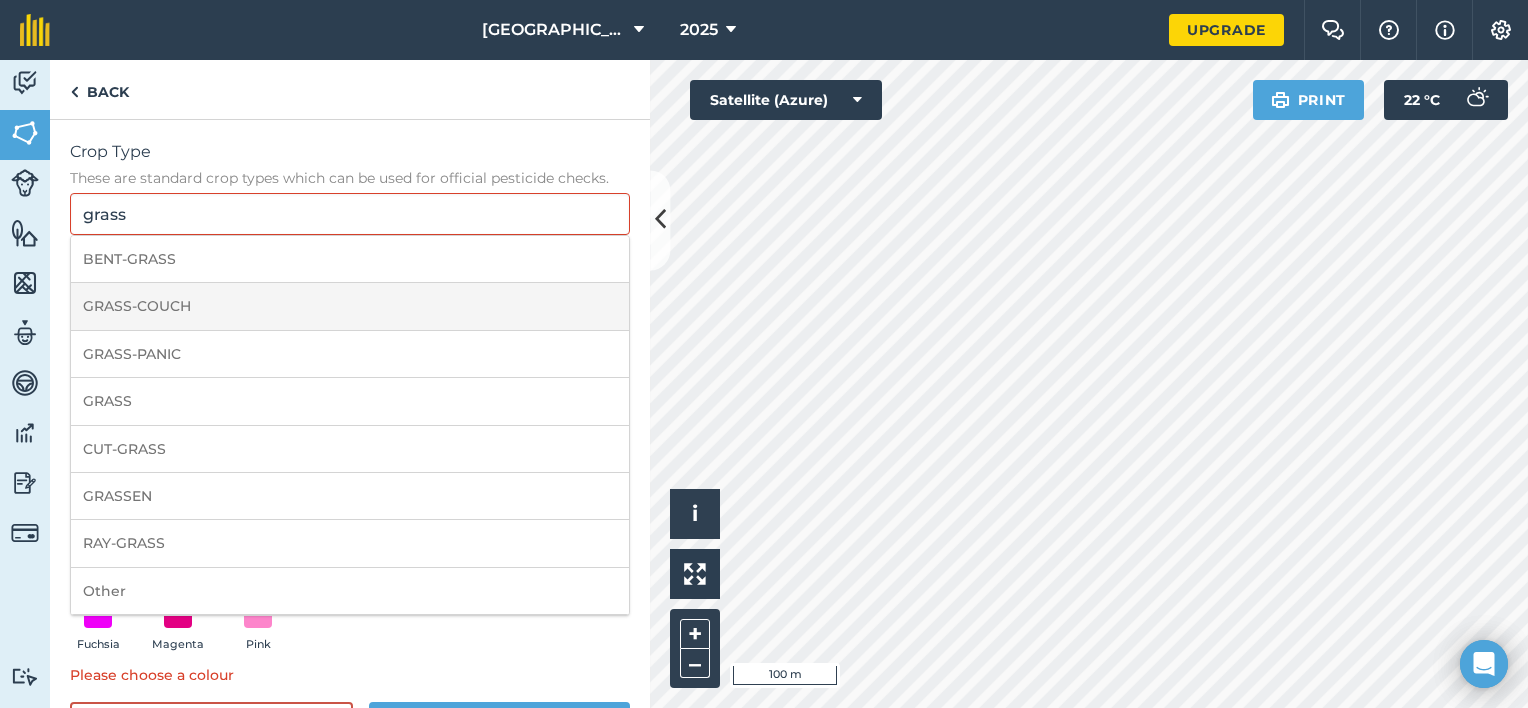 click on "GRASS-COUCH" at bounding box center [350, 306] 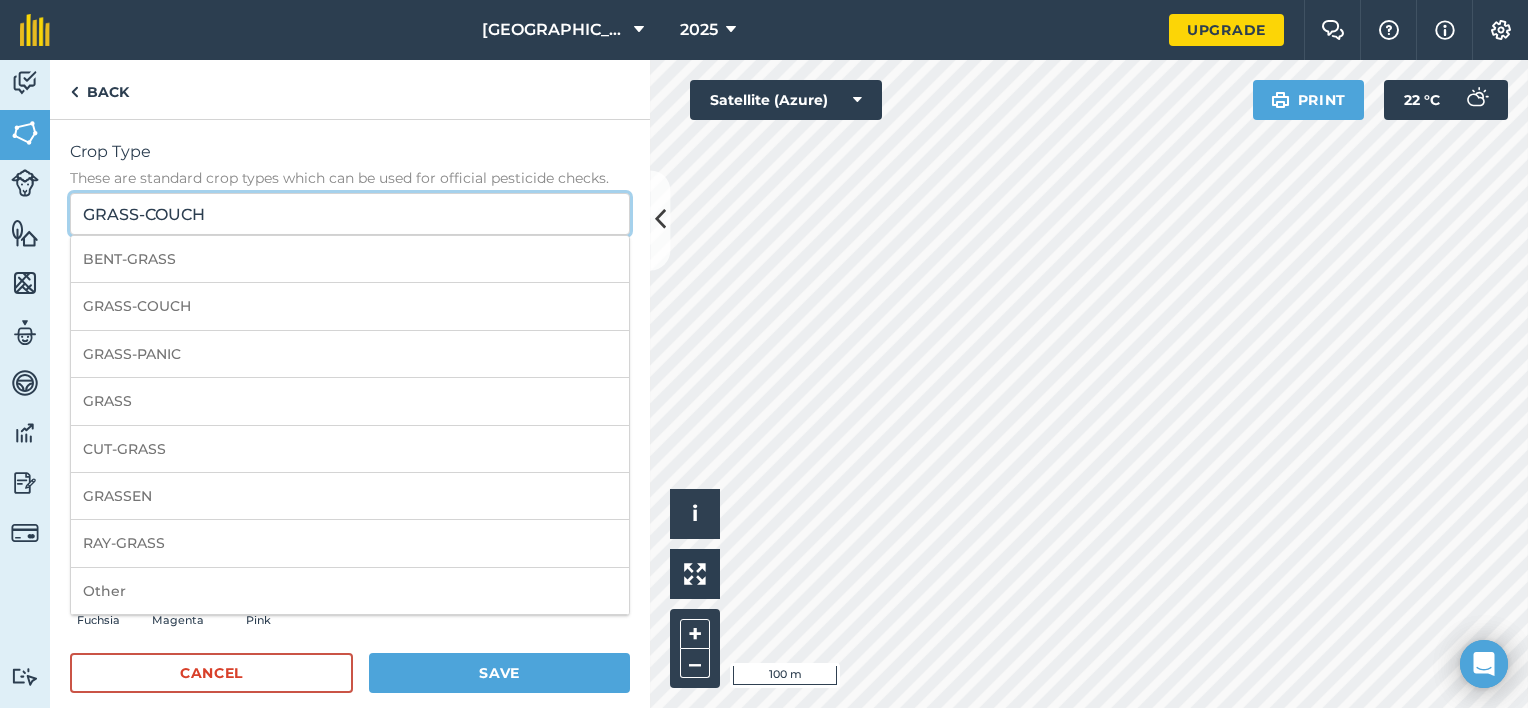 click on "GRASS-COUCH" at bounding box center (350, 214) 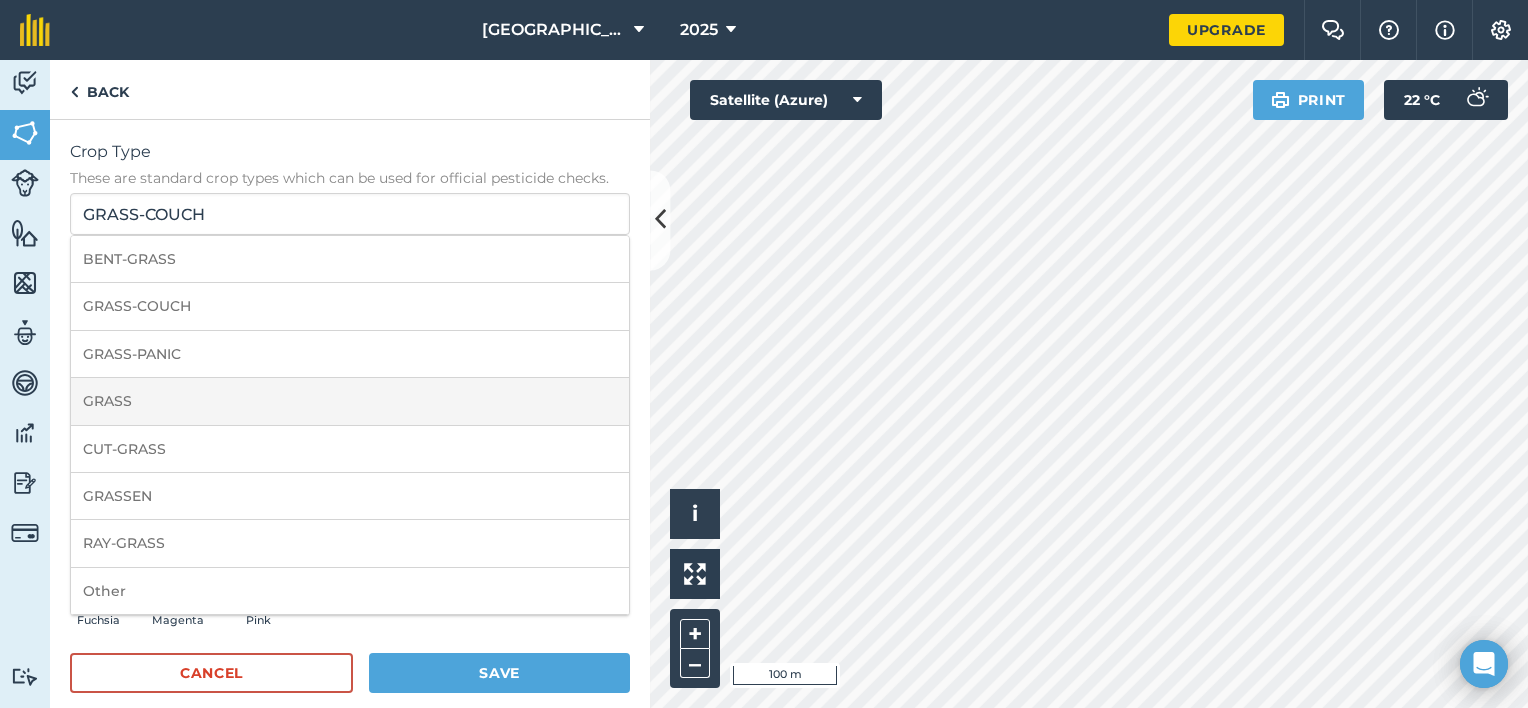 click on "GRASS" at bounding box center (350, 401) 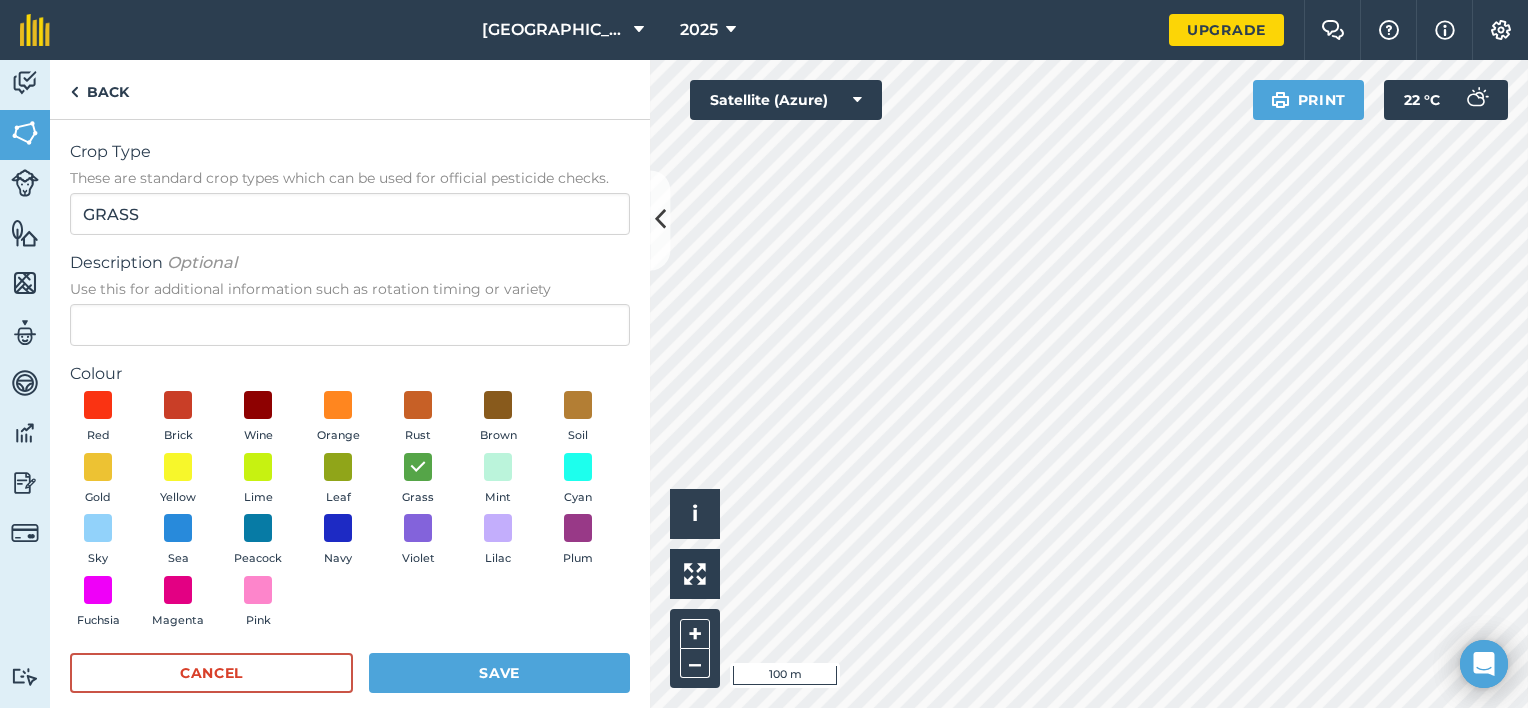 scroll, scrollTop: 25, scrollLeft: 0, axis: vertical 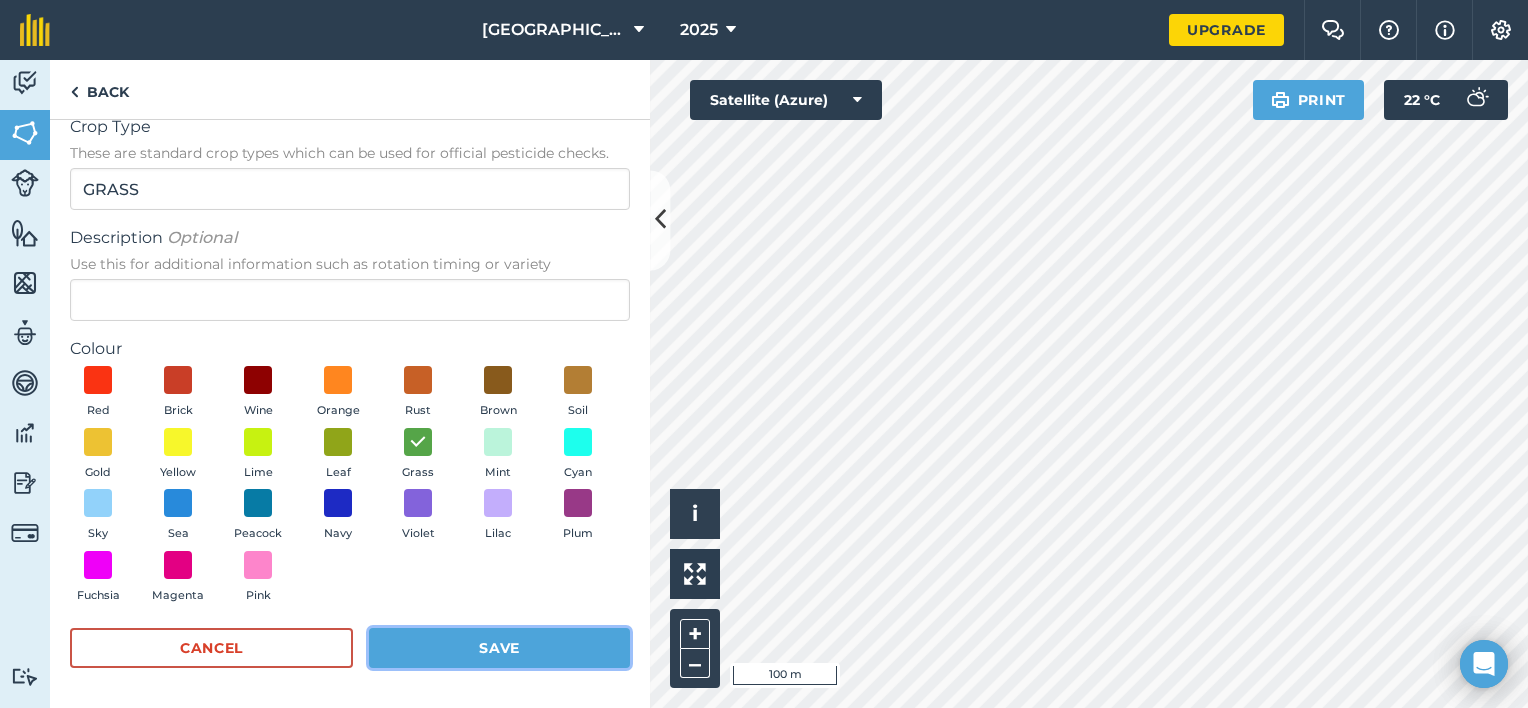 click on "Save" at bounding box center [499, 648] 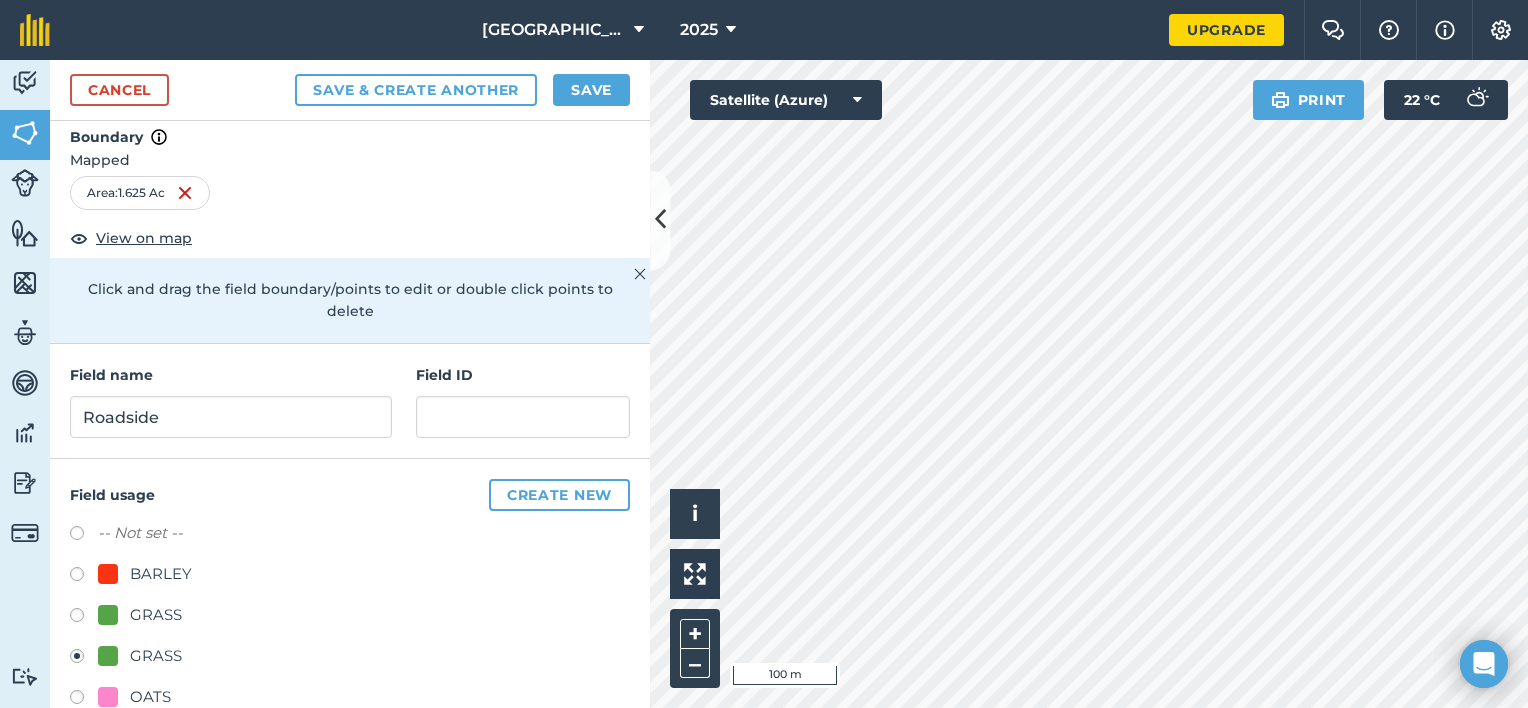 scroll, scrollTop: 33, scrollLeft: 0, axis: vertical 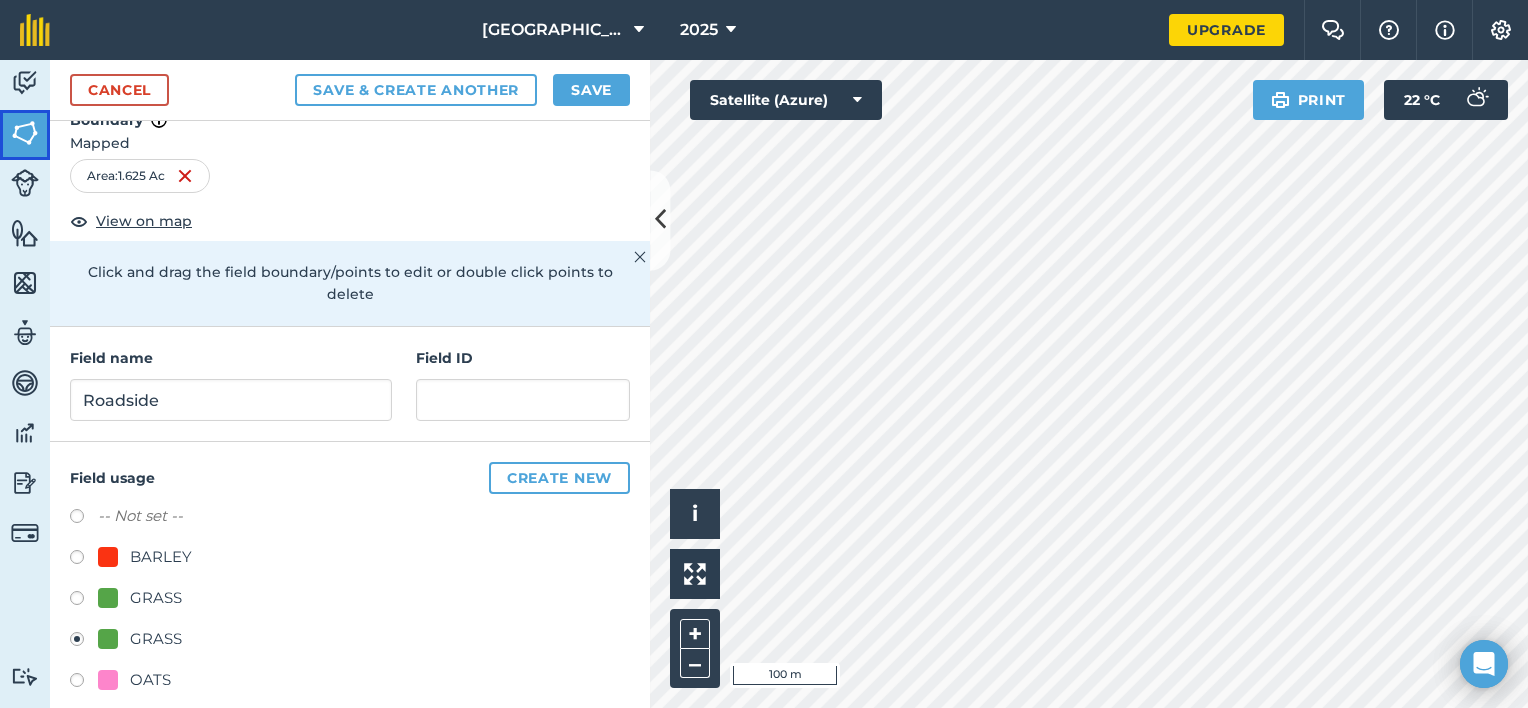 click at bounding box center (25, 133) 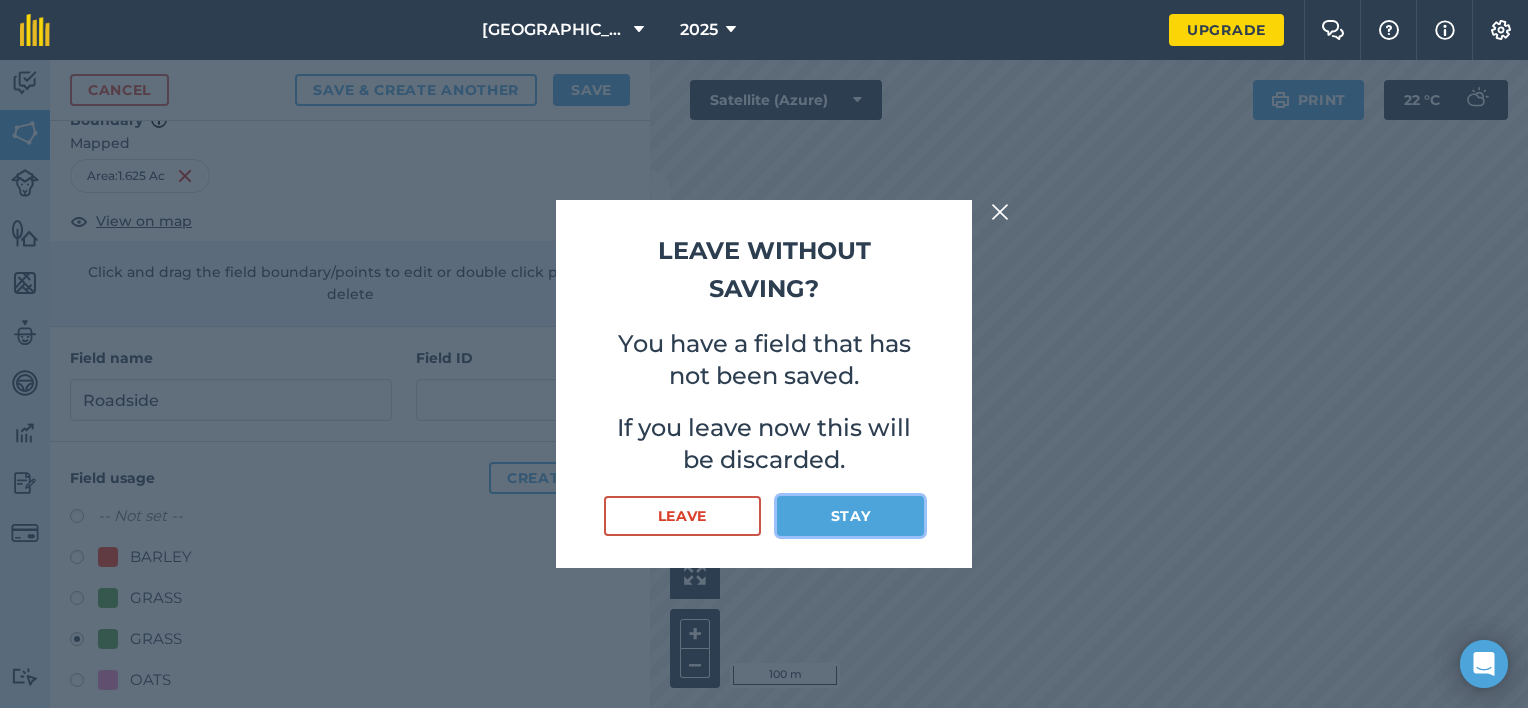 click on "Stay" at bounding box center (850, 516) 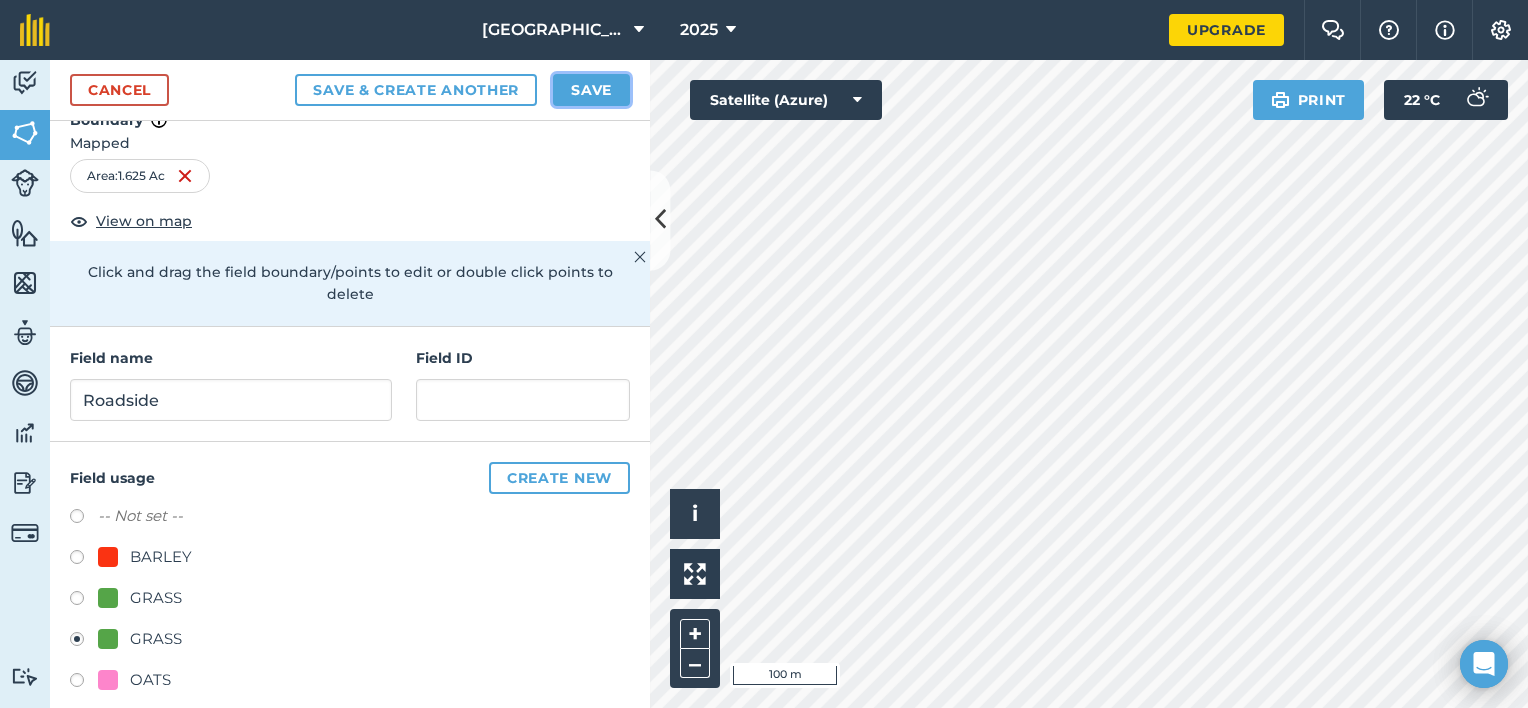 click on "Save" at bounding box center [591, 90] 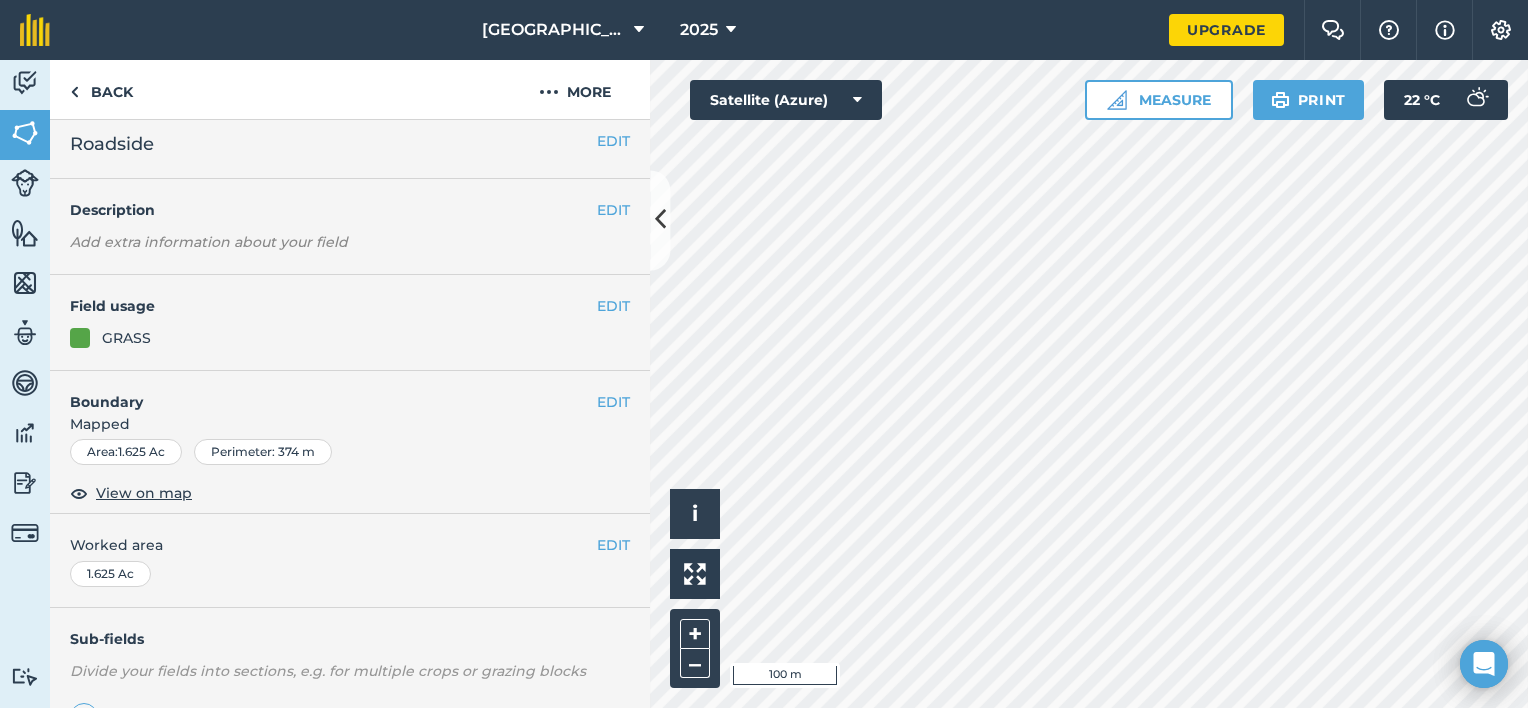 scroll, scrollTop: 0, scrollLeft: 0, axis: both 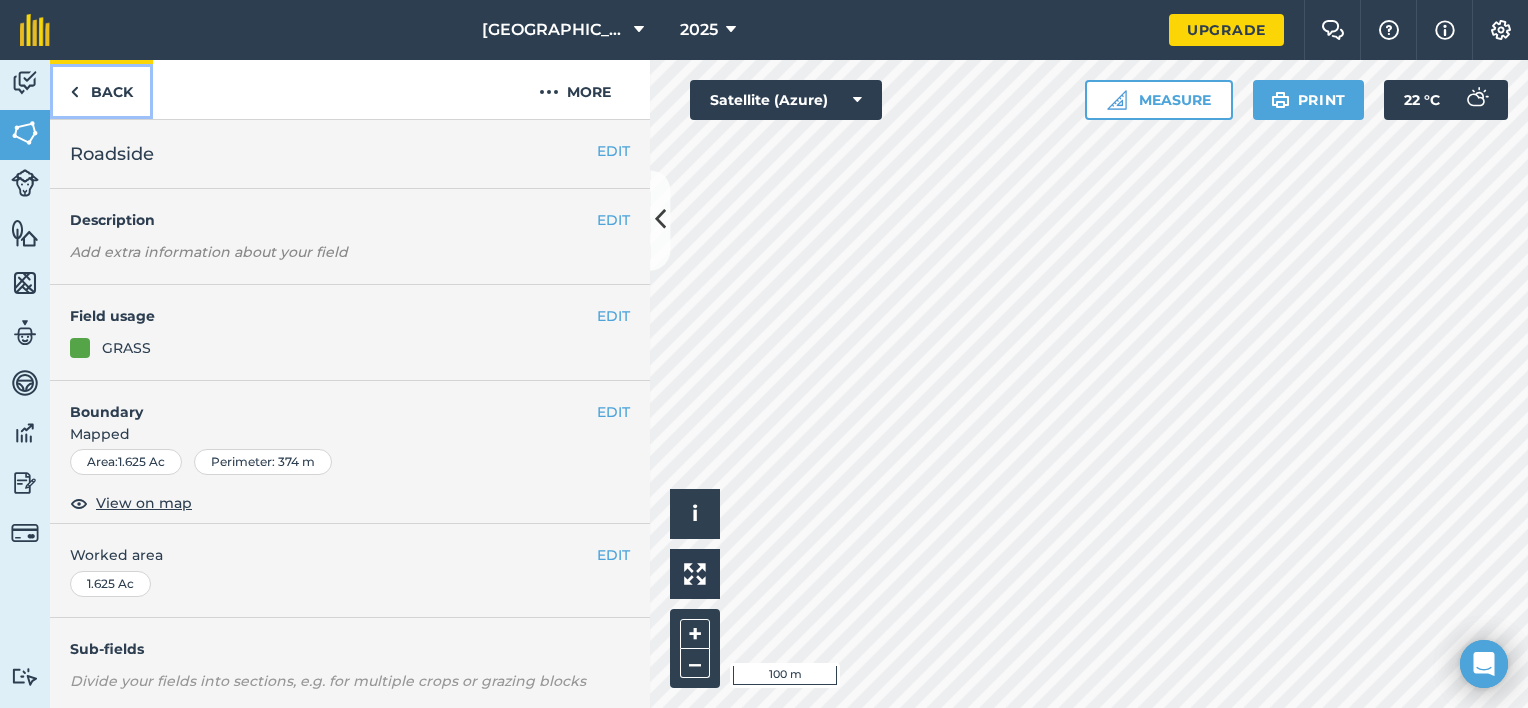 click on "Back" at bounding box center [101, 89] 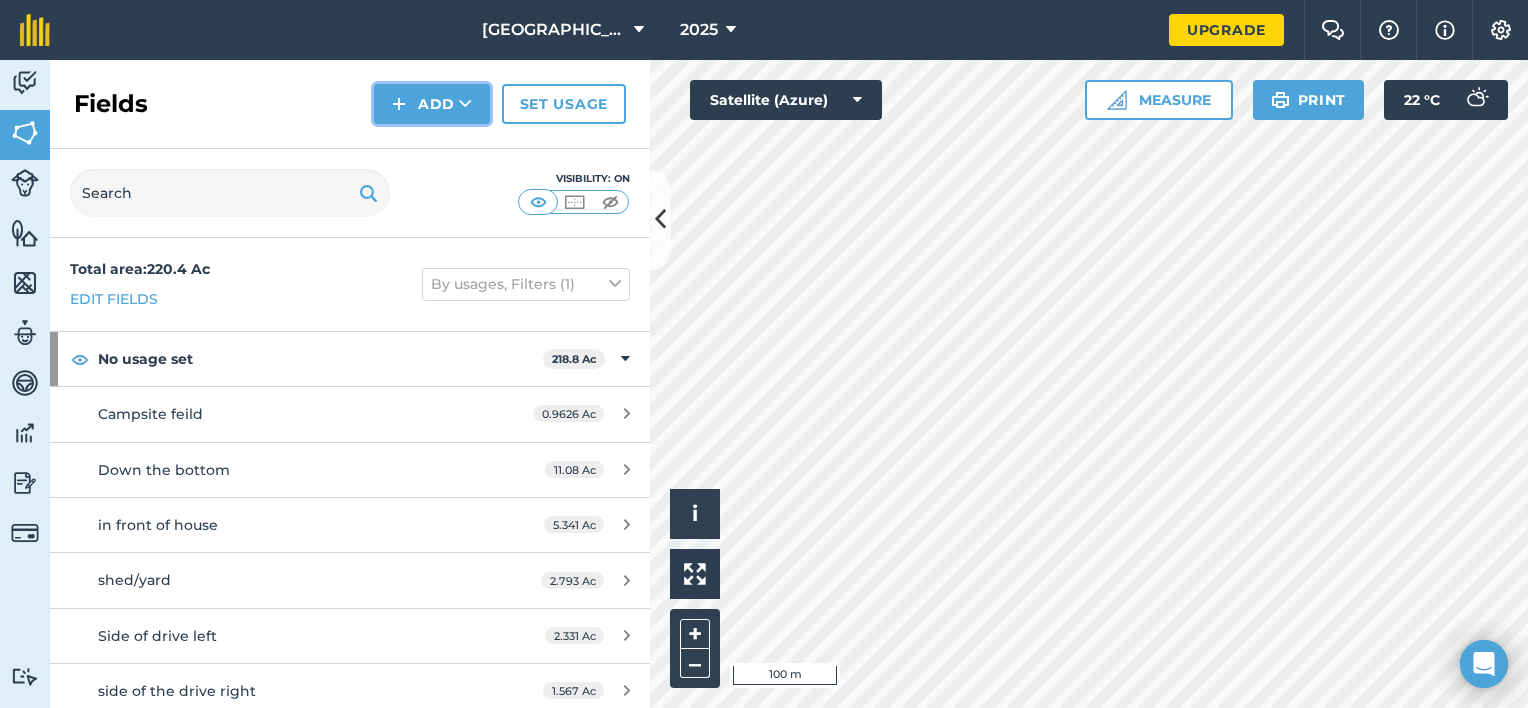 click on "Add" at bounding box center [432, 104] 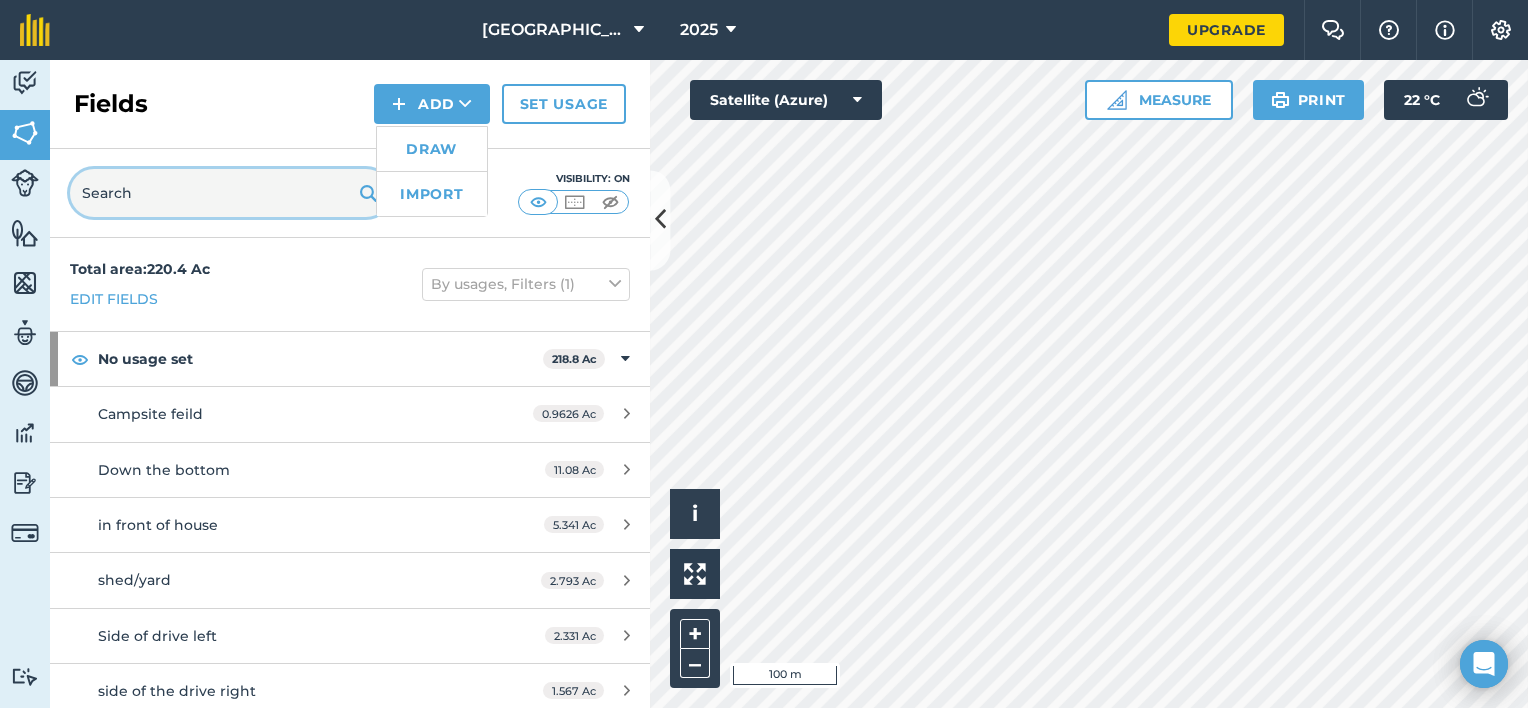 click at bounding box center [230, 193] 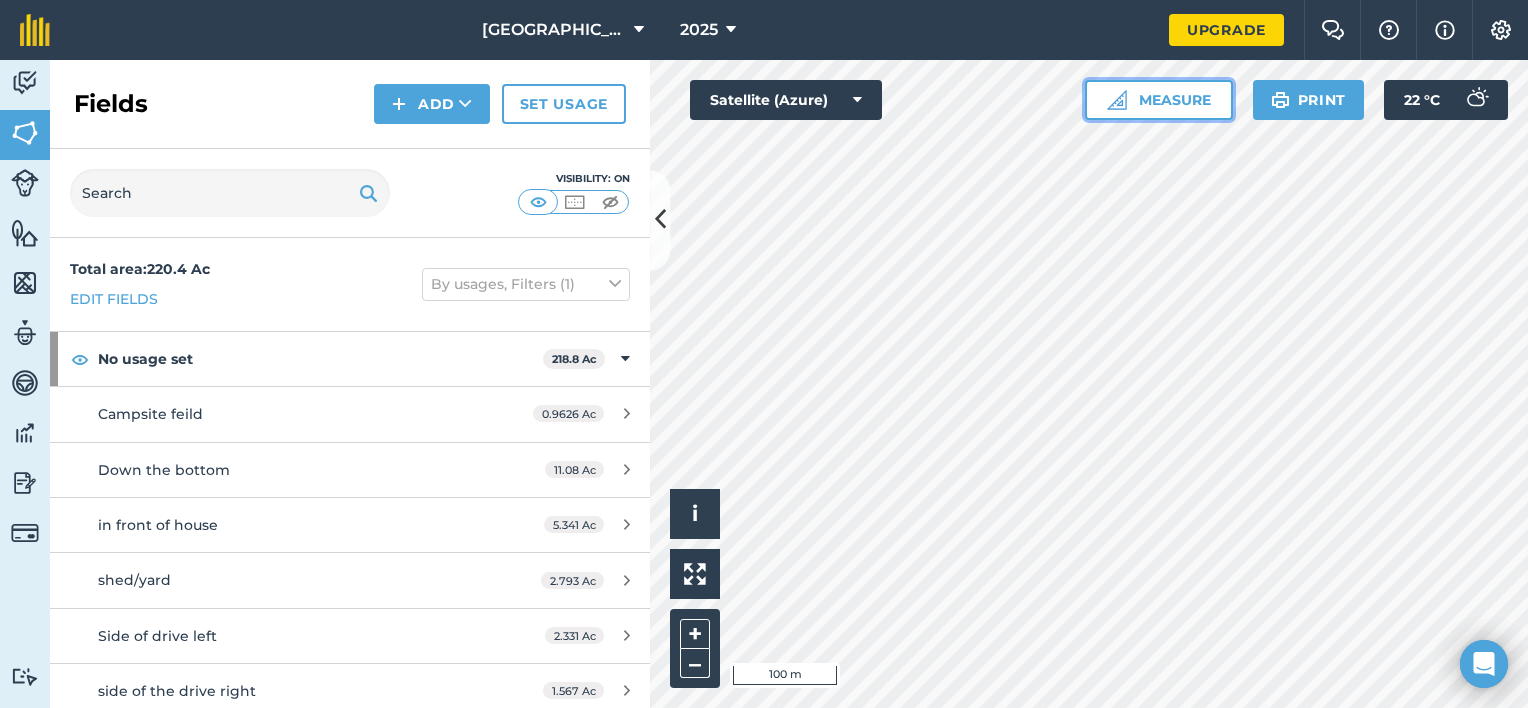 click on "Measure" at bounding box center [1159, 100] 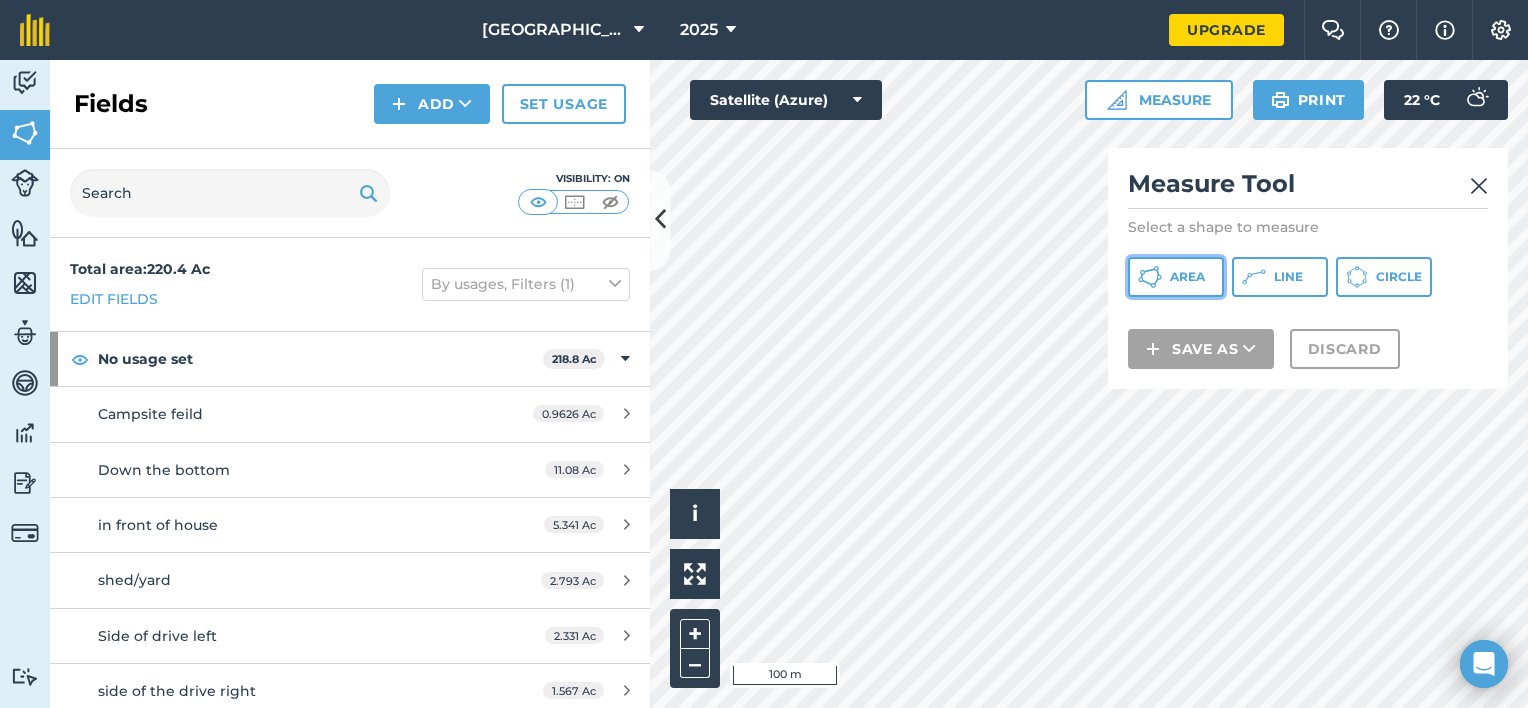 click 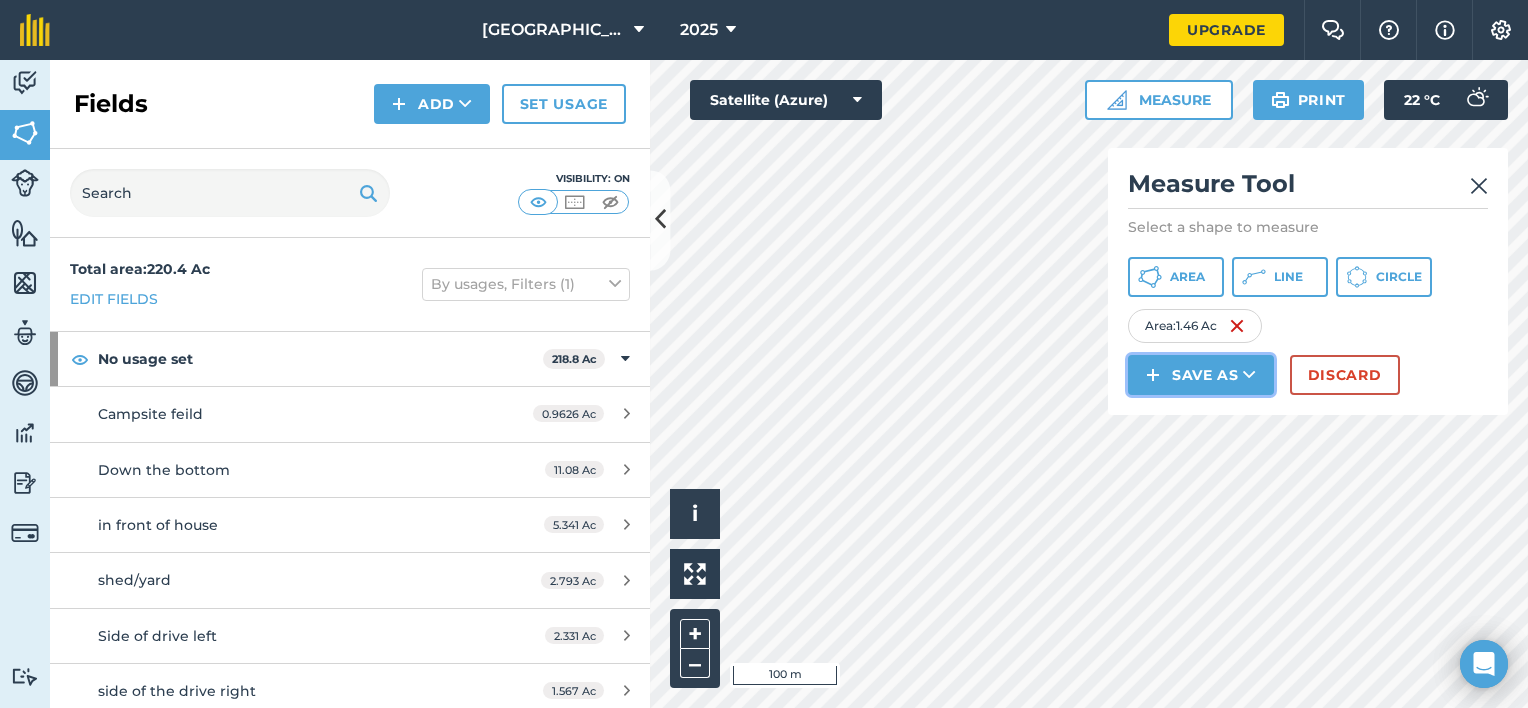 click on "Save as" at bounding box center [1201, 375] 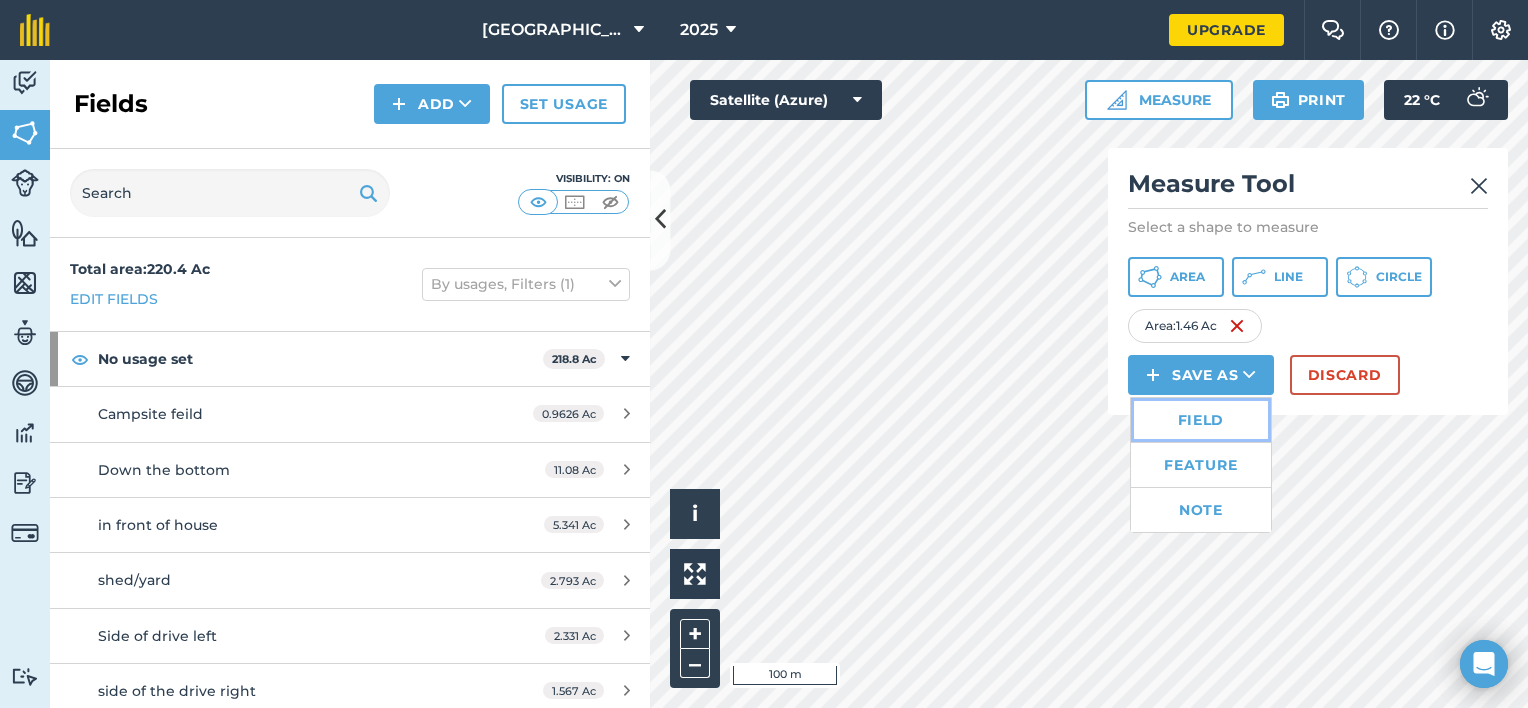 click on "Field" at bounding box center (1201, 420) 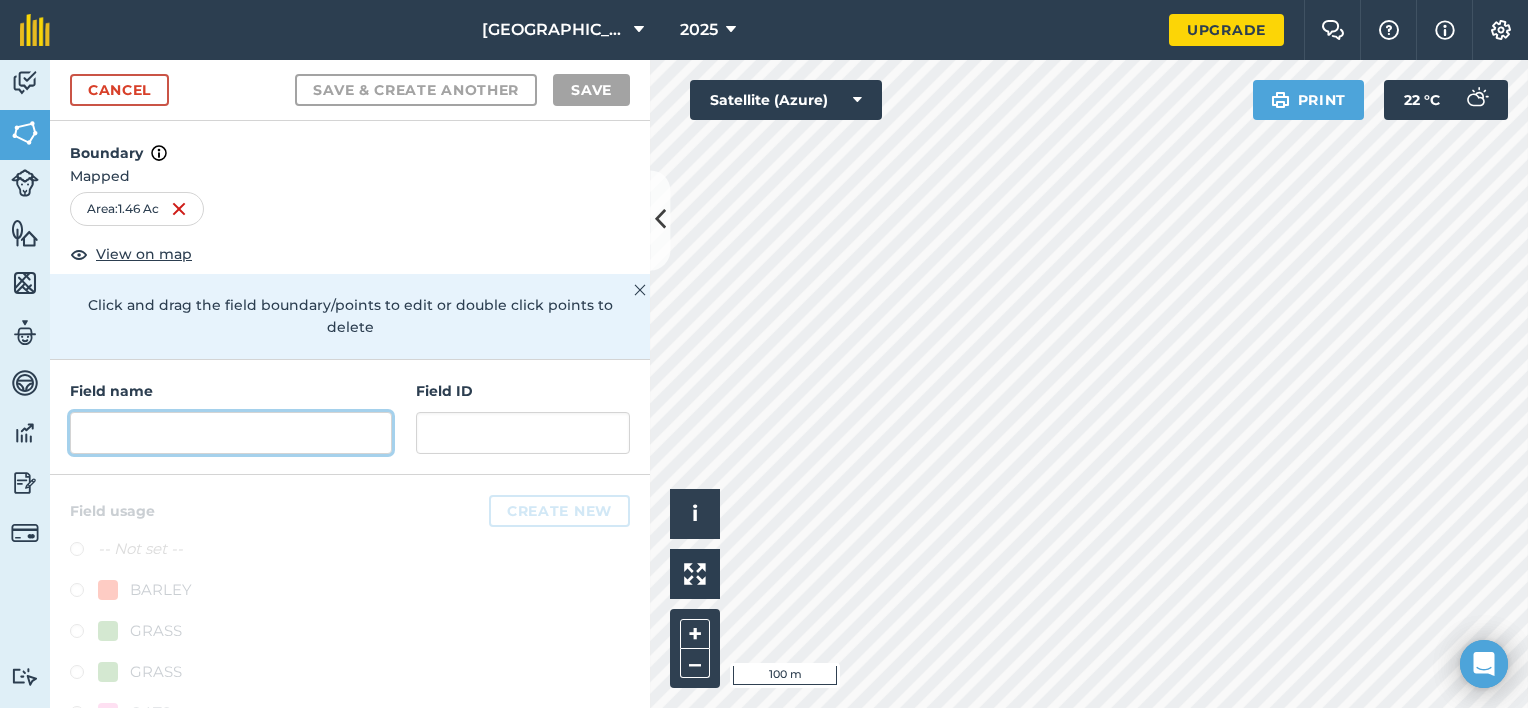 click at bounding box center (231, 433) 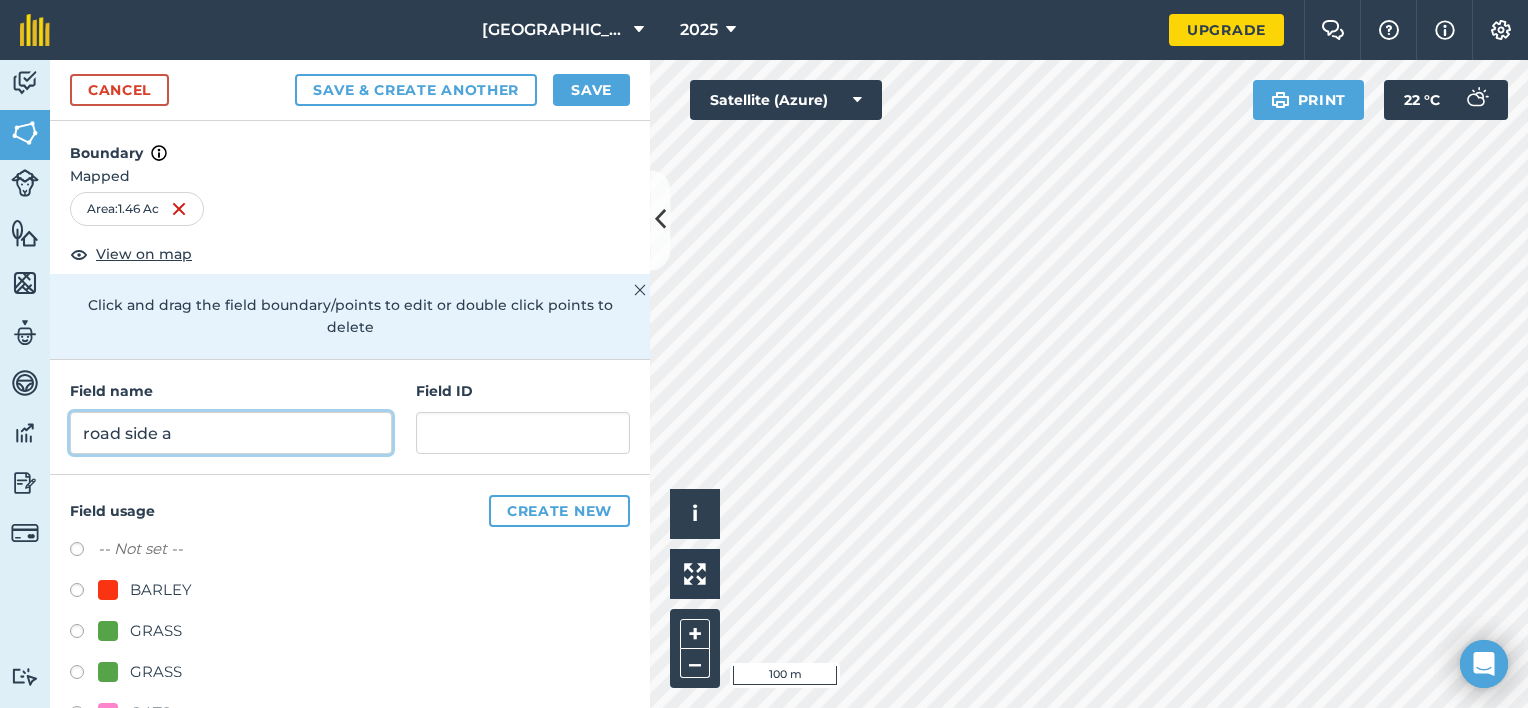 type on "road side a" 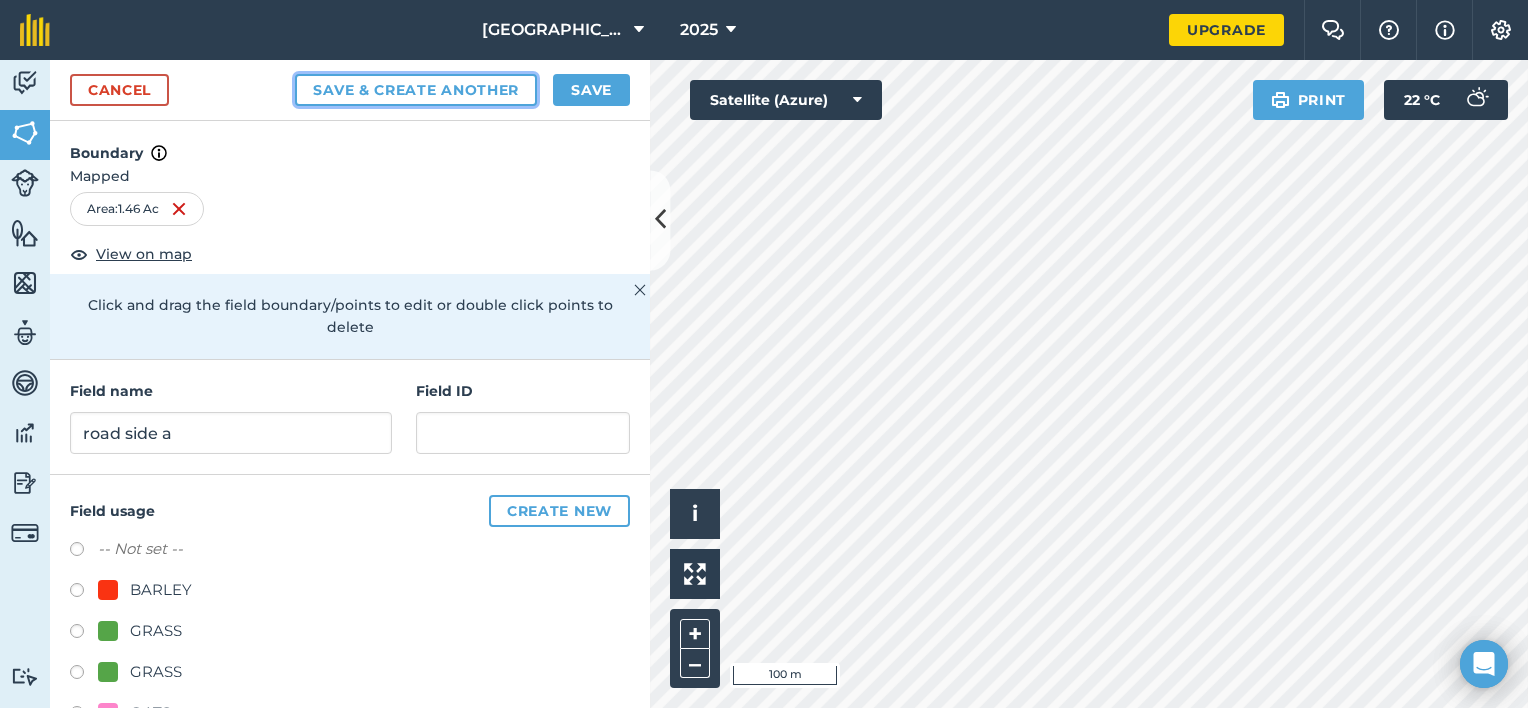 click on "Save & Create Another" at bounding box center [416, 90] 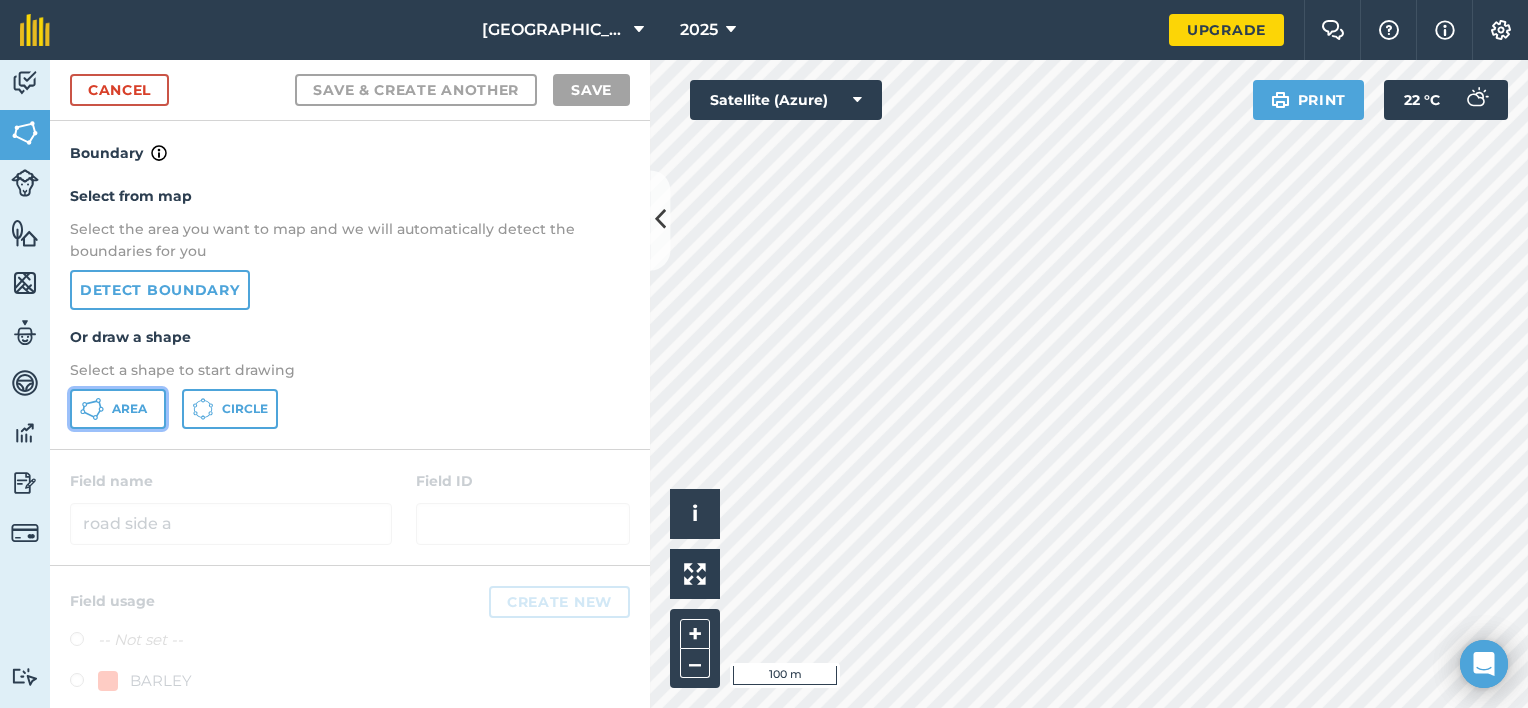 click on "Area" at bounding box center (118, 409) 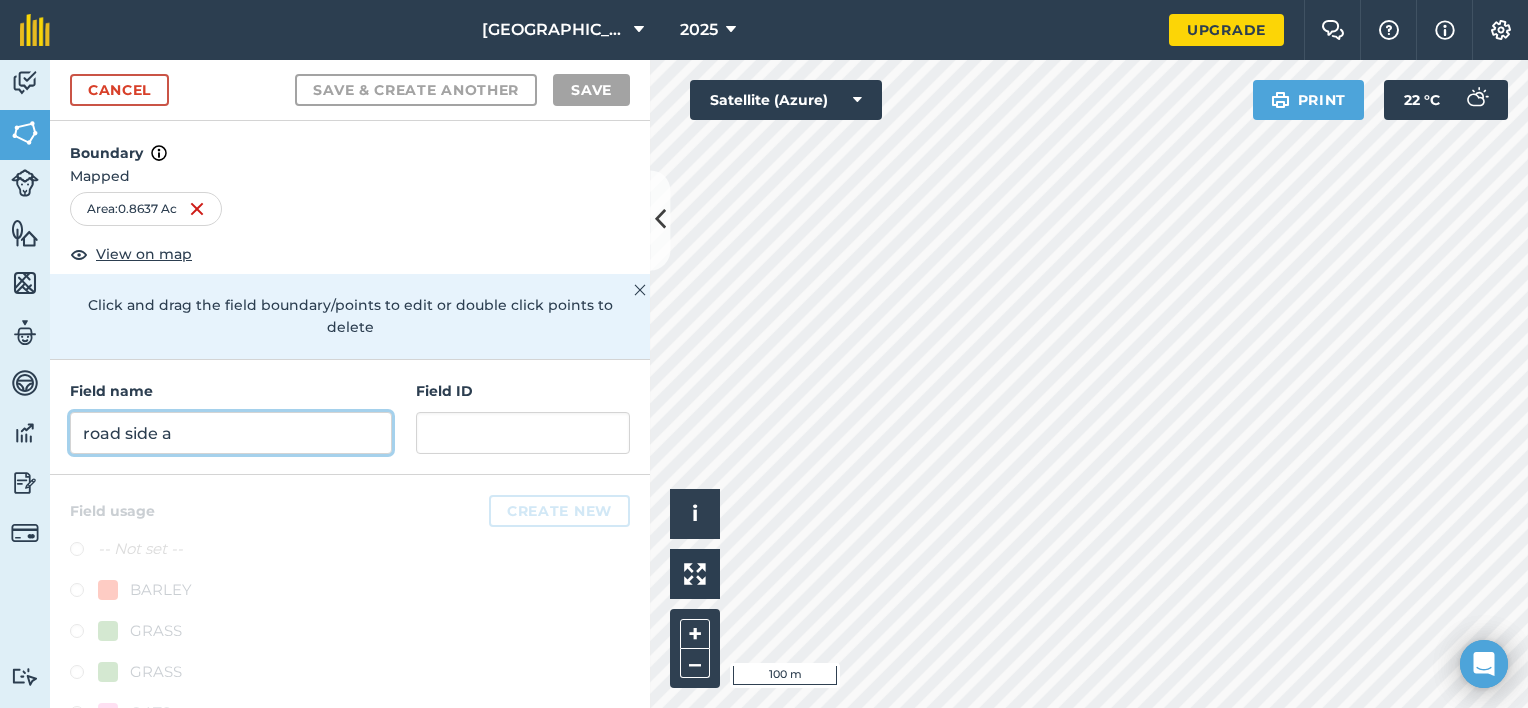 click on "road side a" at bounding box center (231, 433) 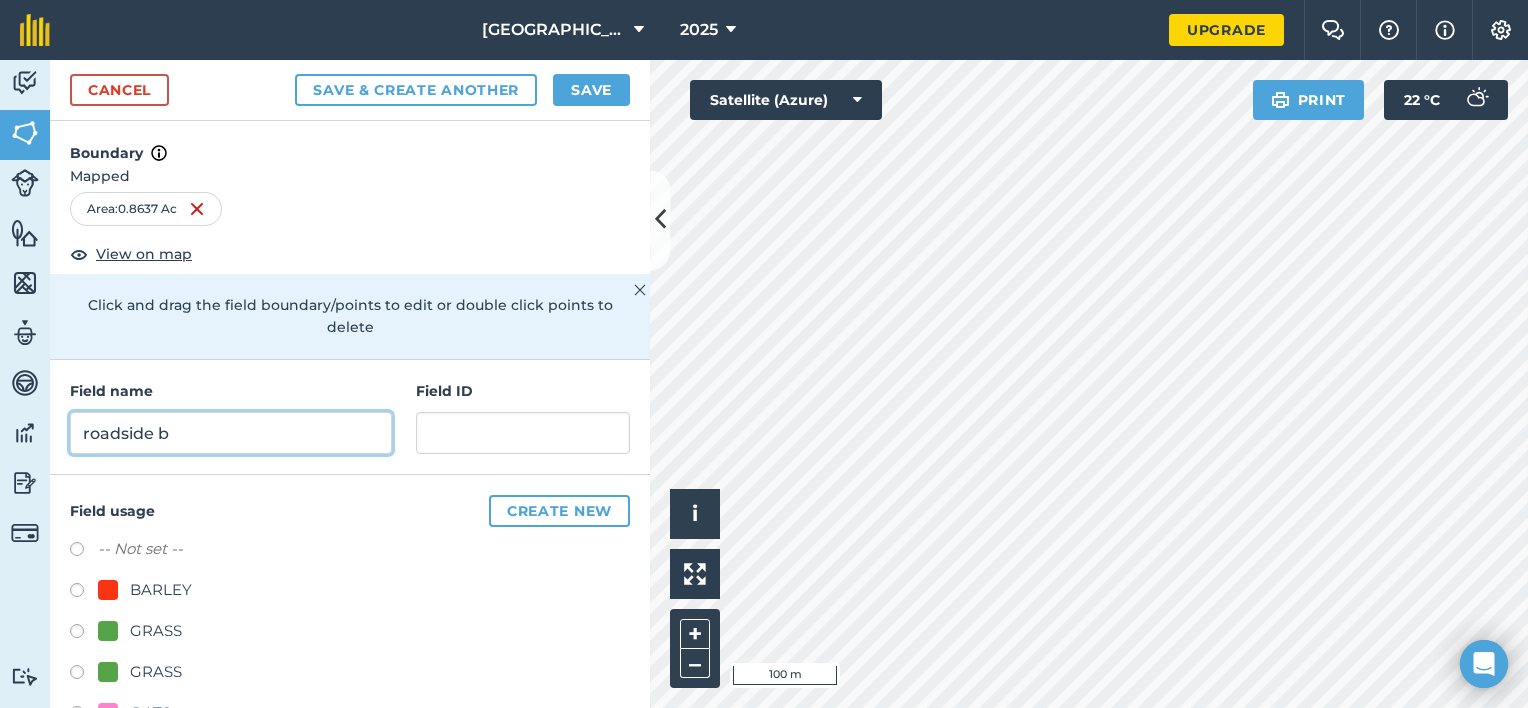 type on "roadside b" 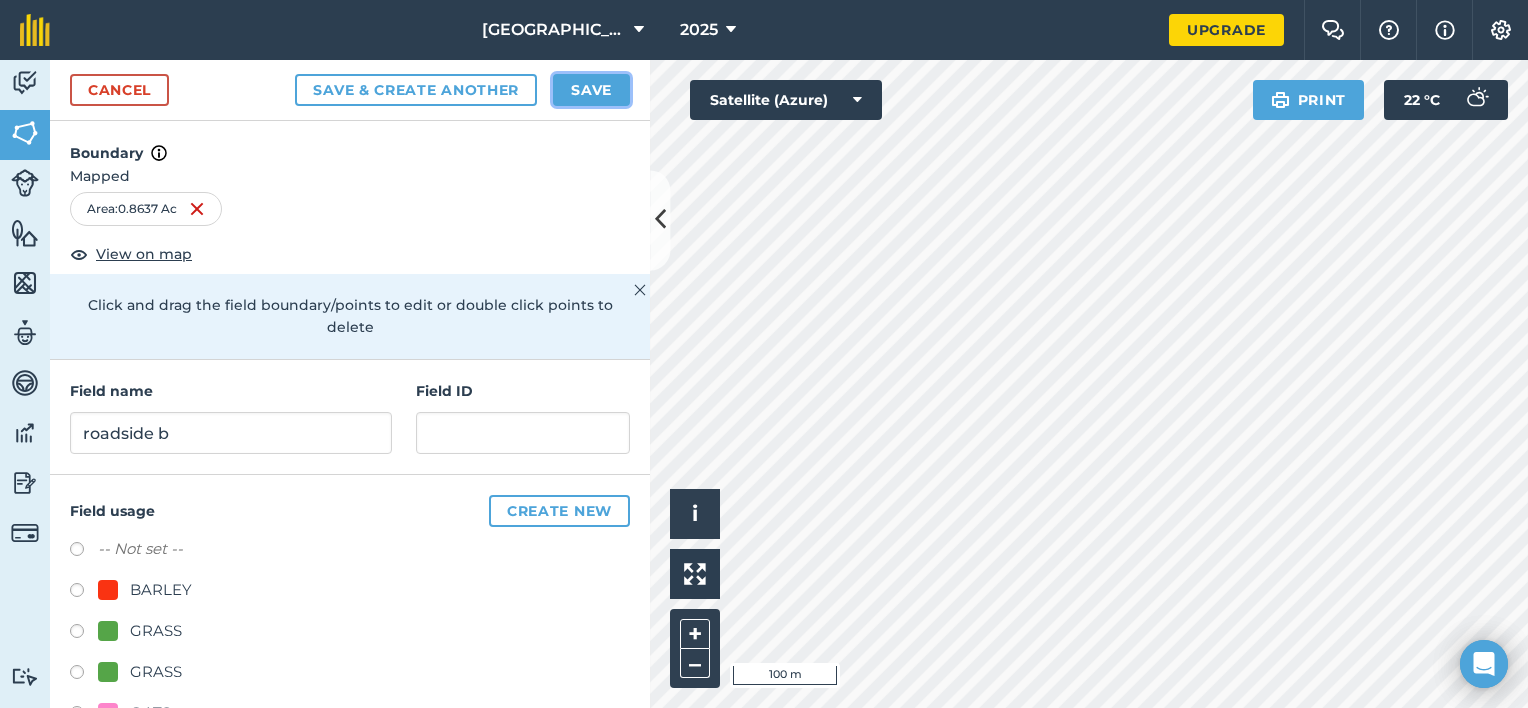 click on "Save" at bounding box center [591, 90] 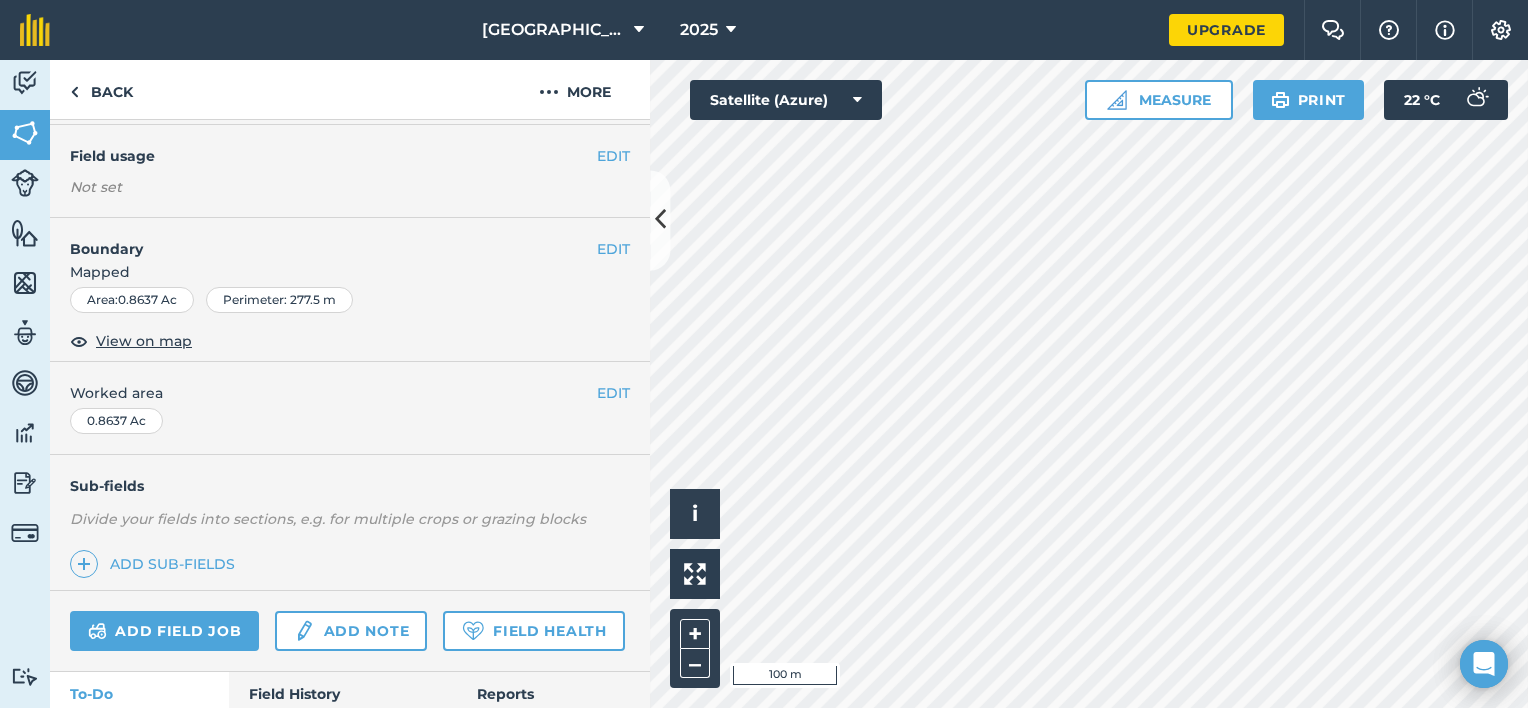 scroll, scrollTop: 166, scrollLeft: 0, axis: vertical 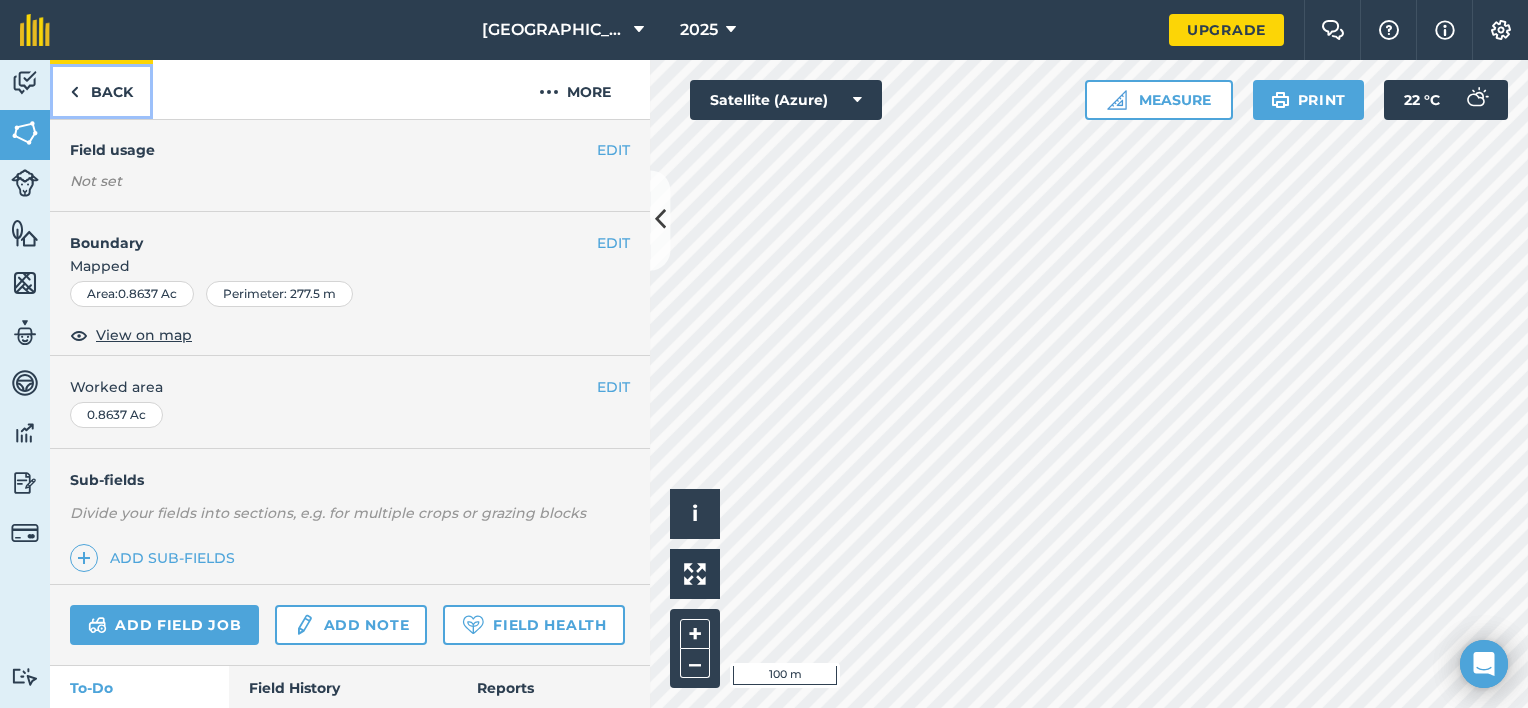 click on "Back" at bounding box center [101, 89] 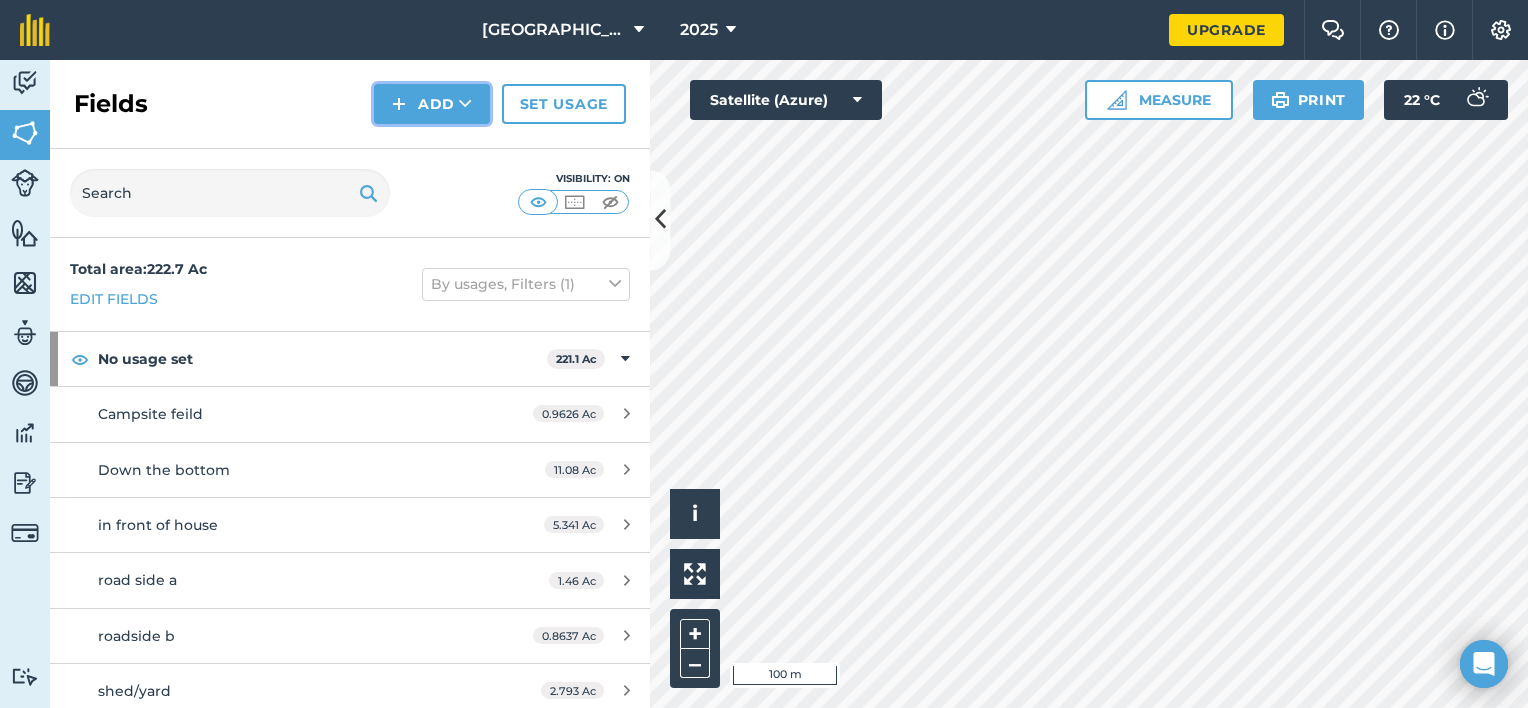 click on "Add" at bounding box center [432, 104] 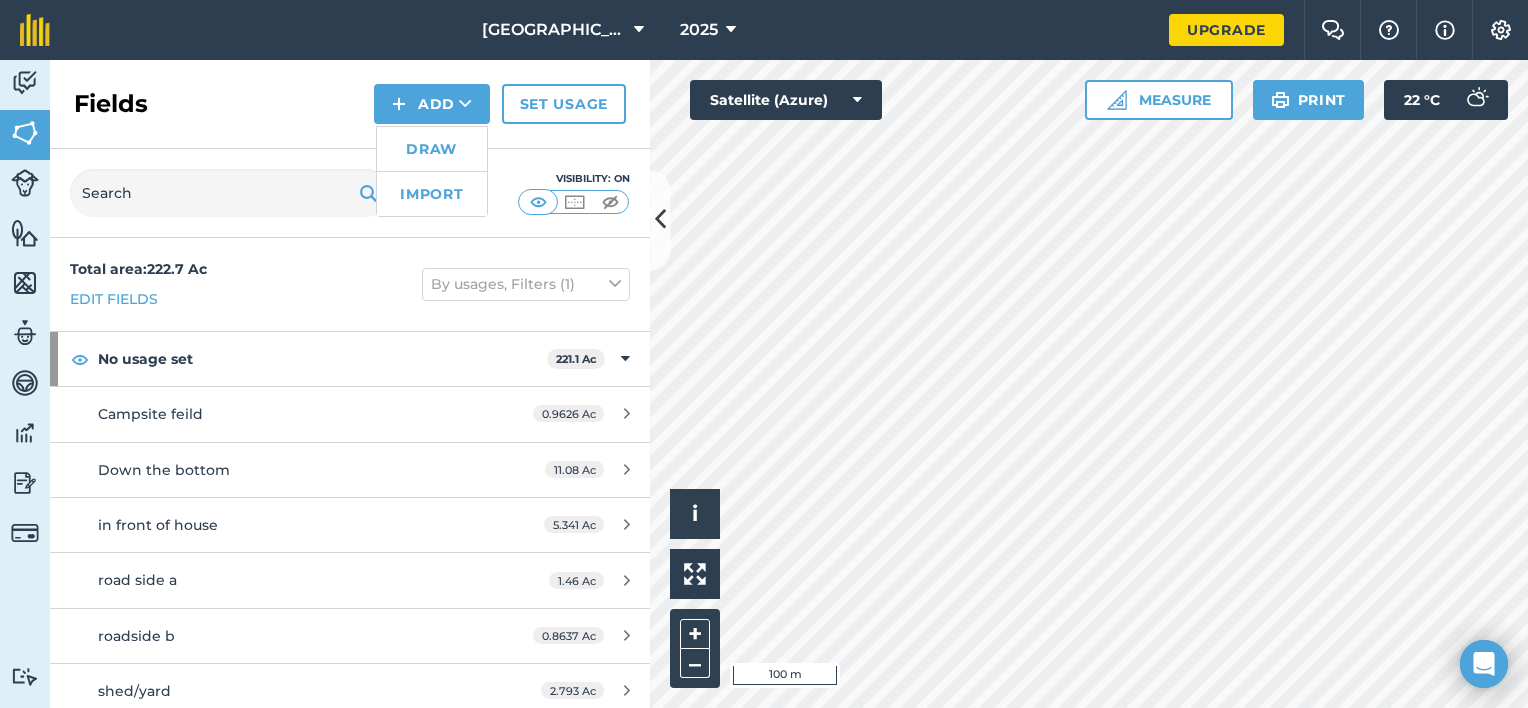 click on "Fields   Add   Draw Import Set usage" at bounding box center (350, 104) 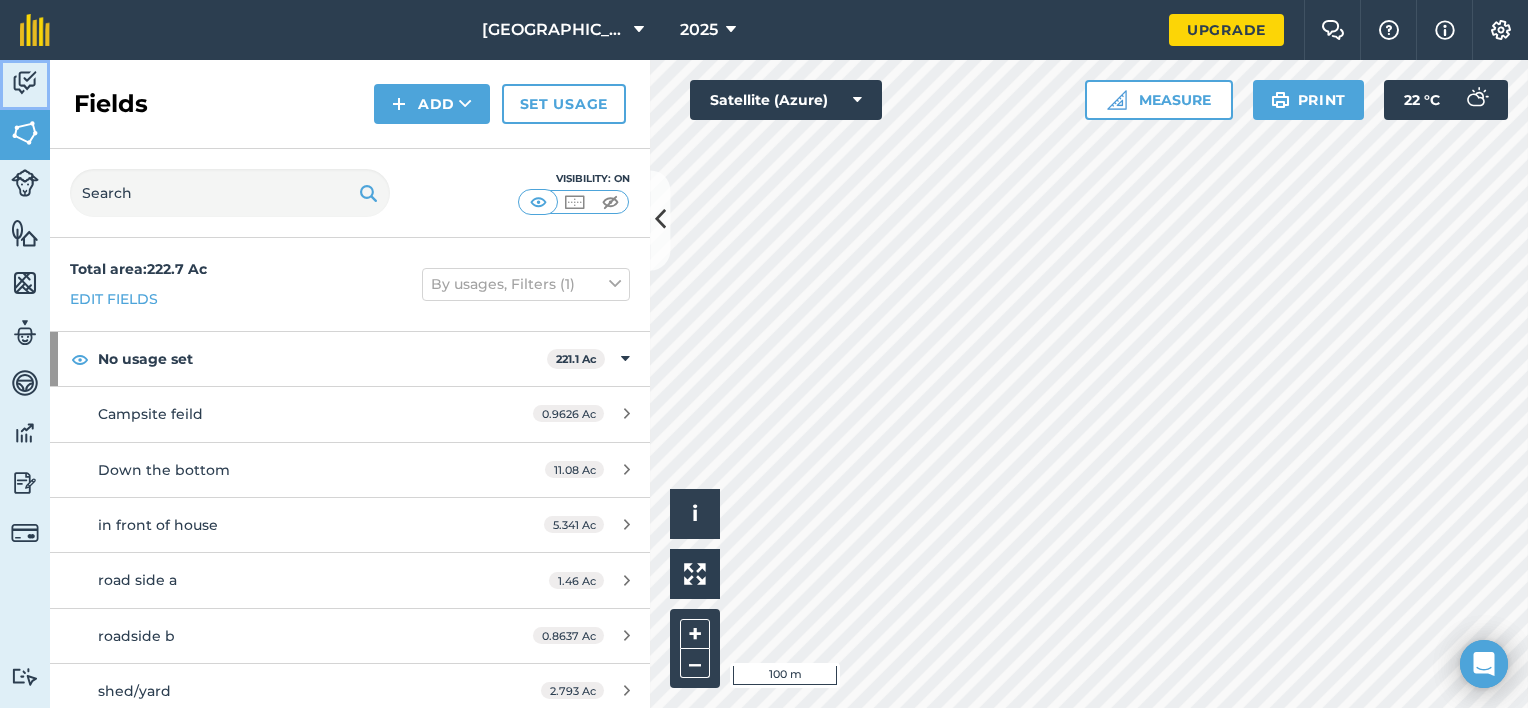 click on "Activity" at bounding box center (25, 85) 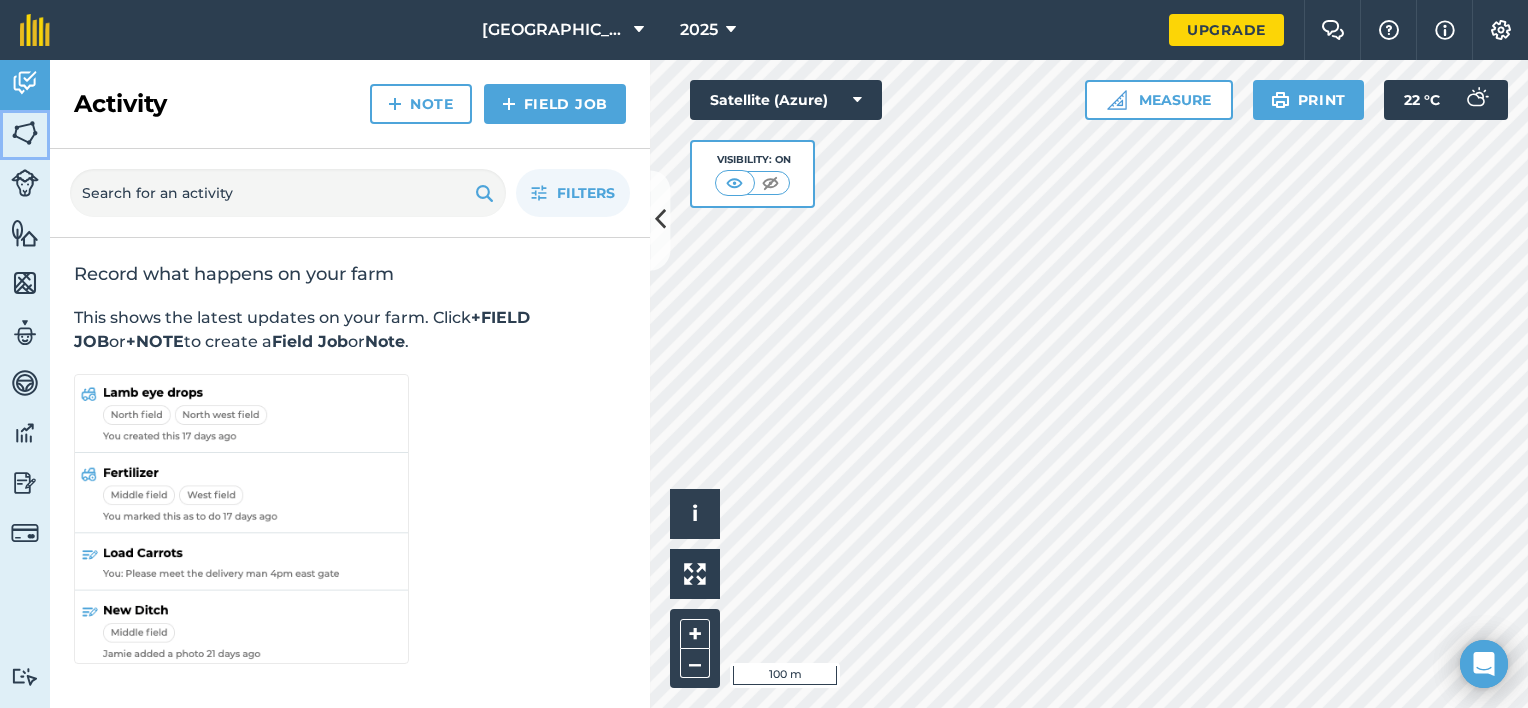 click at bounding box center (25, 133) 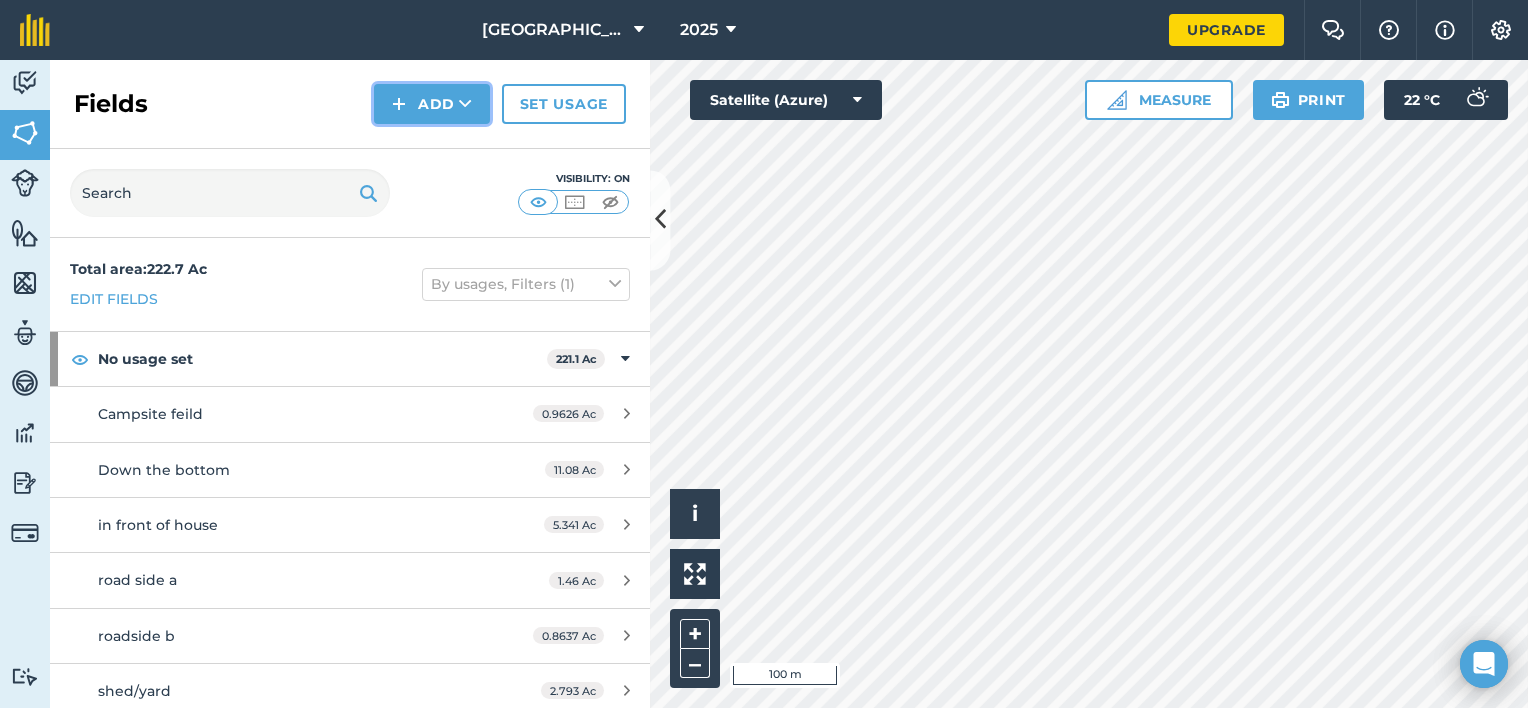 click on "Add" at bounding box center (432, 104) 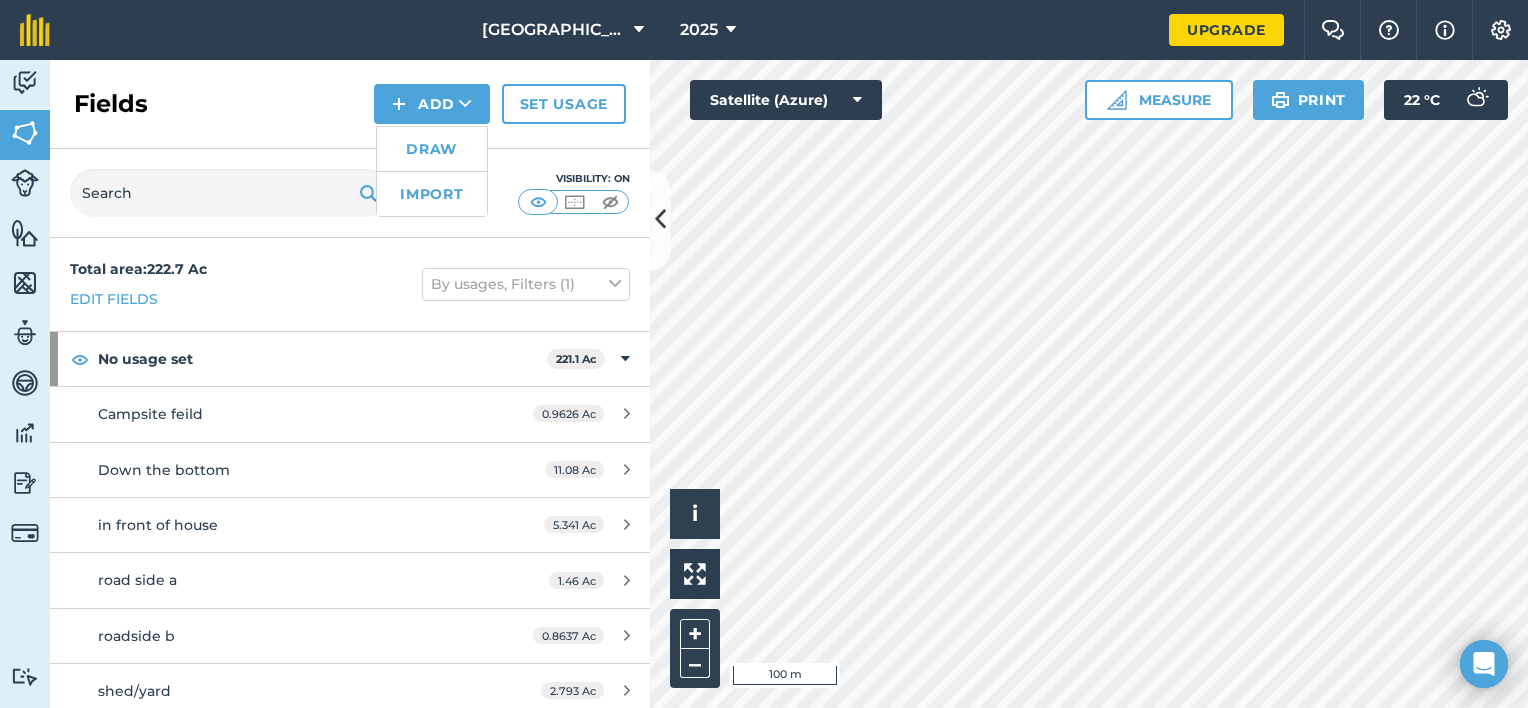 click on "Fields   Add   Draw Import Set usage" at bounding box center [350, 104] 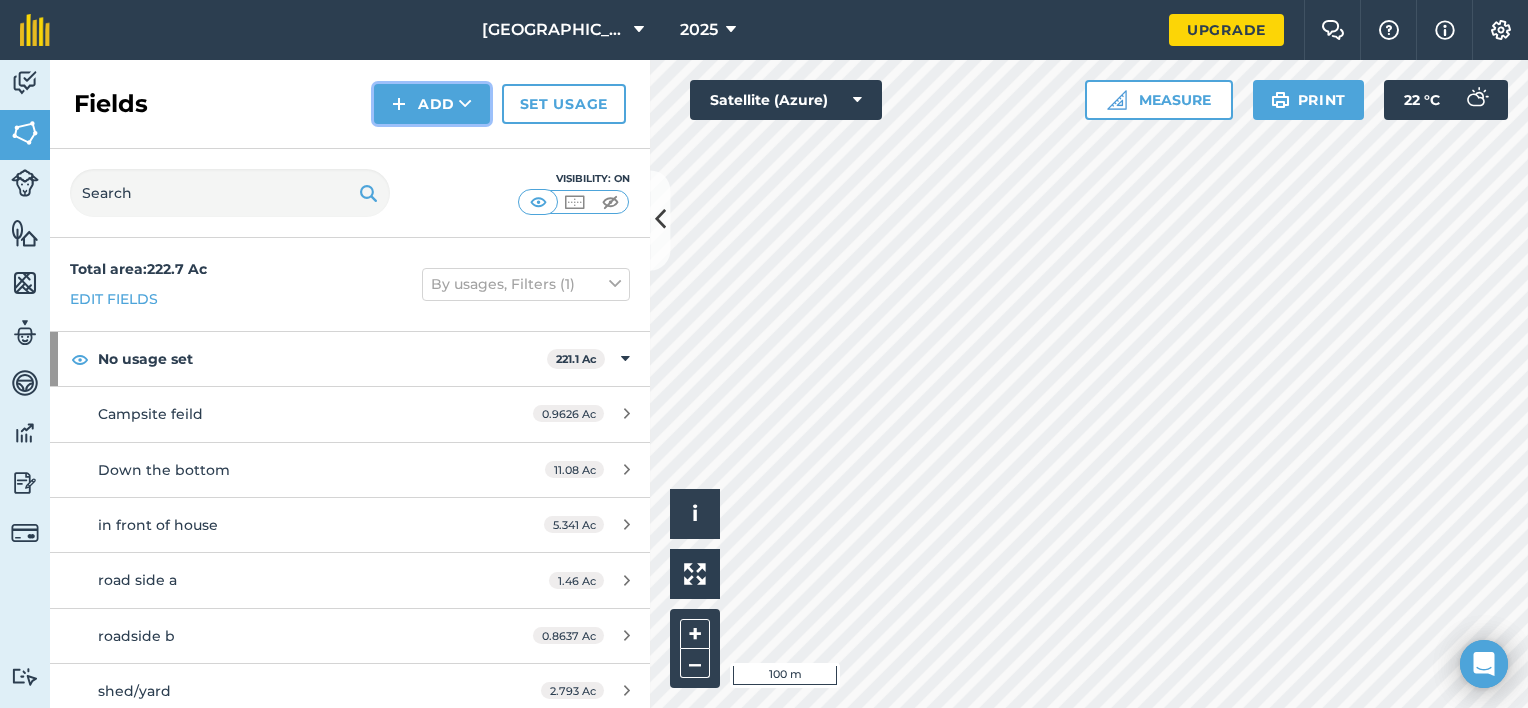click on "Add" at bounding box center [432, 104] 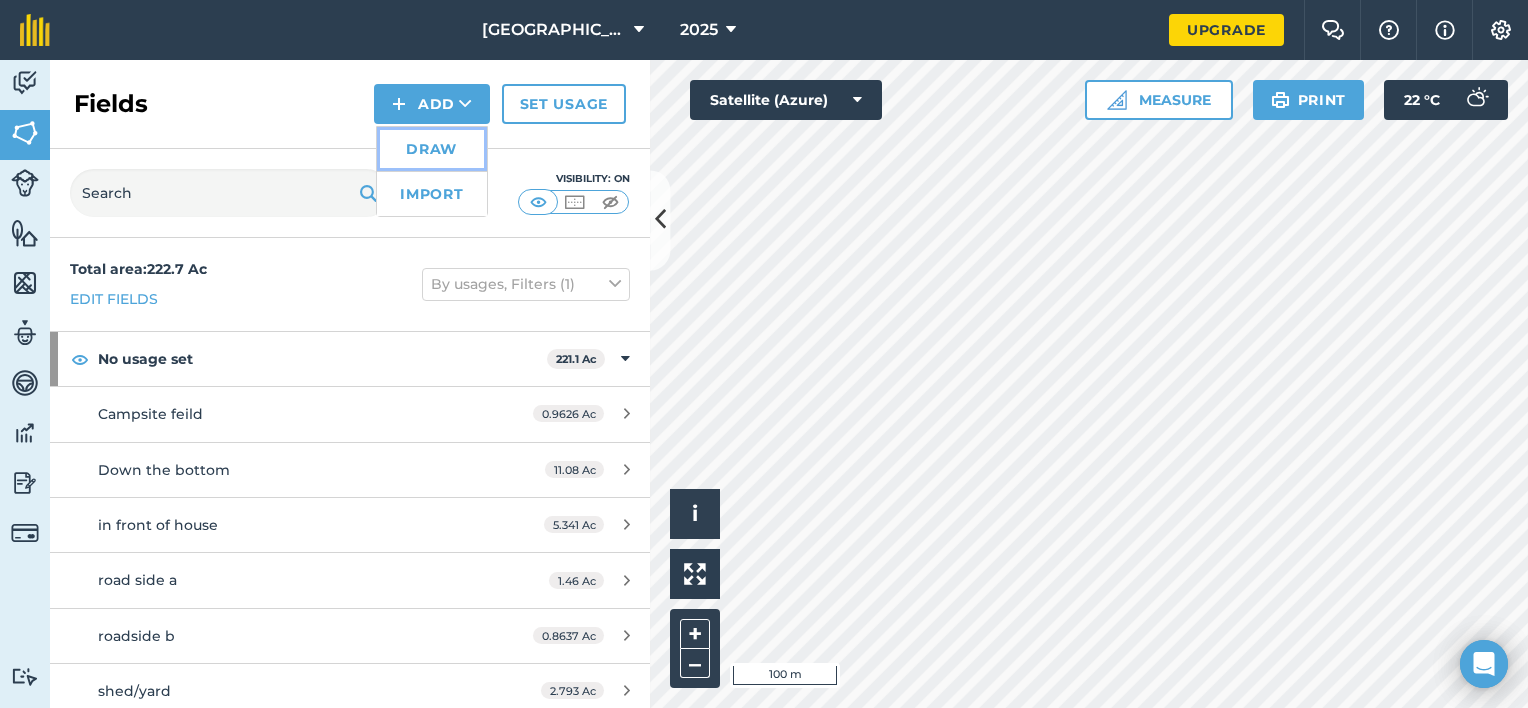 click on "Draw" at bounding box center (432, 149) 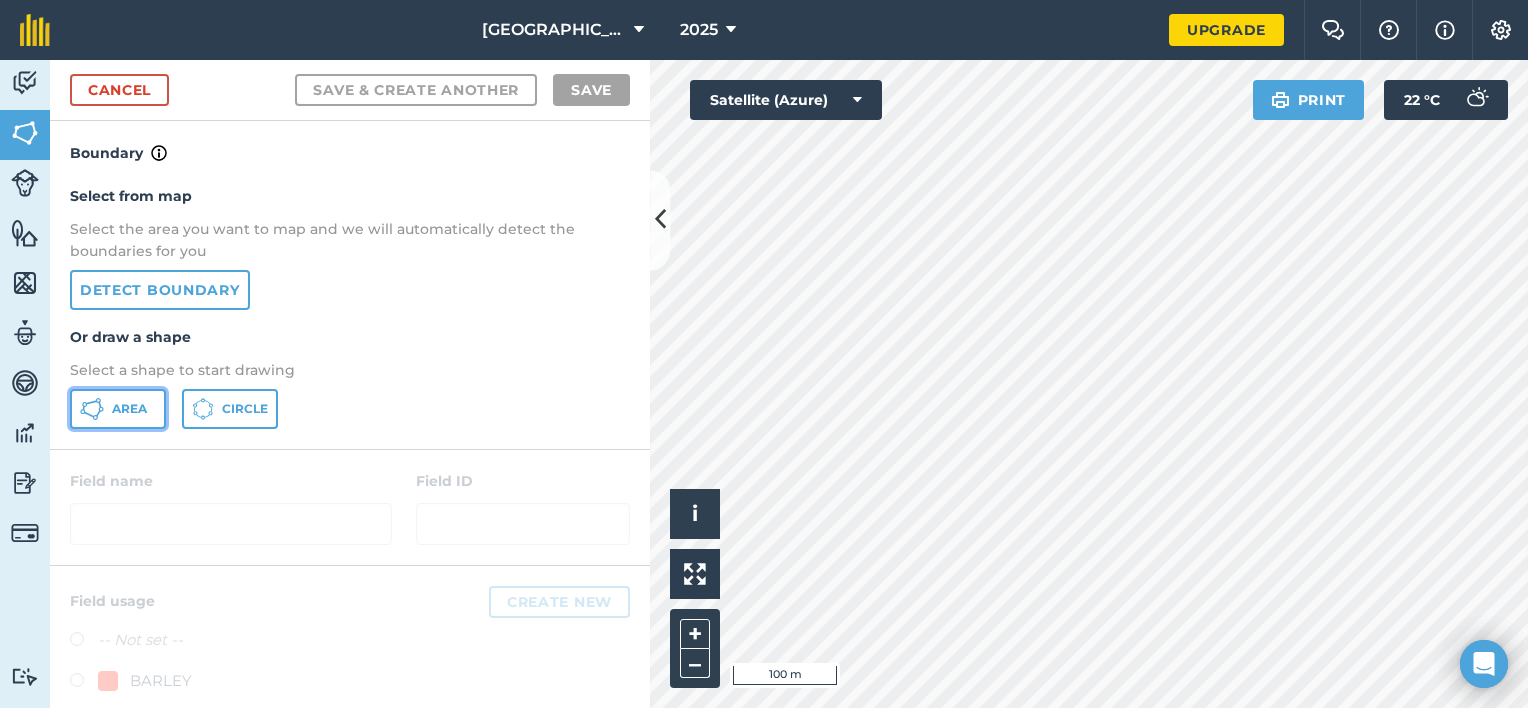 click on "Area" at bounding box center [129, 409] 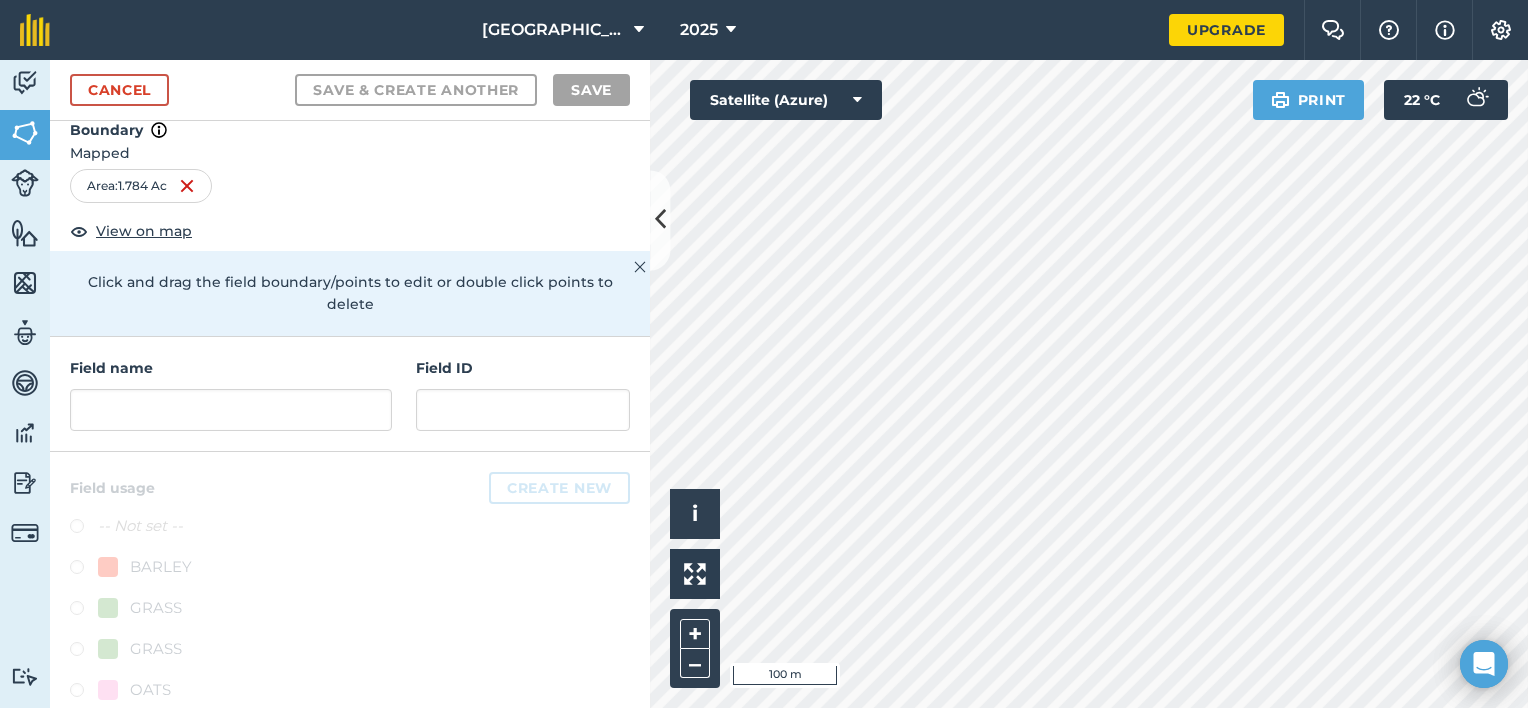 scroll, scrollTop: 33, scrollLeft: 0, axis: vertical 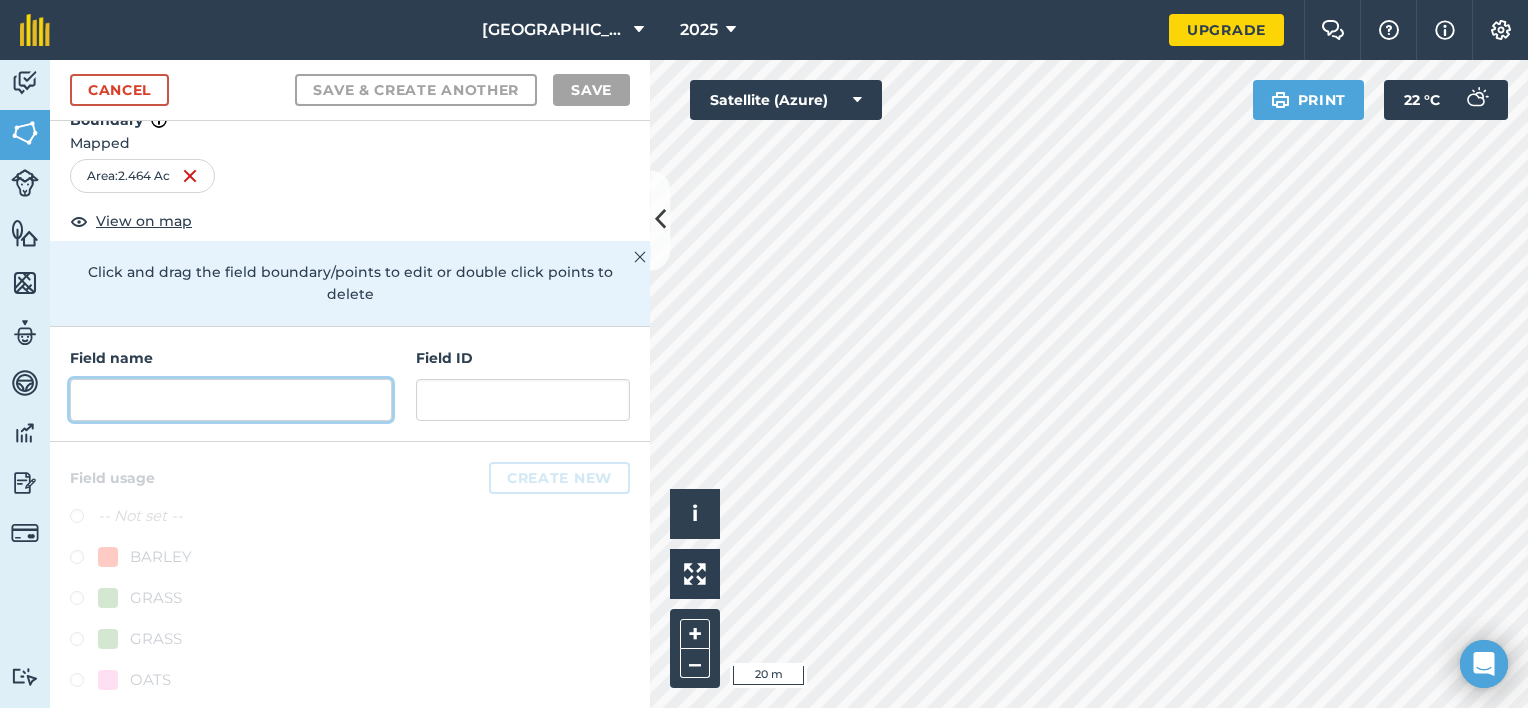 click at bounding box center [231, 400] 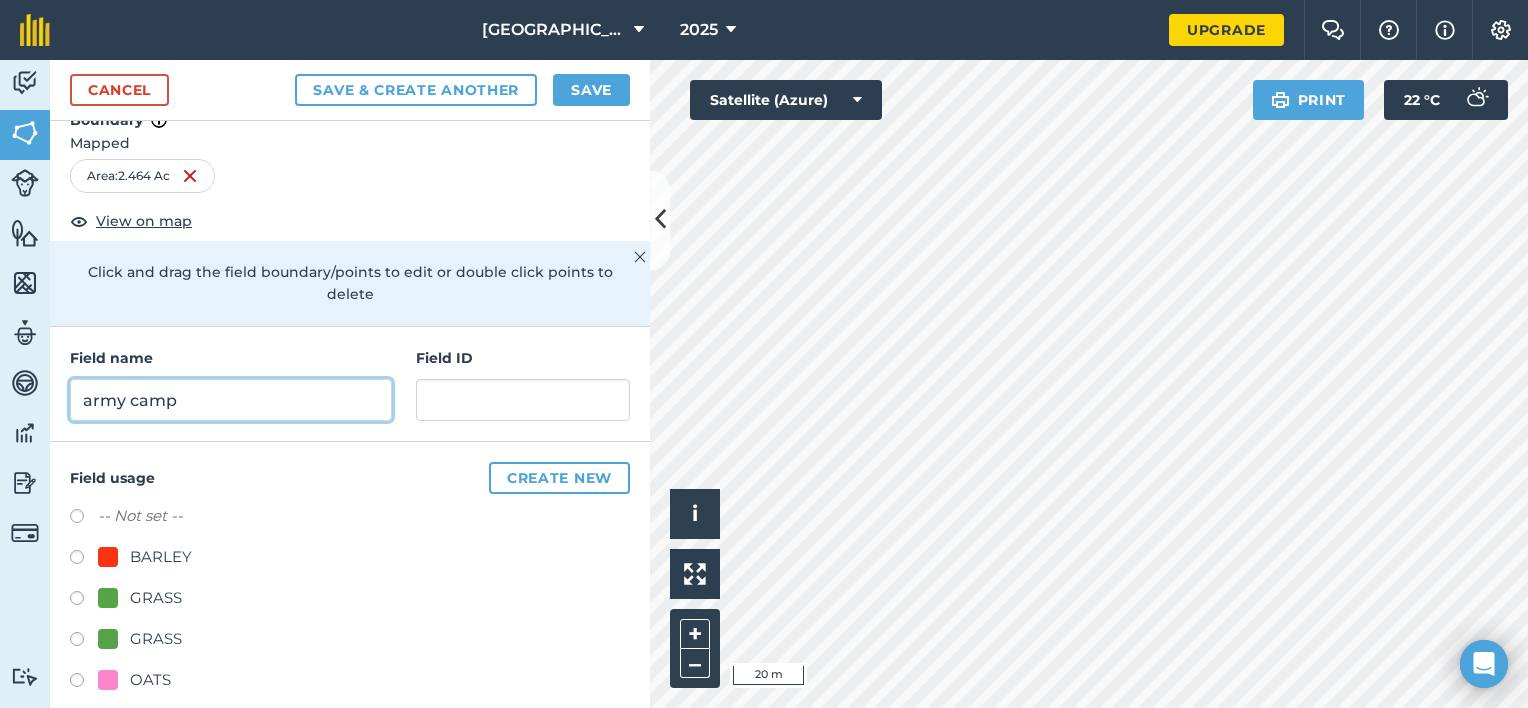 type on "army camp" 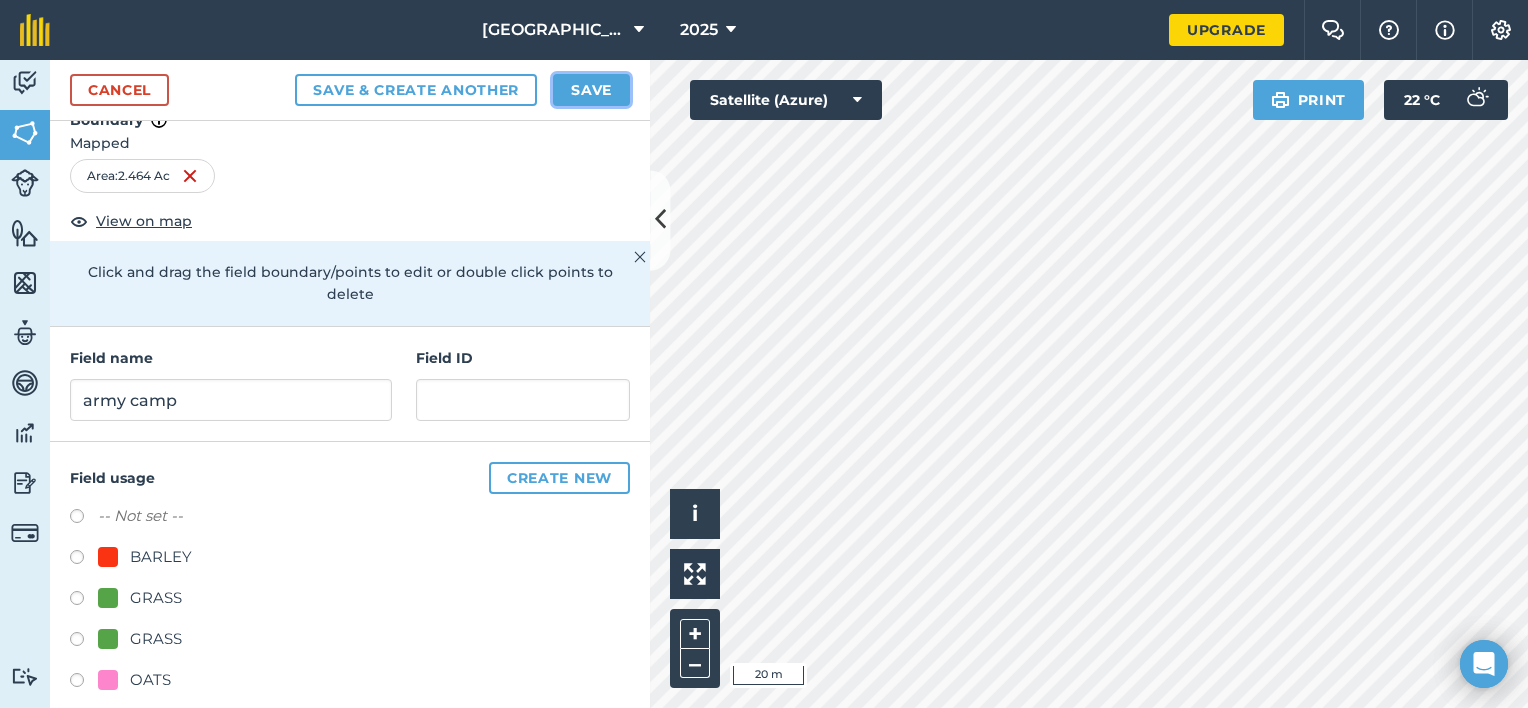 click on "Save" at bounding box center (591, 90) 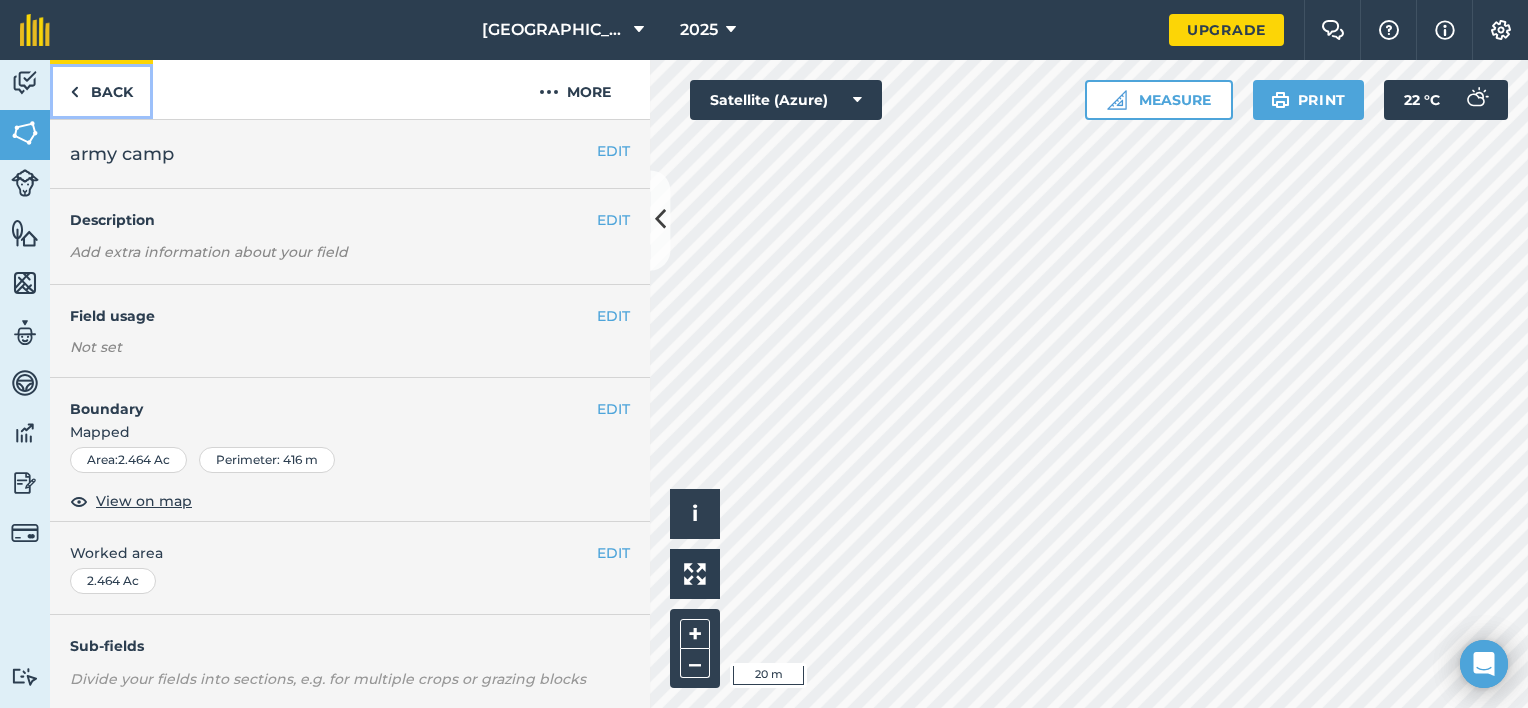 click at bounding box center [74, 92] 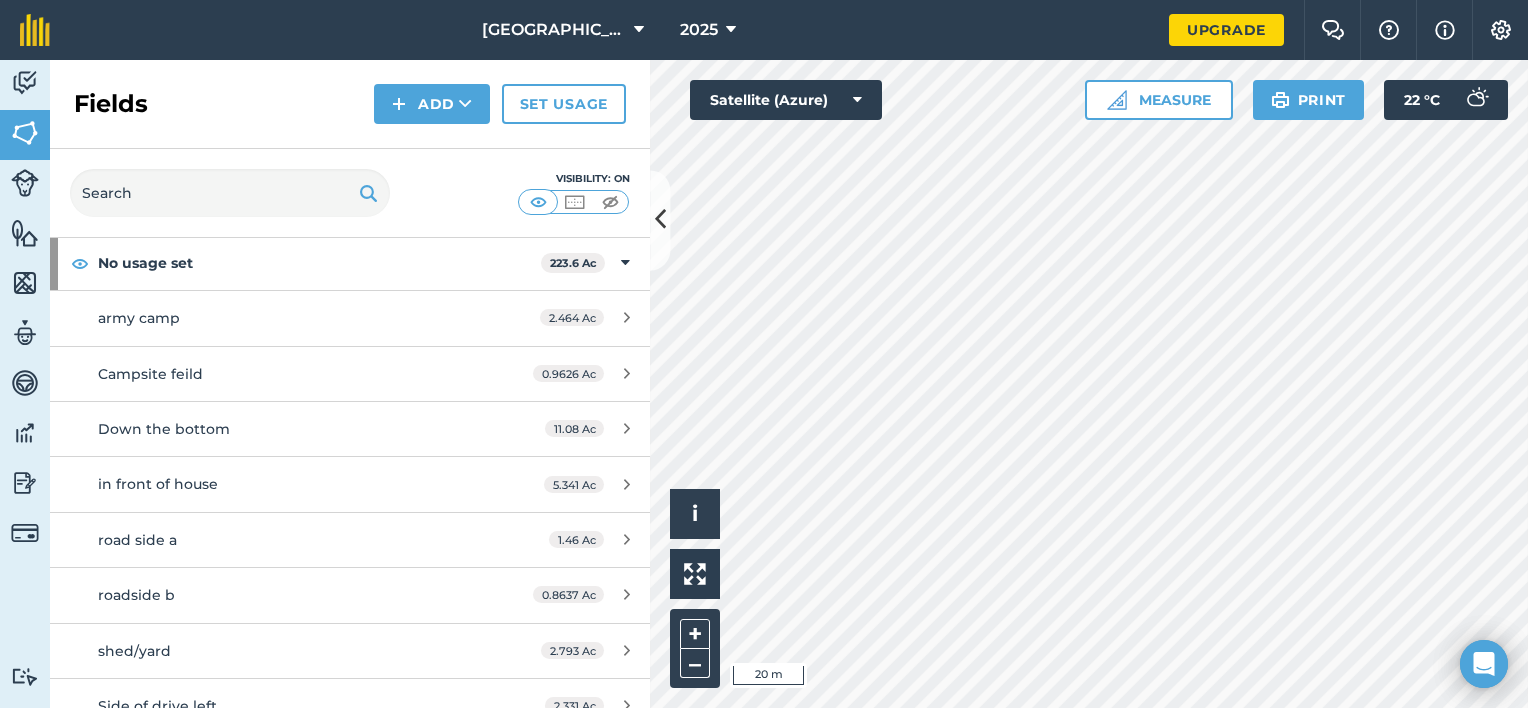 scroll, scrollTop: 133, scrollLeft: 0, axis: vertical 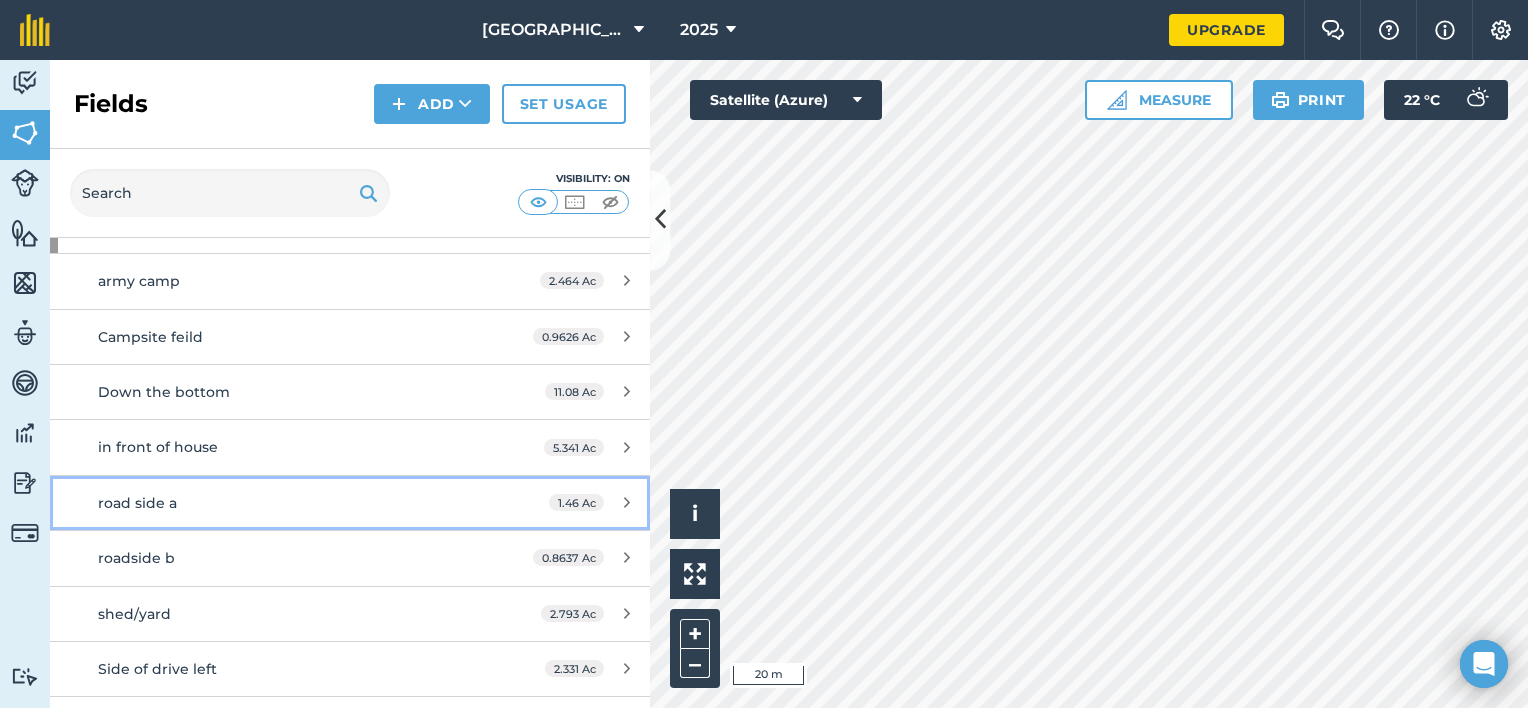 click on "road side a" at bounding box center [137, 503] 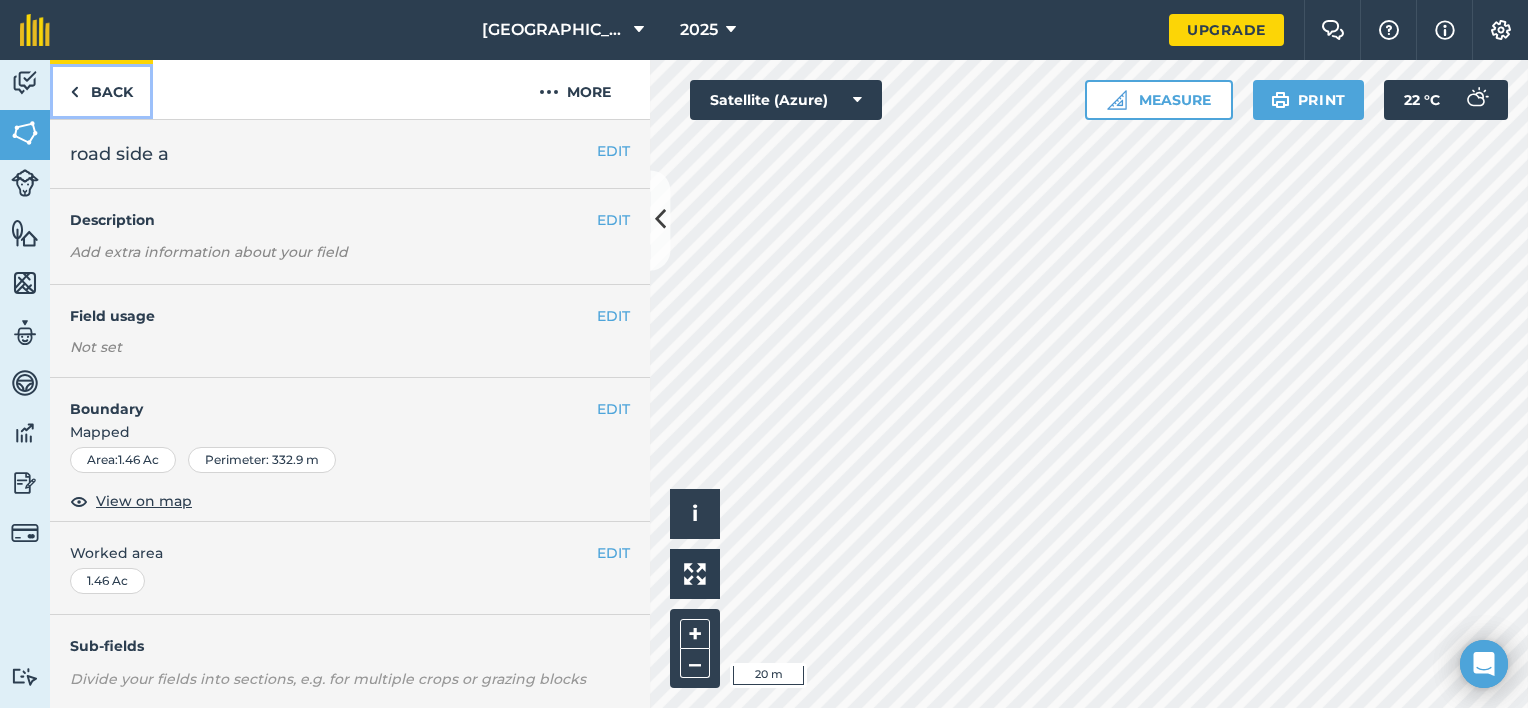 click at bounding box center (74, 92) 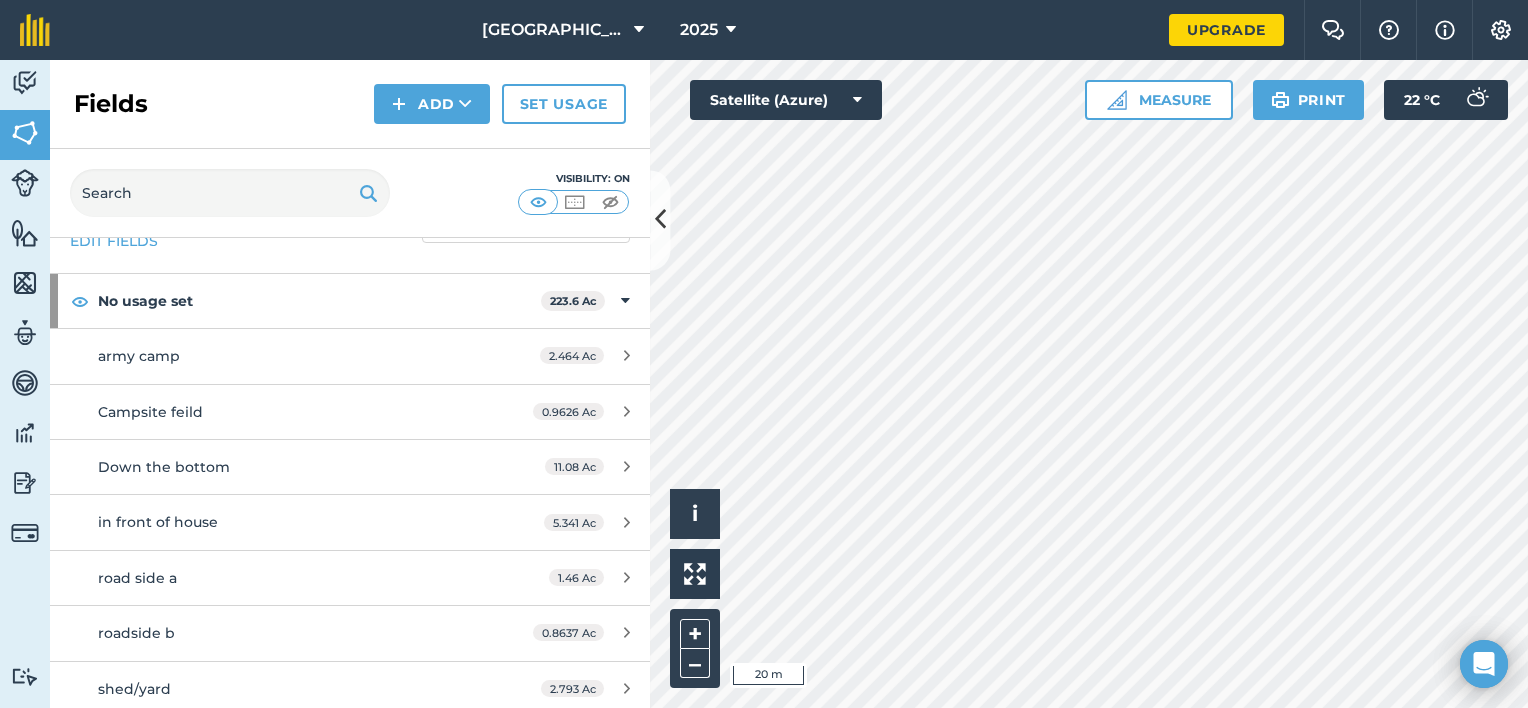 scroll, scrollTop: 166, scrollLeft: 0, axis: vertical 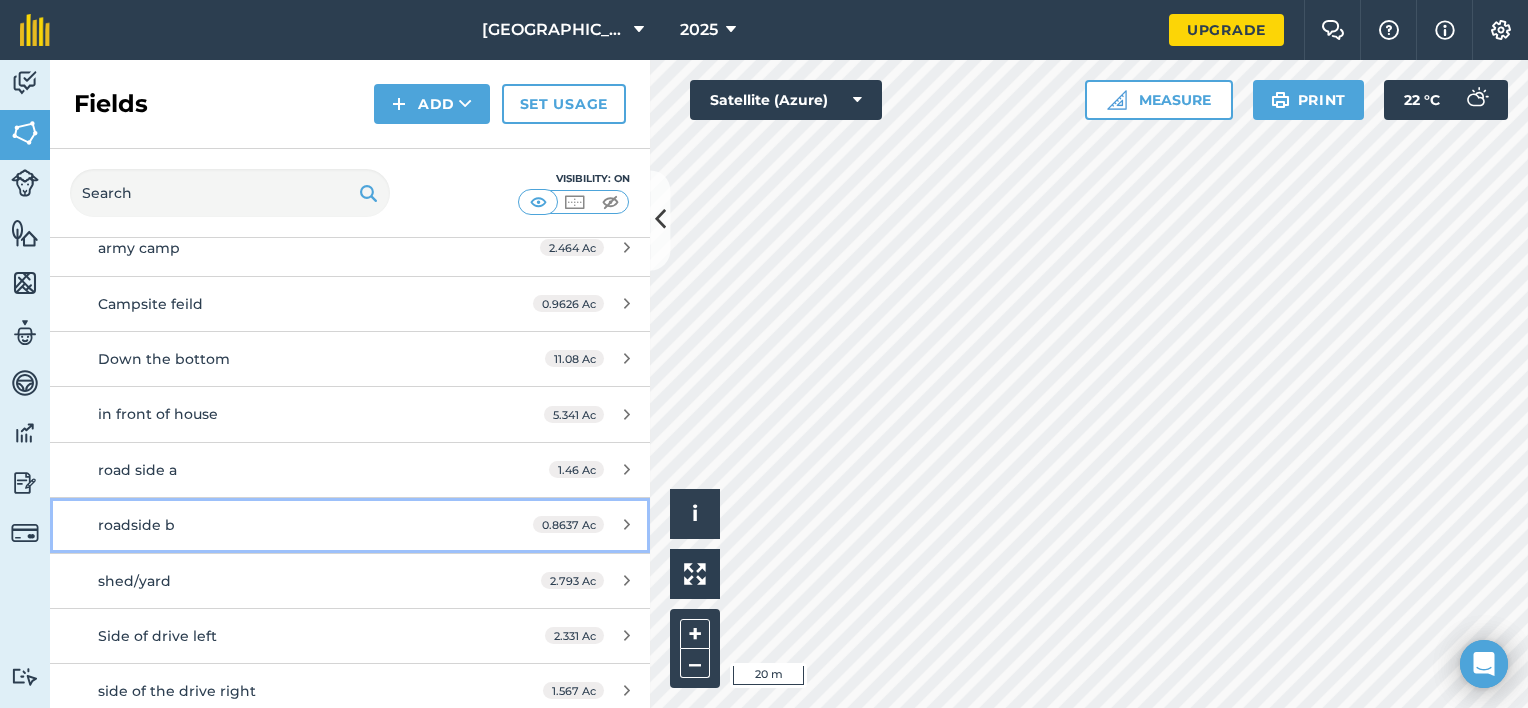 click on "roadside b" at bounding box center (136, 525) 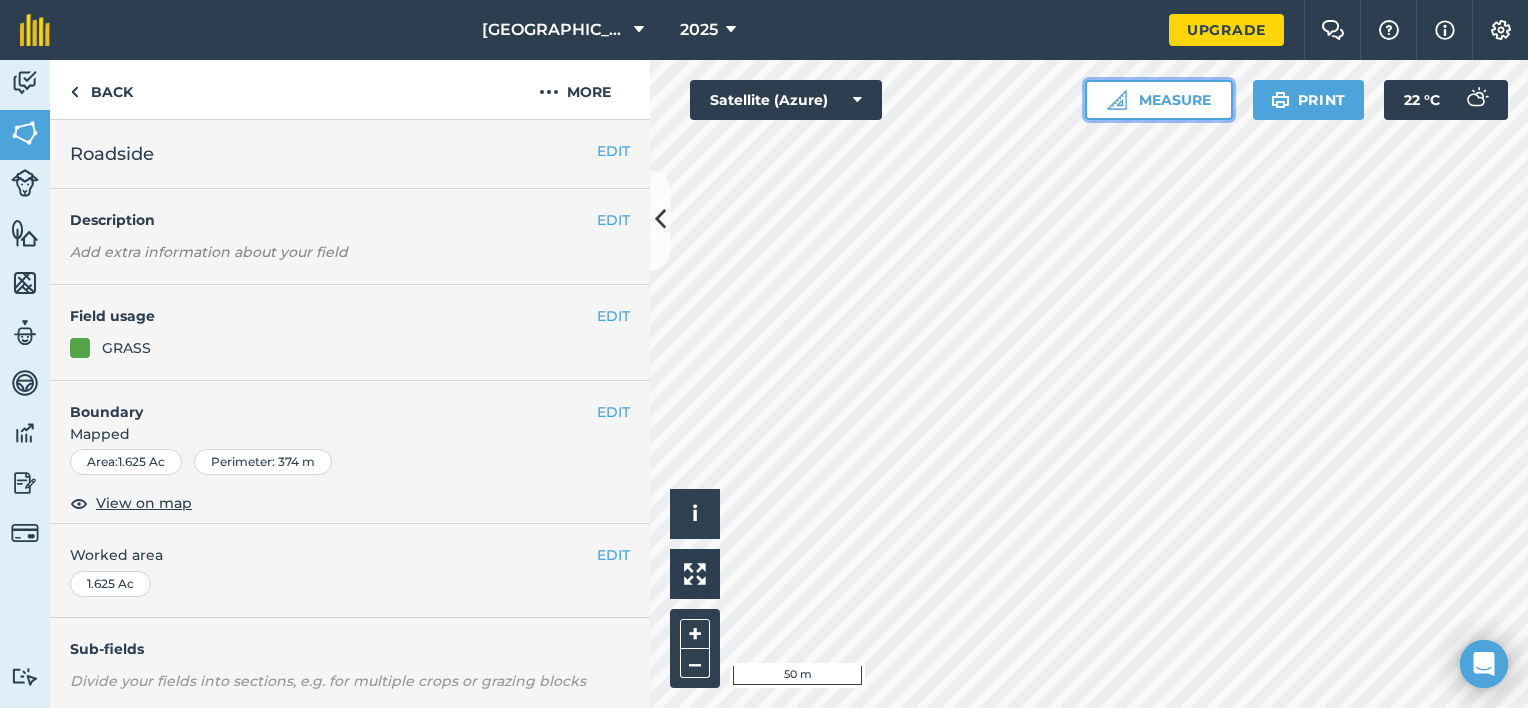 click on "Measure" at bounding box center (1159, 100) 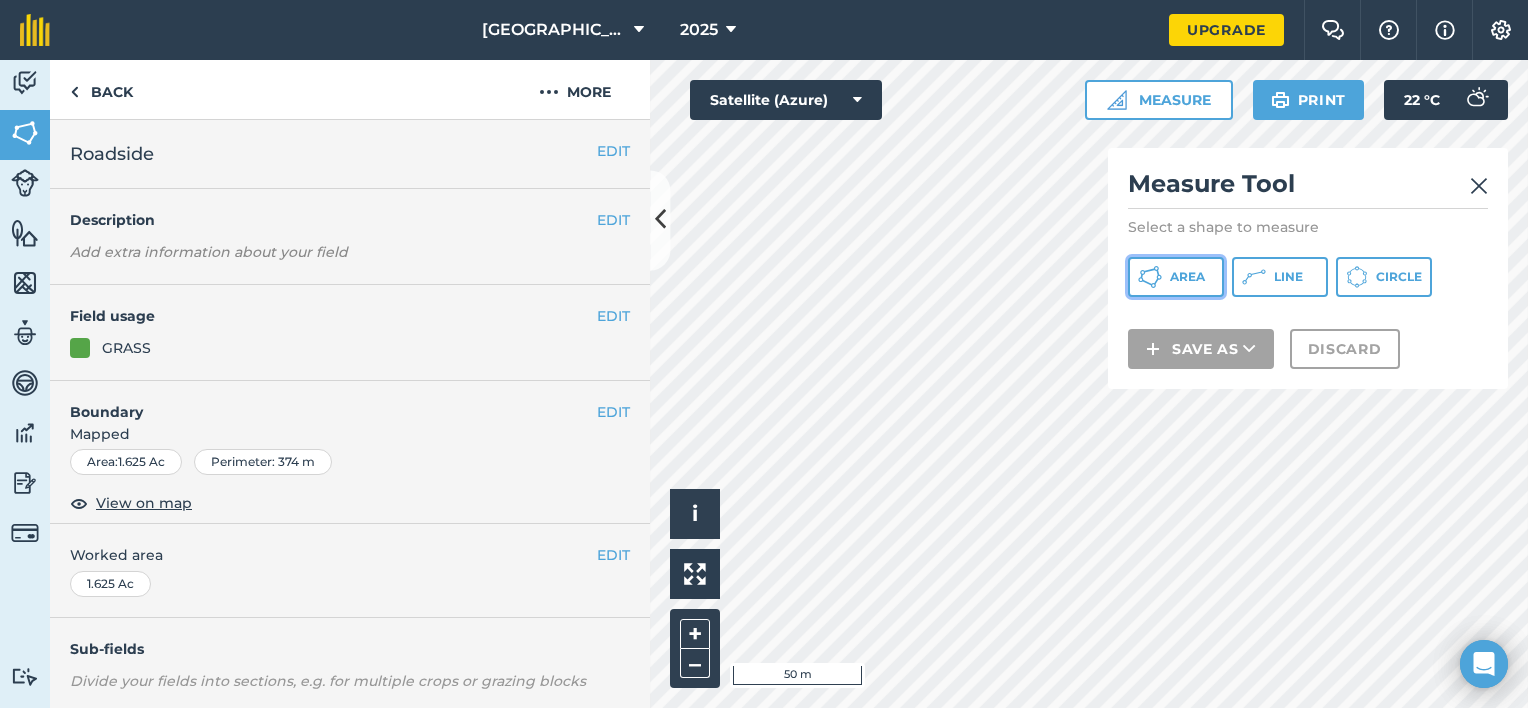 click 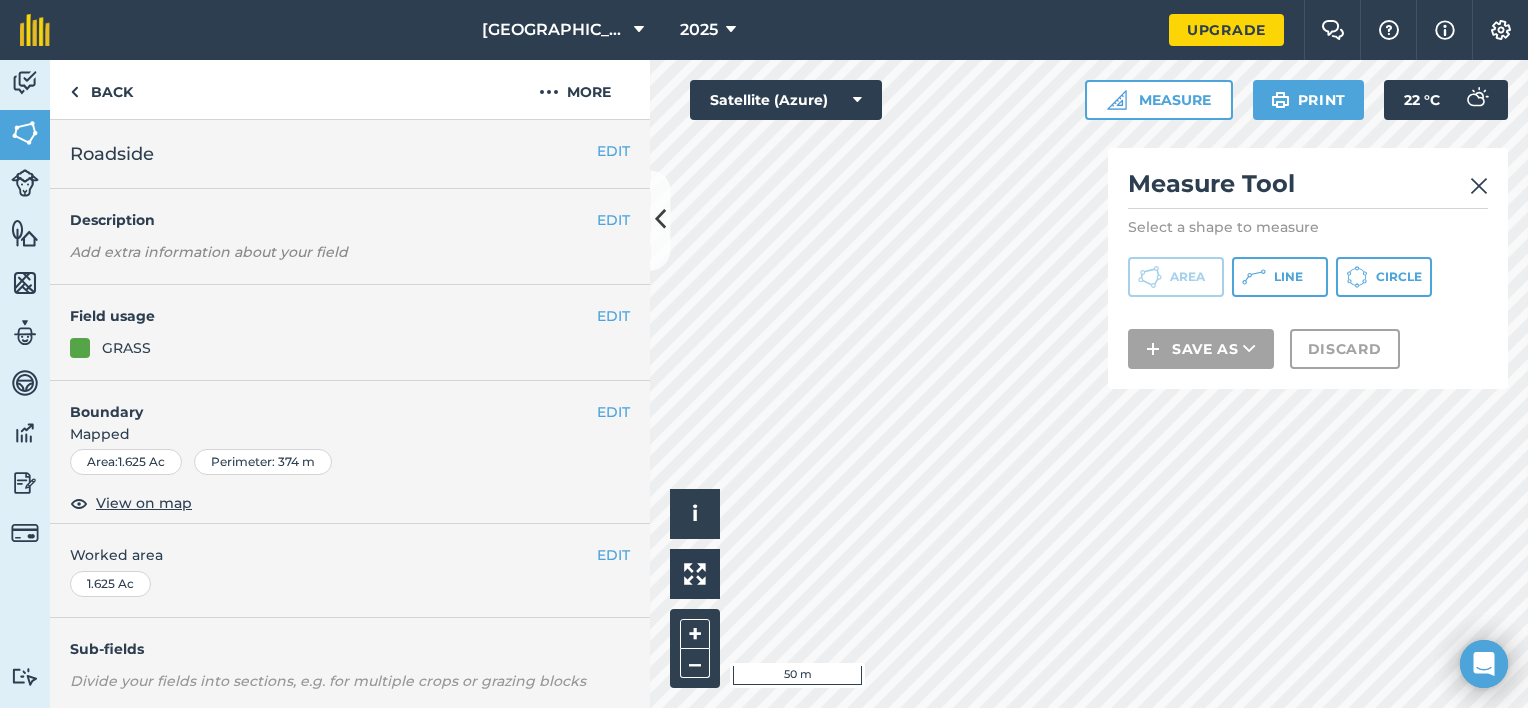 click at bounding box center [1479, 184] 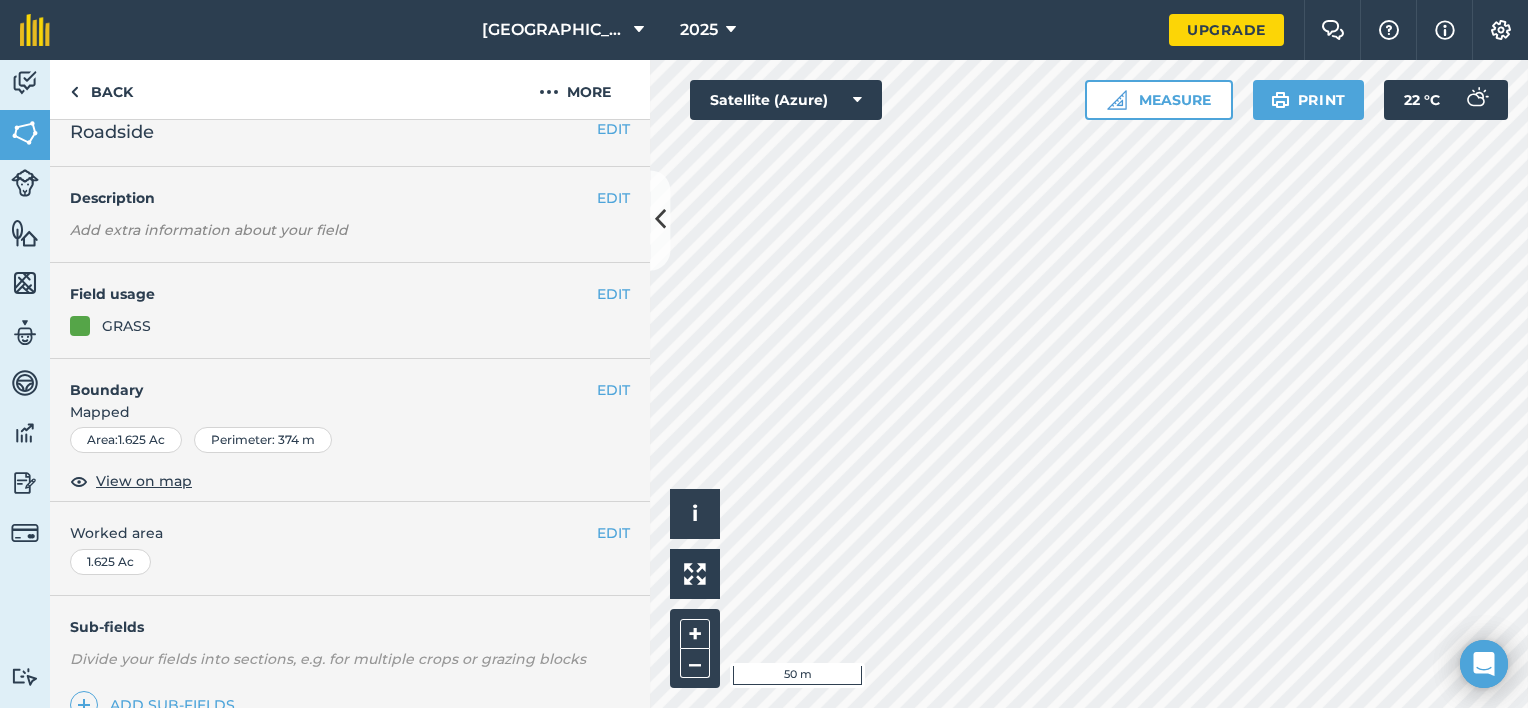 scroll, scrollTop: 33, scrollLeft: 0, axis: vertical 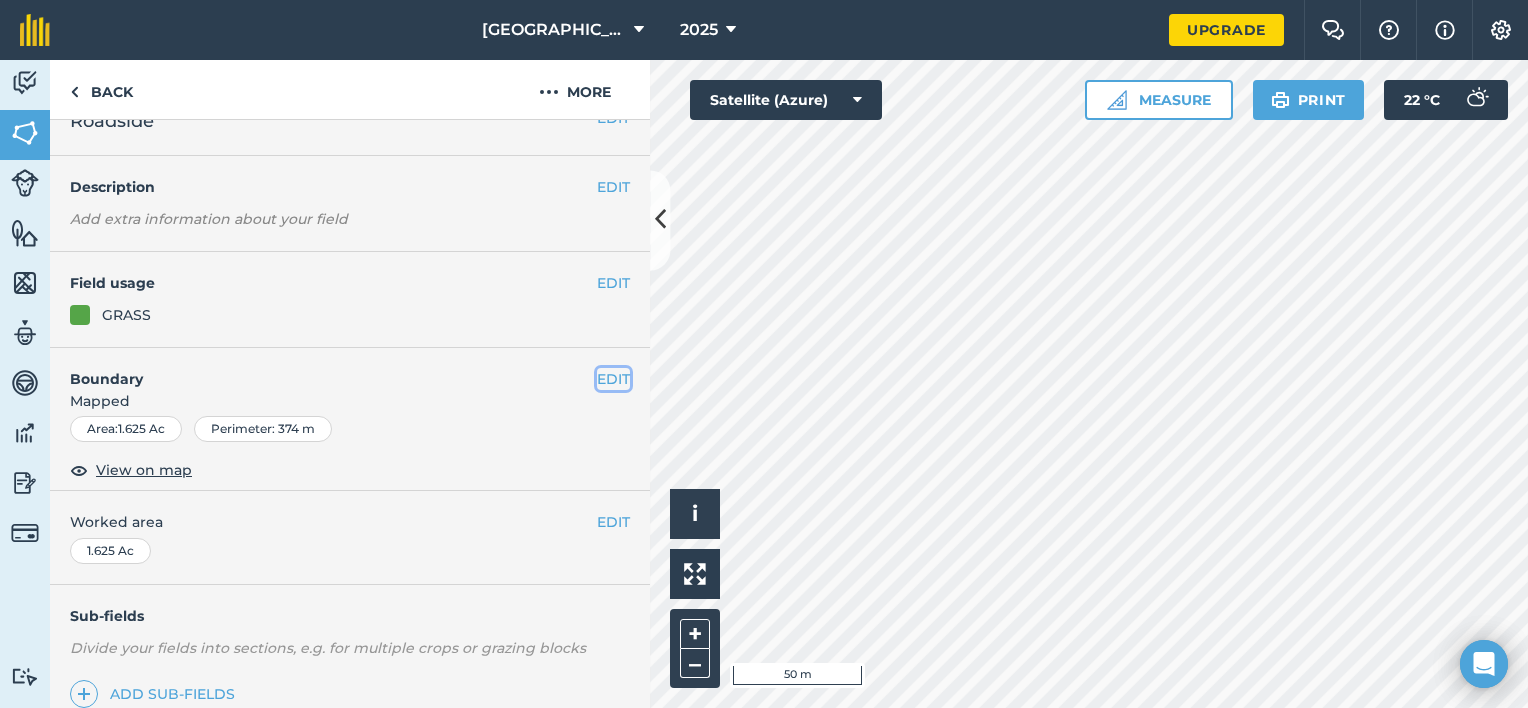 click on "EDIT" at bounding box center (613, 379) 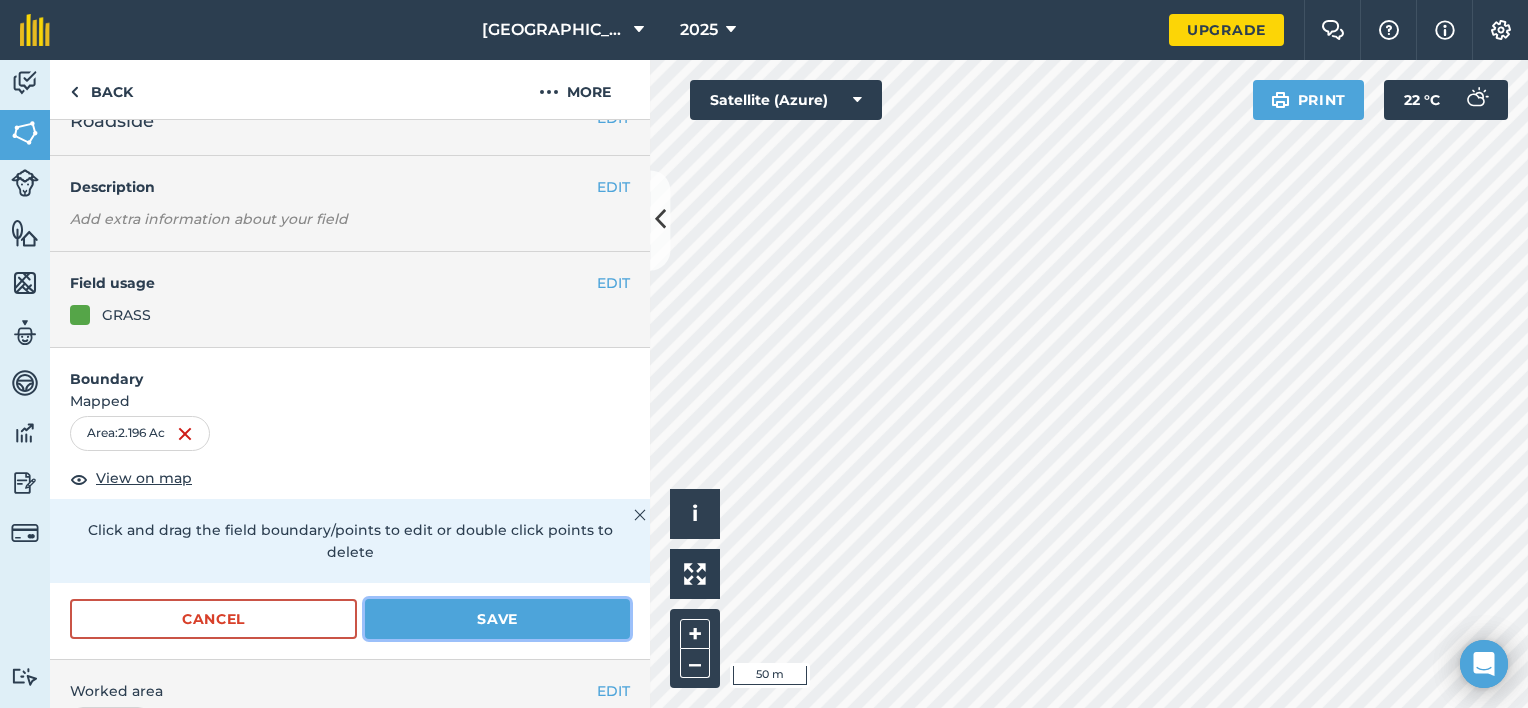click on "Save" at bounding box center [497, 619] 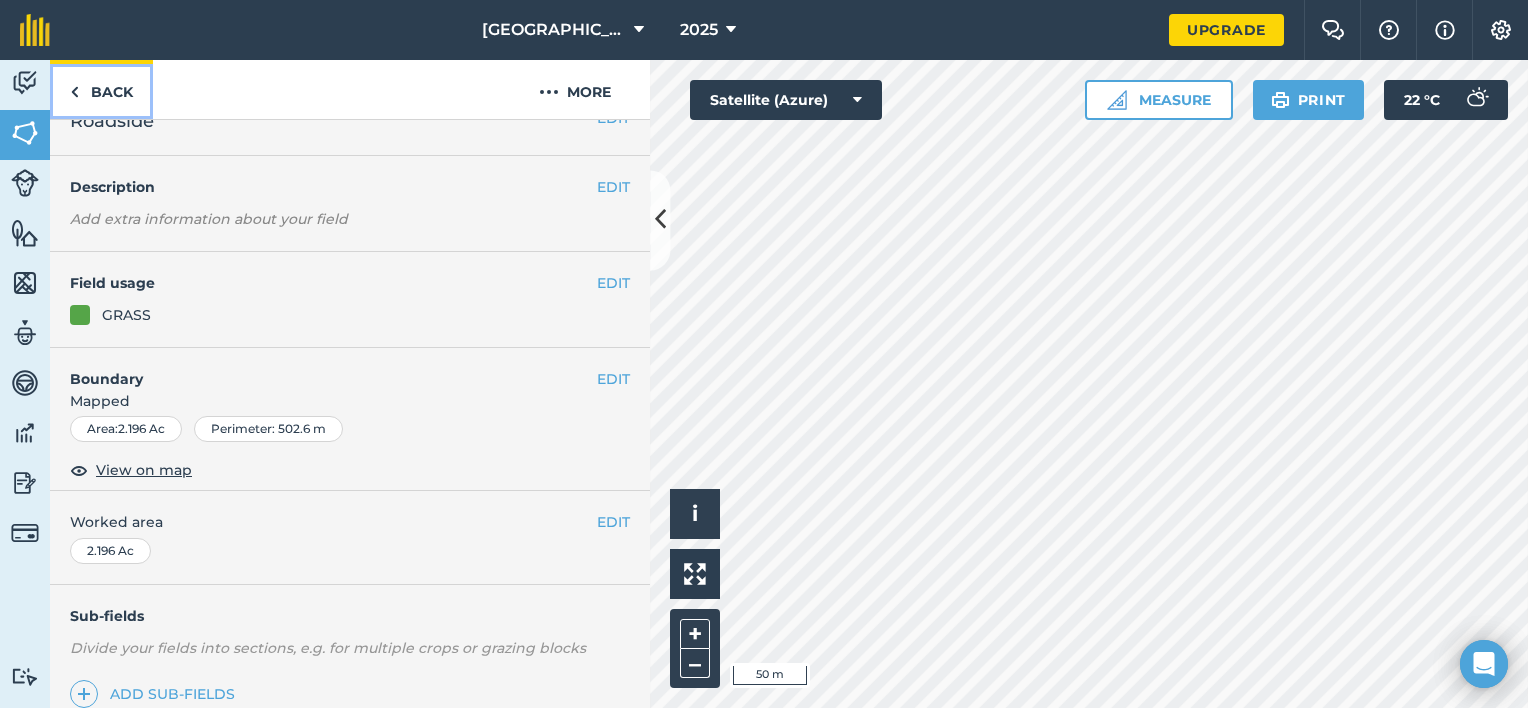 click on "Back" at bounding box center [101, 89] 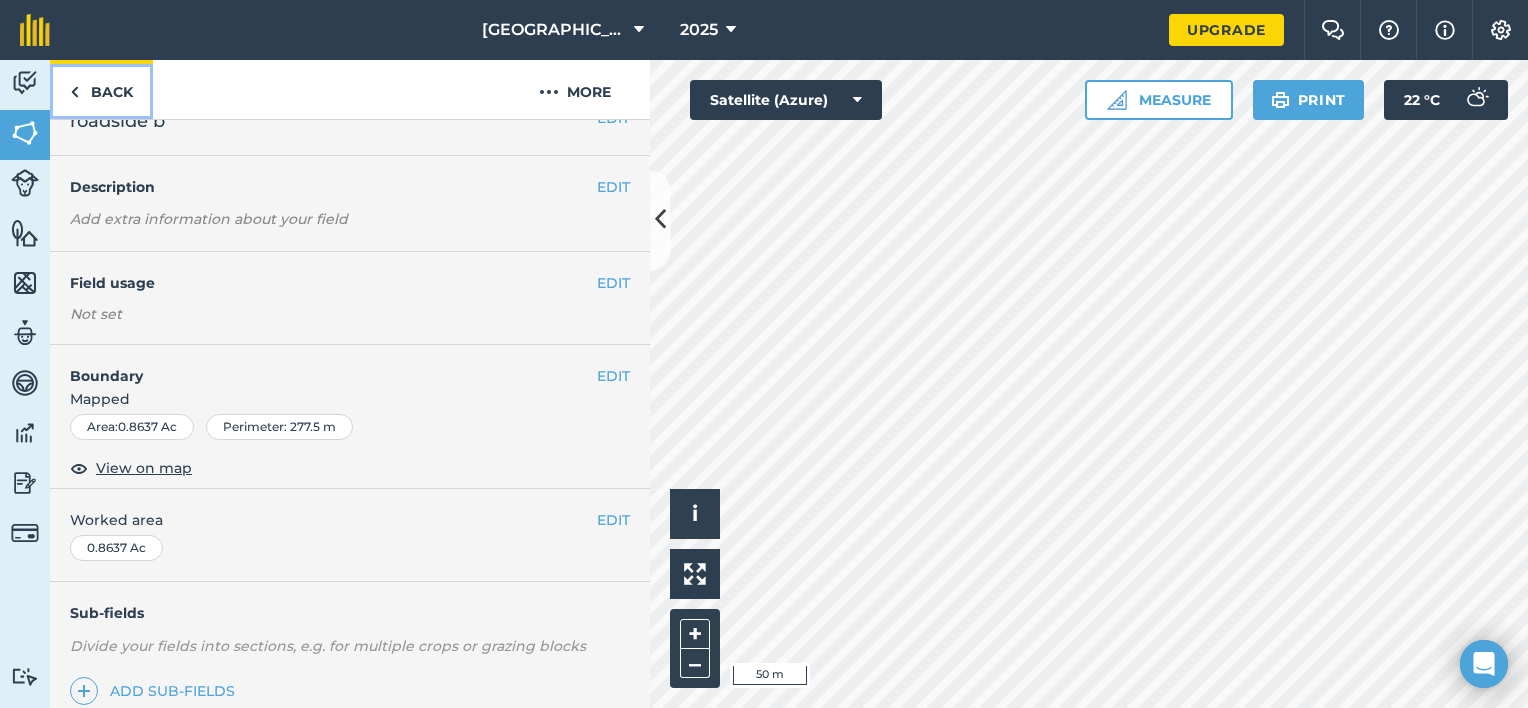 click at bounding box center (74, 92) 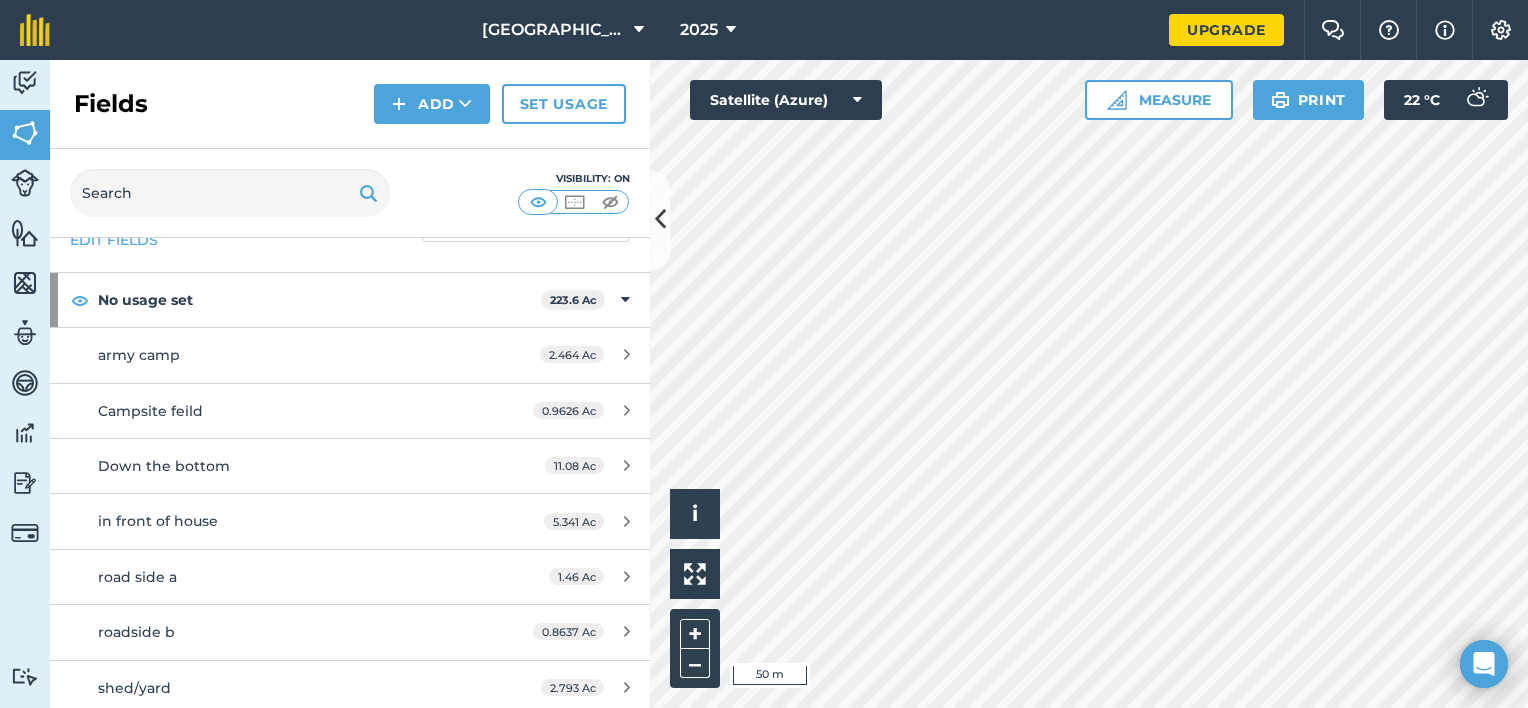 scroll, scrollTop: 66, scrollLeft: 0, axis: vertical 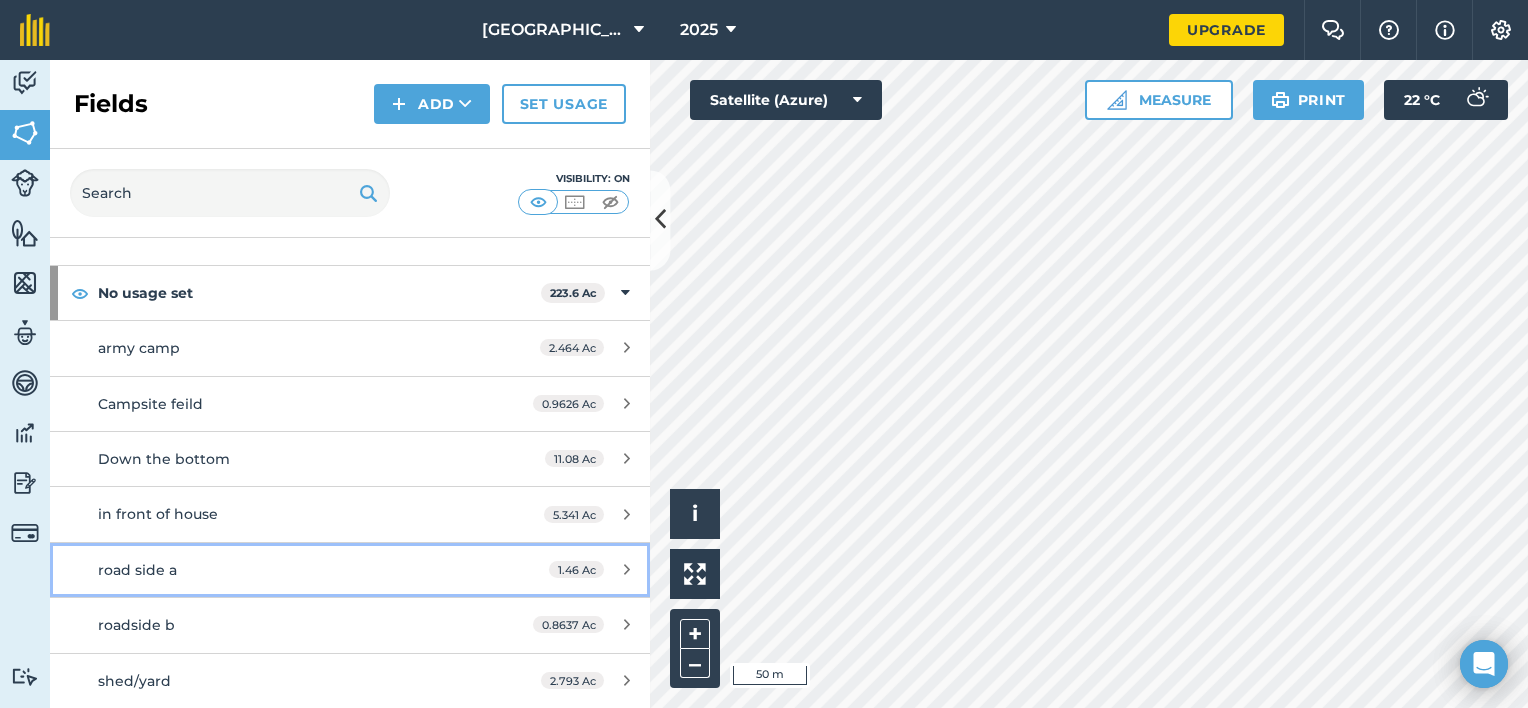 click on "road side a" at bounding box center (137, 570) 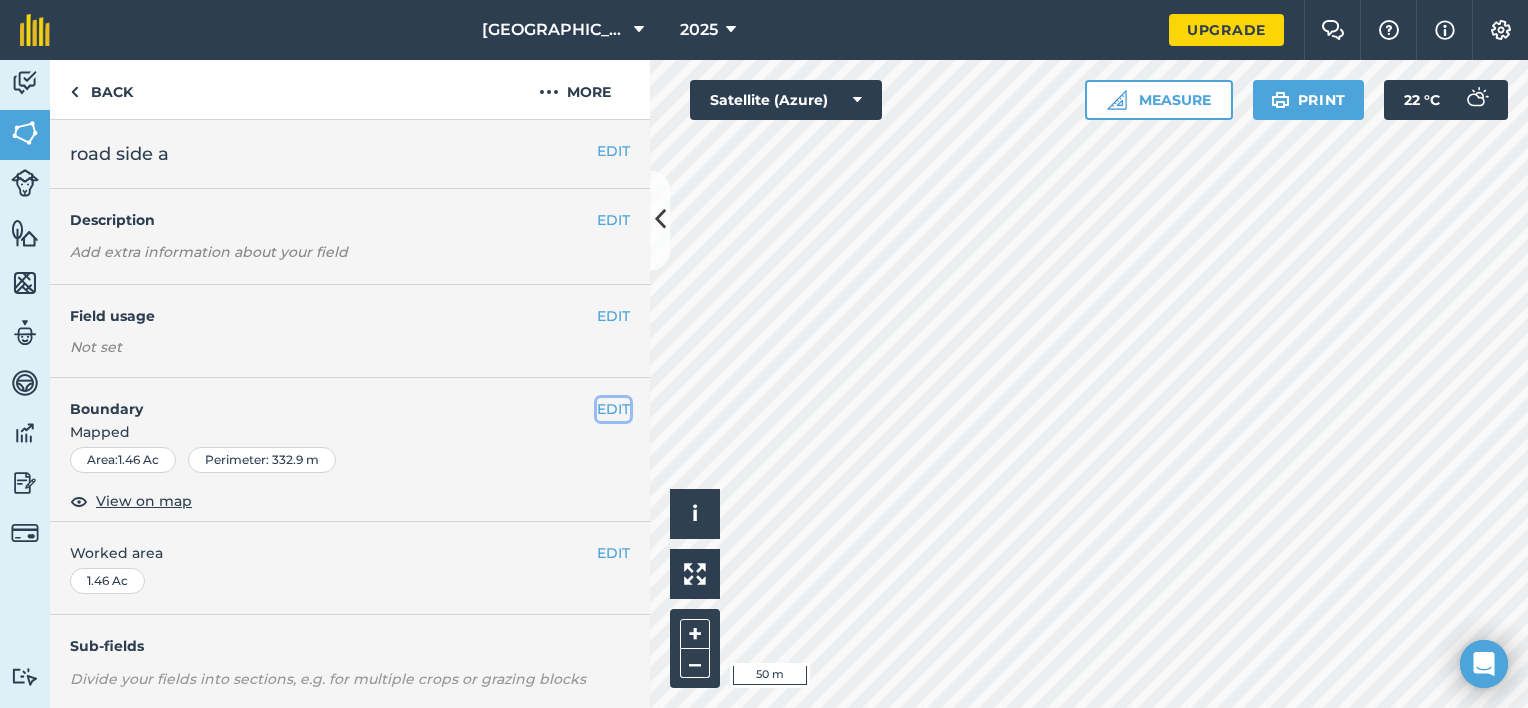 click on "EDIT" at bounding box center [613, 409] 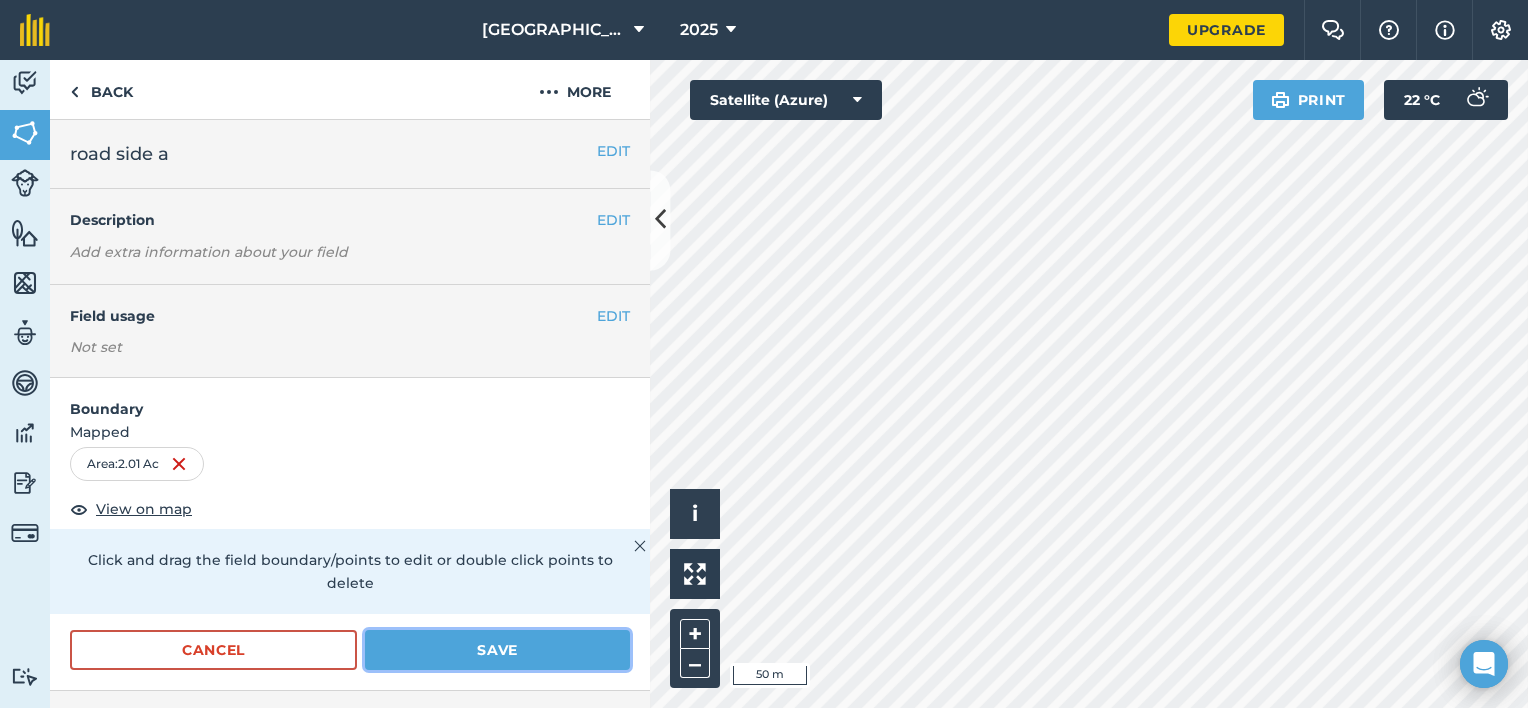 click on "Save" at bounding box center [497, 650] 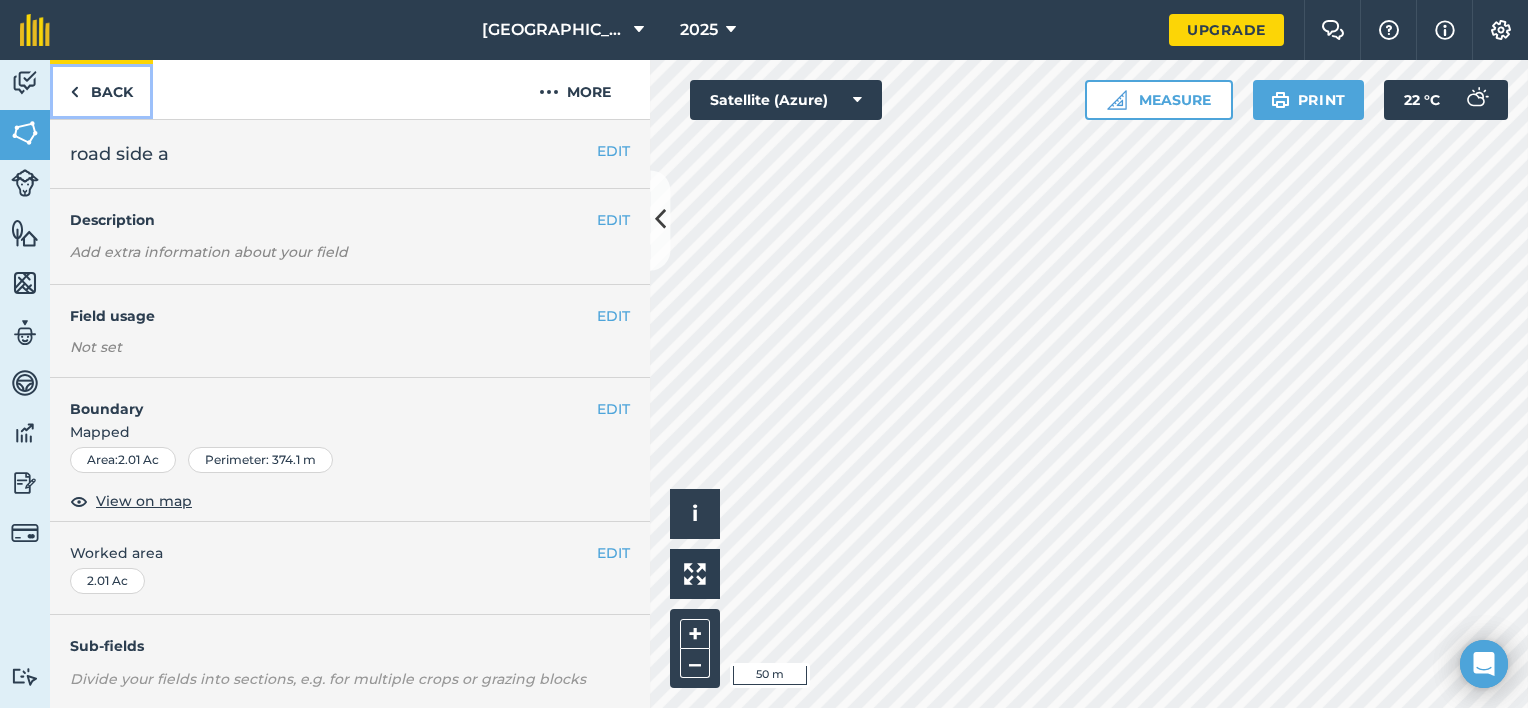 click at bounding box center [74, 92] 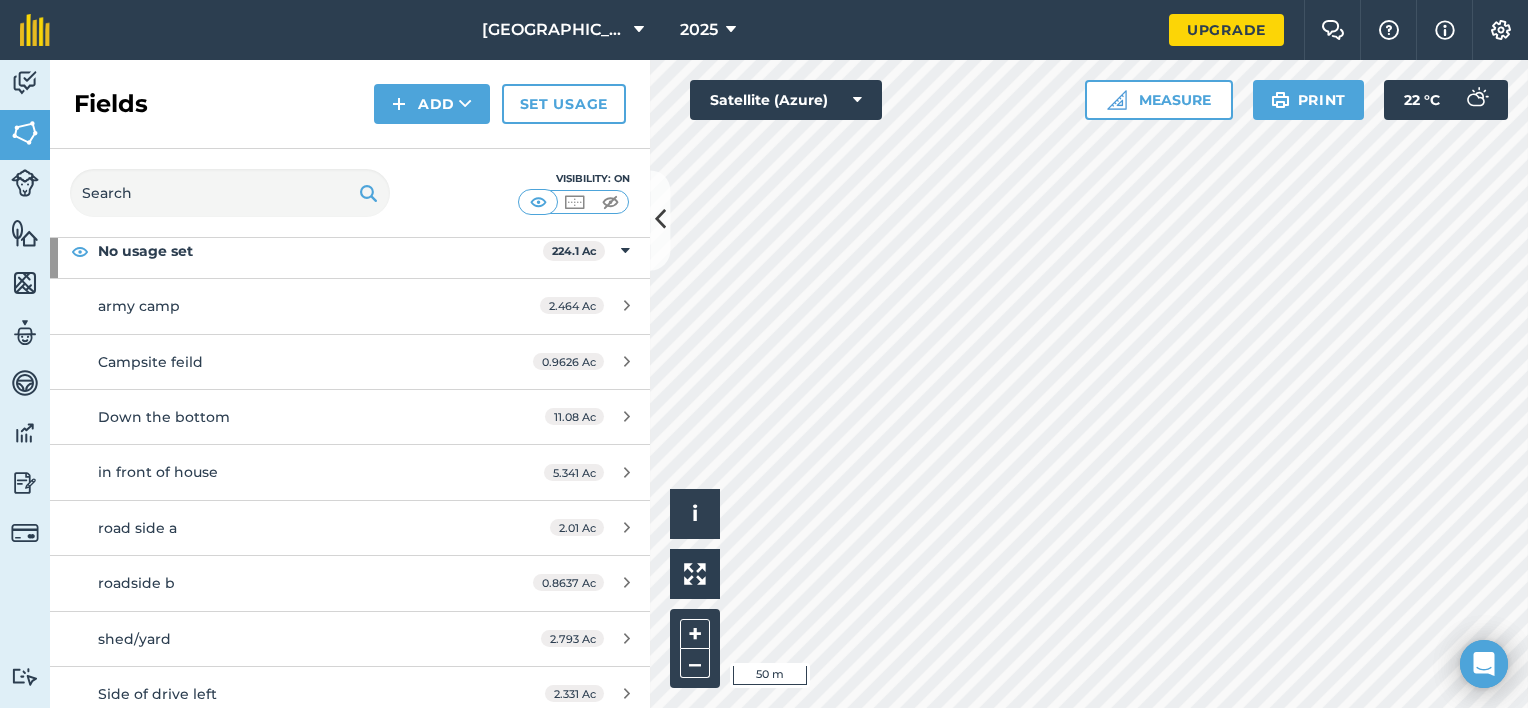 scroll, scrollTop: 133, scrollLeft: 0, axis: vertical 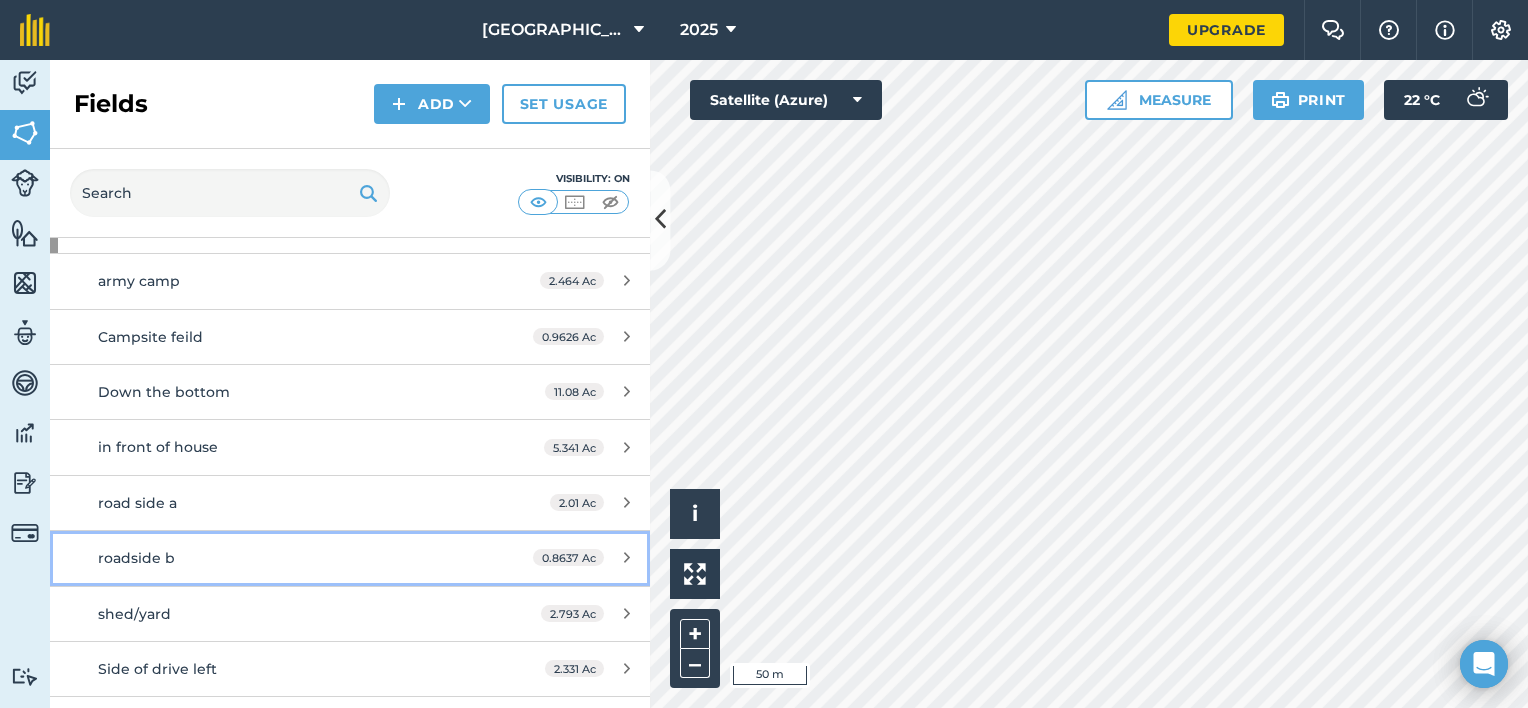 click on "roadside b 0.8637   Ac" at bounding box center (350, 558) 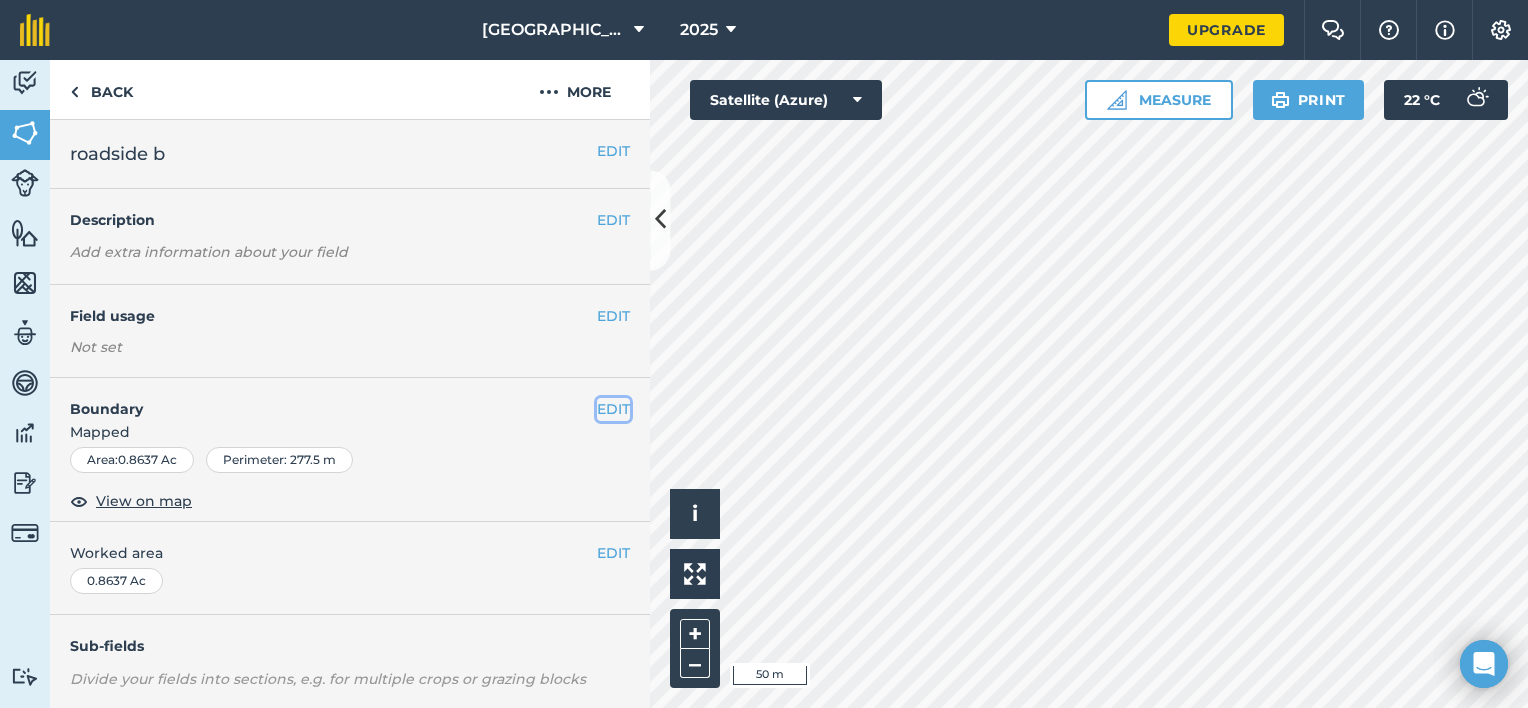 click on "EDIT" at bounding box center (613, 409) 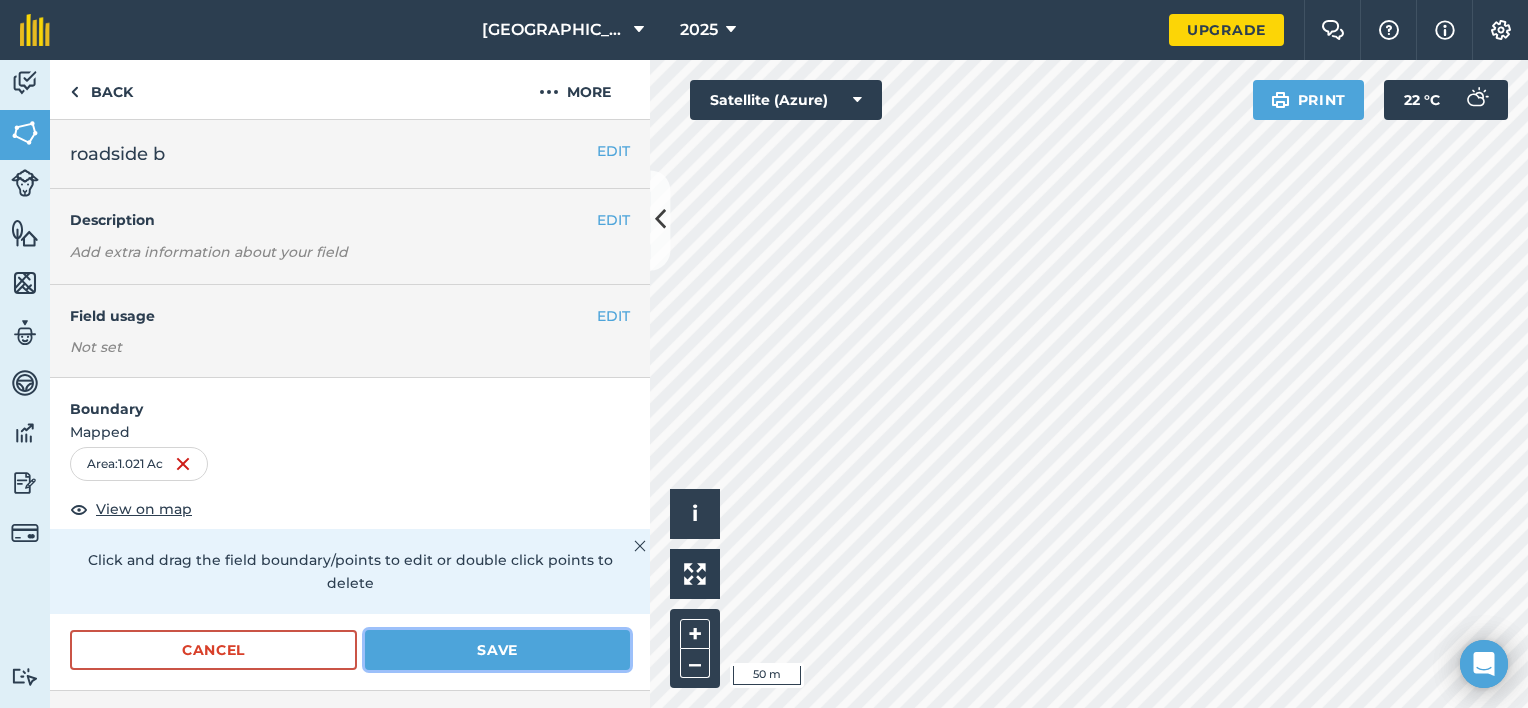 click on "Save" at bounding box center (497, 650) 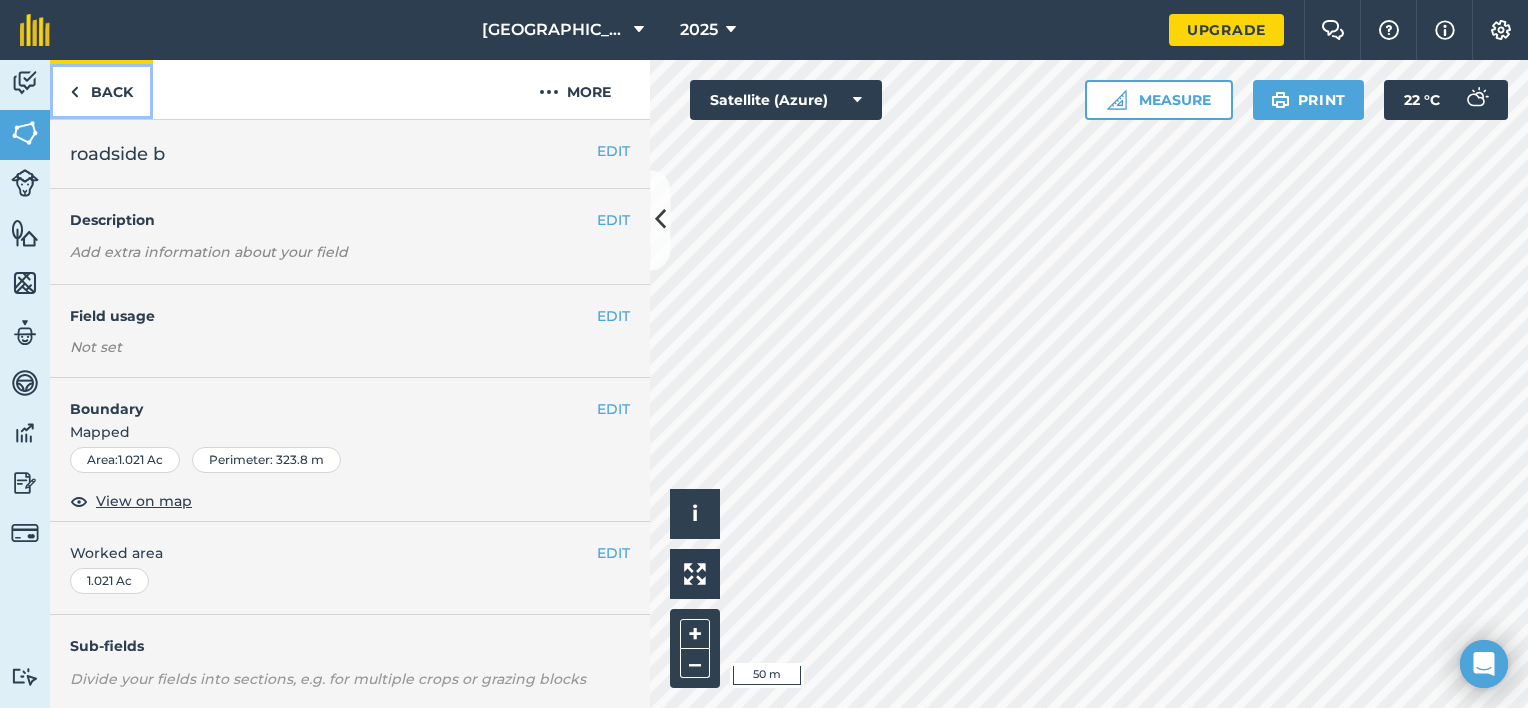 click on "Back" at bounding box center [101, 89] 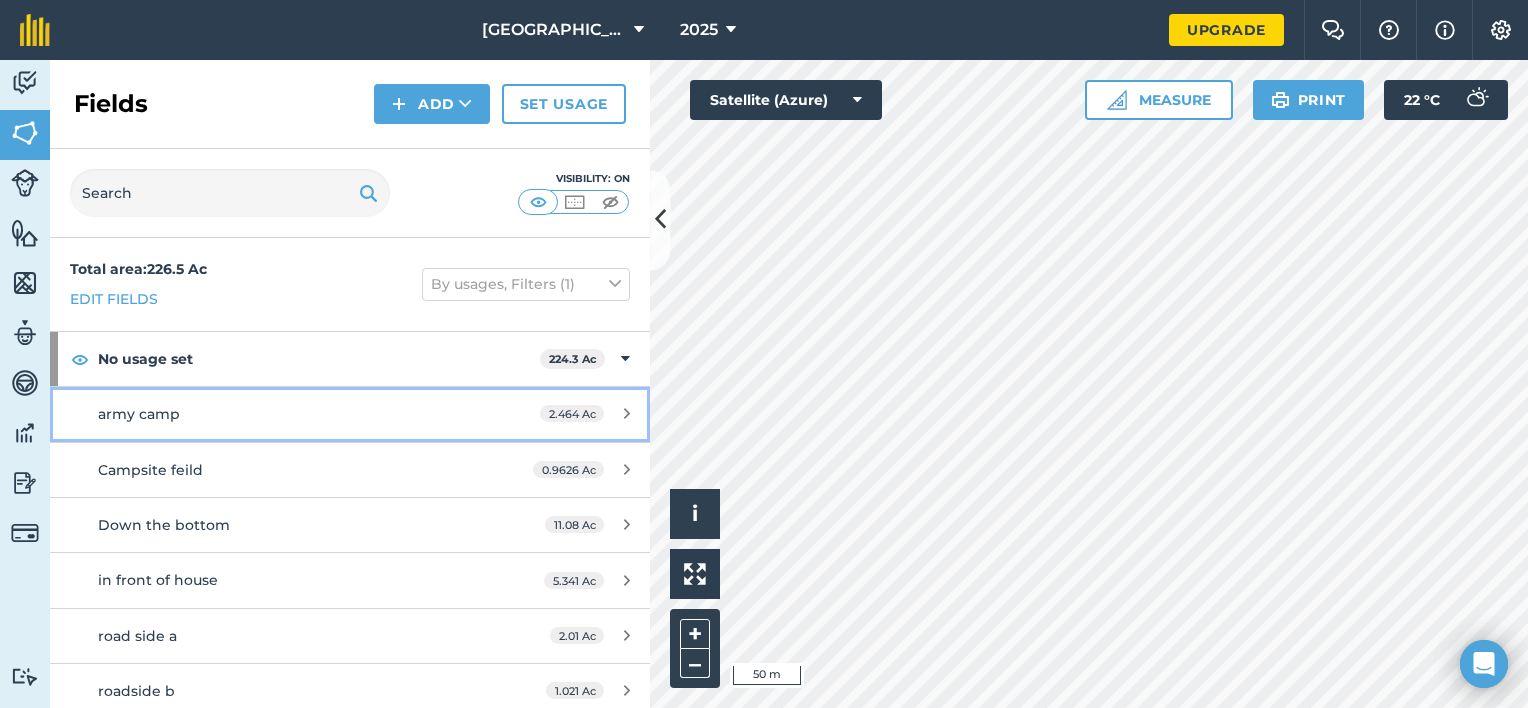 click on "army camp" at bounding box center (139, 414) 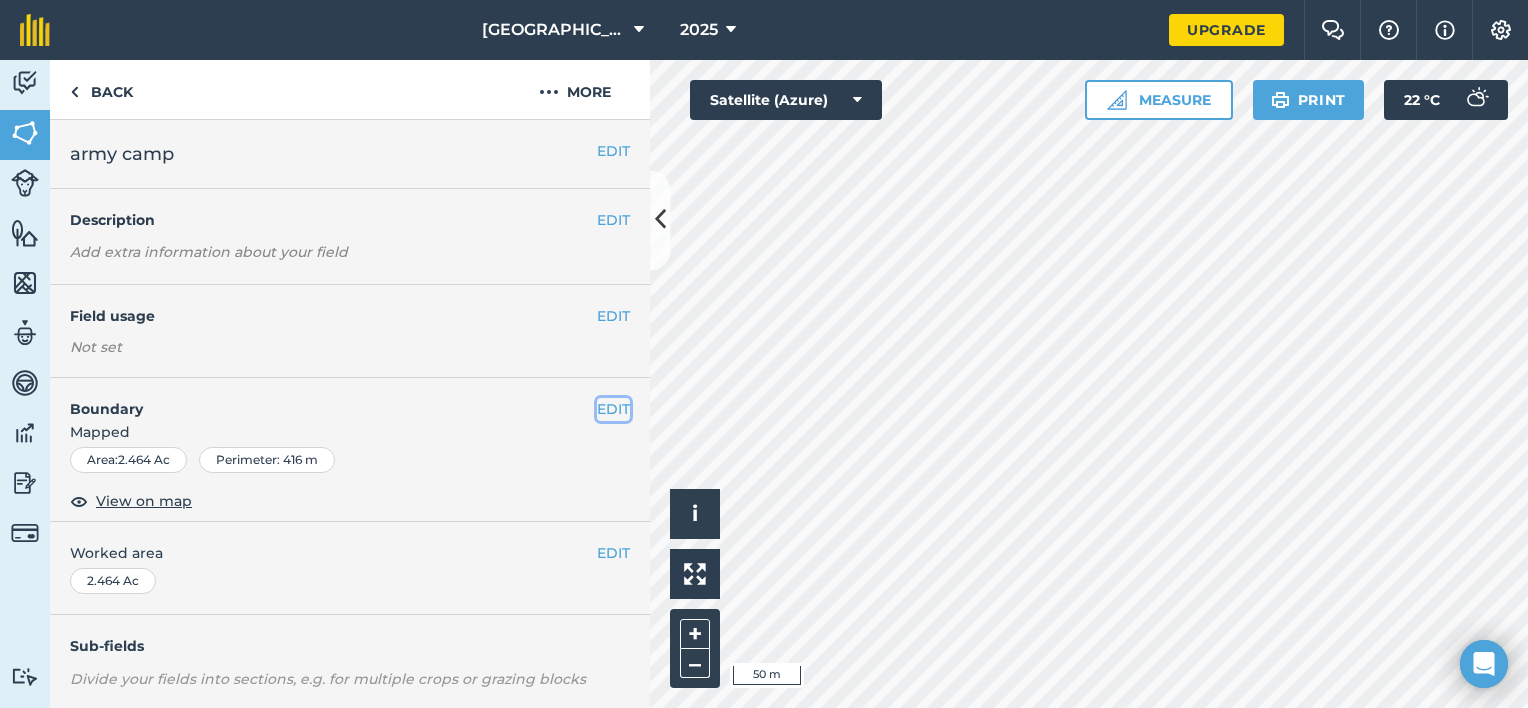 click on "EDIT" at bounding box center (613, 409) 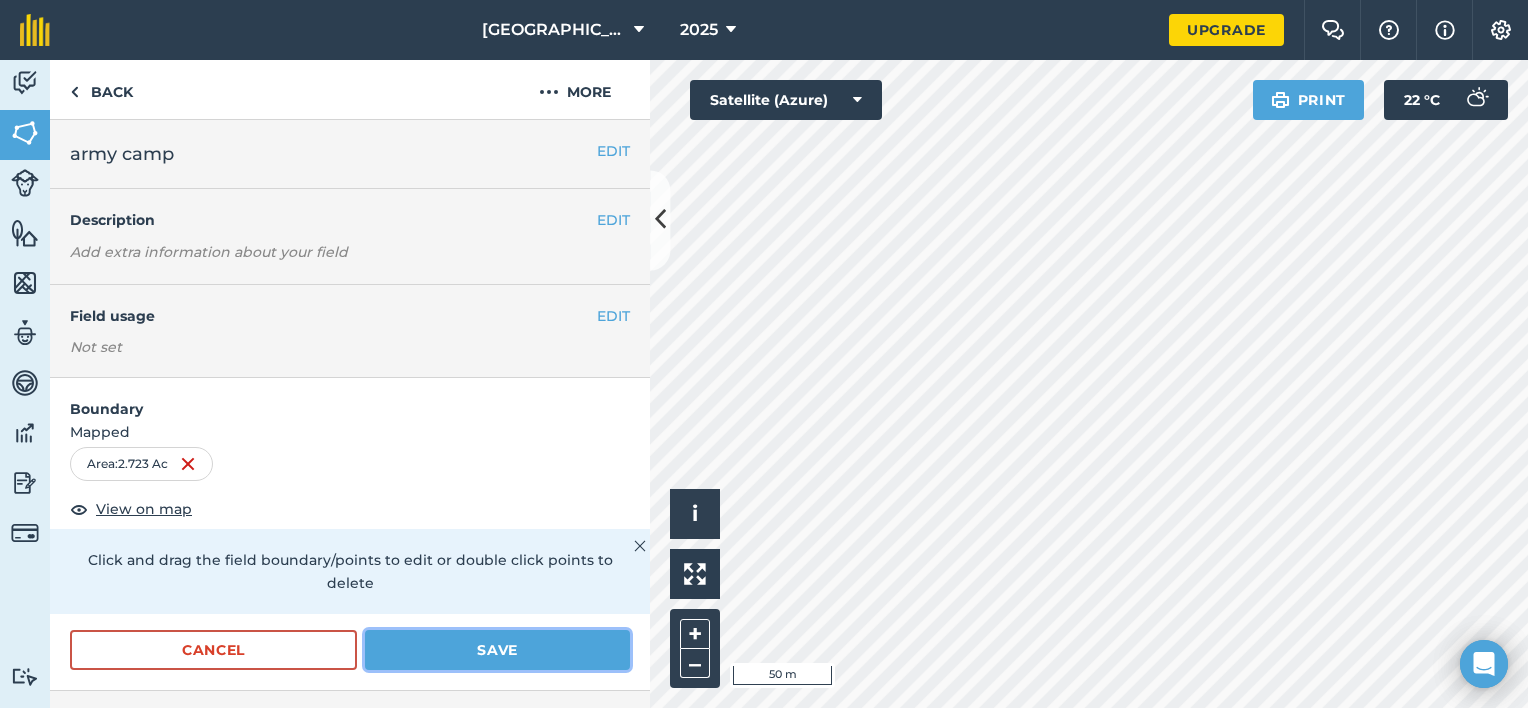 click on "Save" at bounding box center (497, 650) 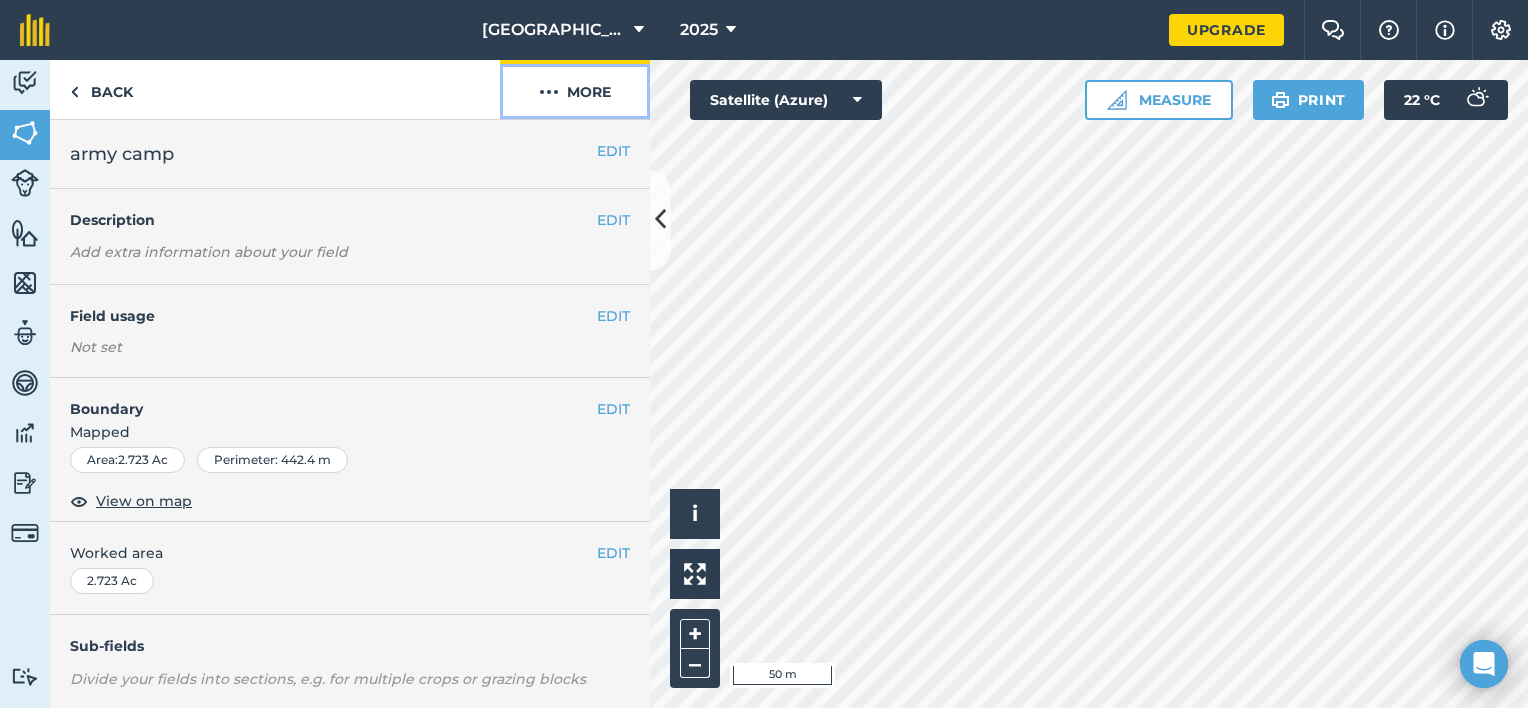 click on "More" at bounding box center [575, 89] 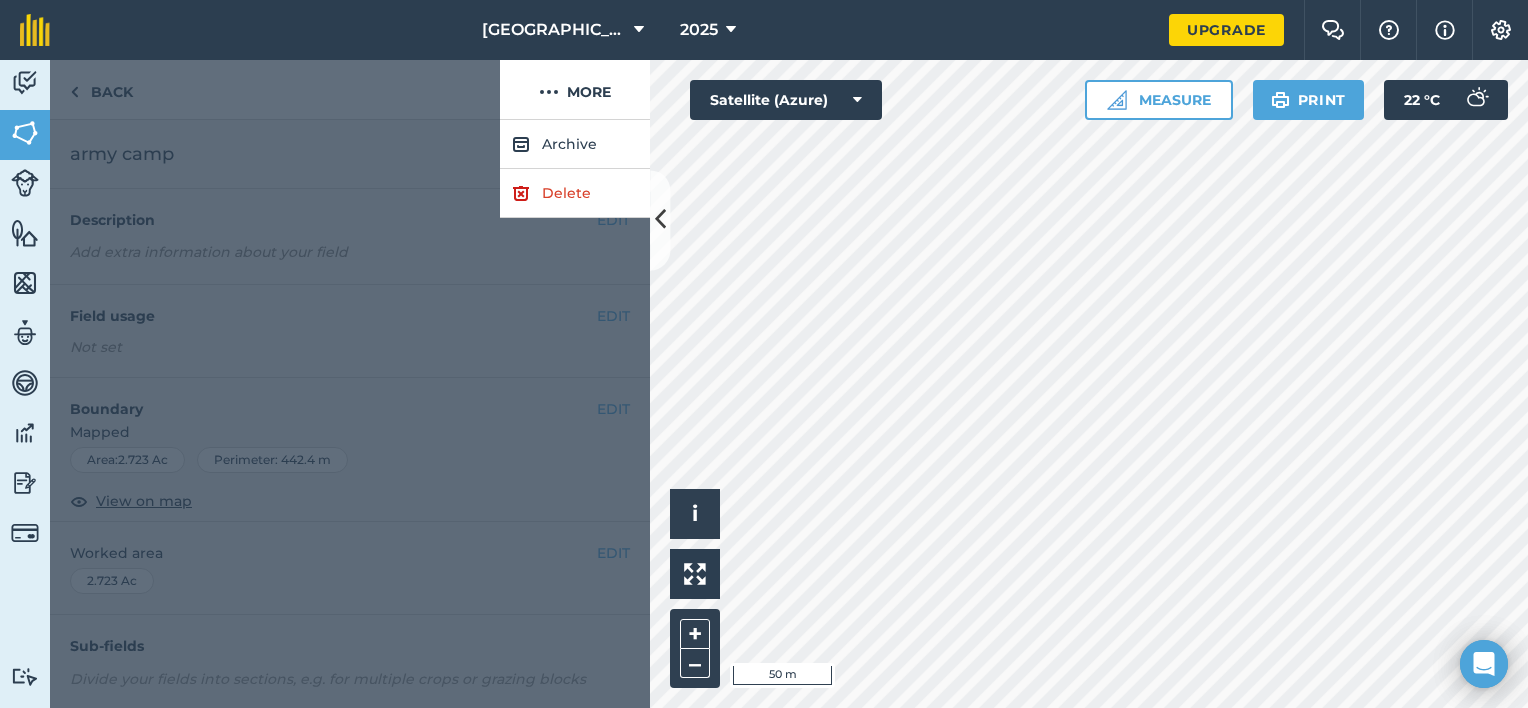 click at bounding box center (275, 90) 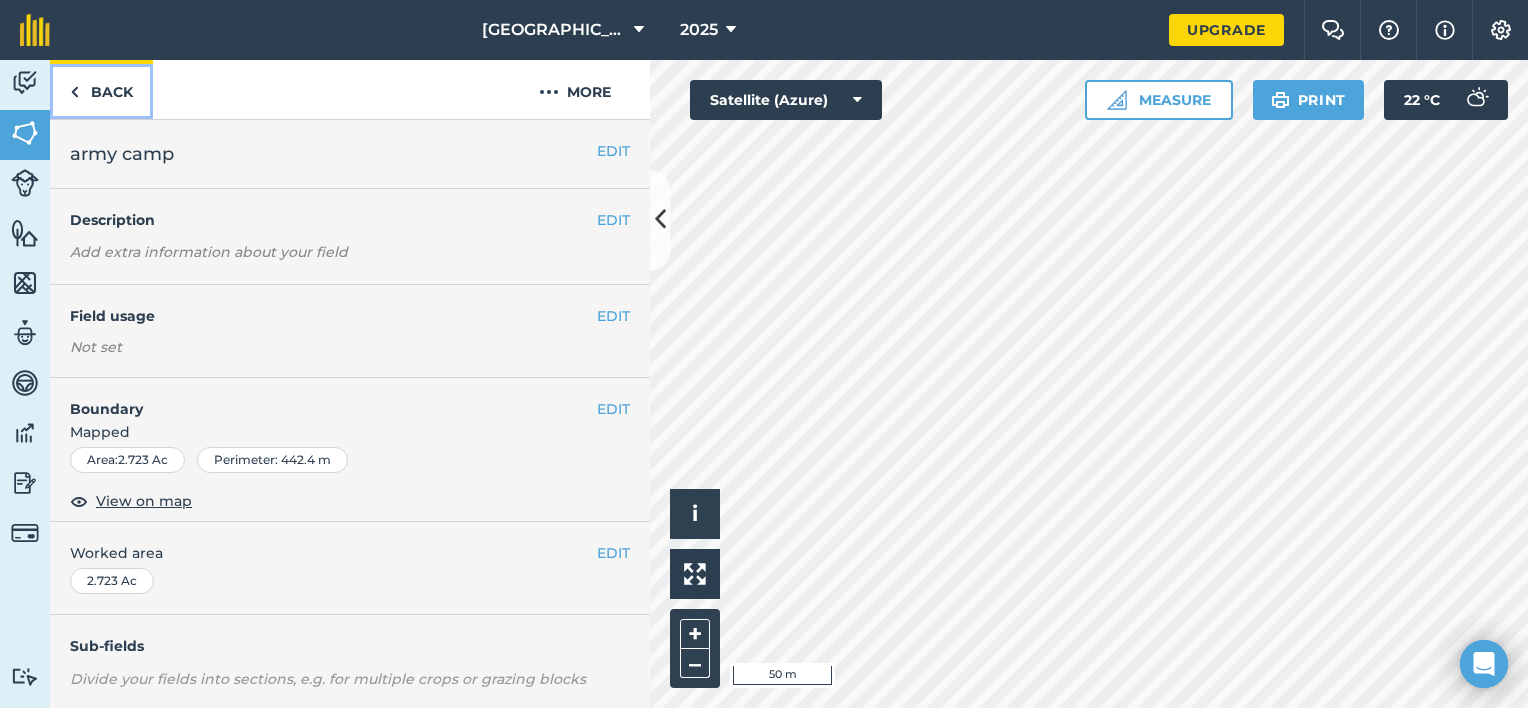 click on "Back" at bounding box center [101, 89] 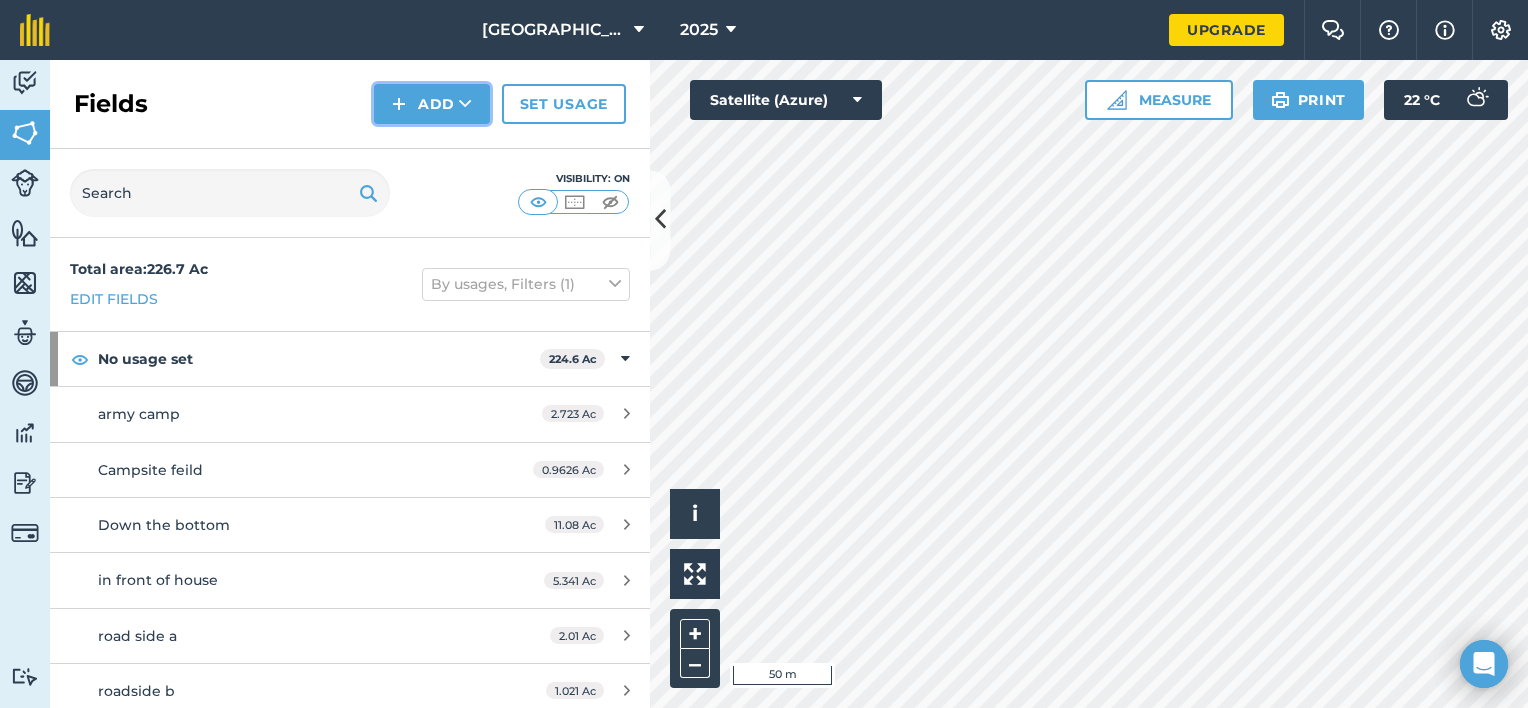 click at bounding box center (465, 104) 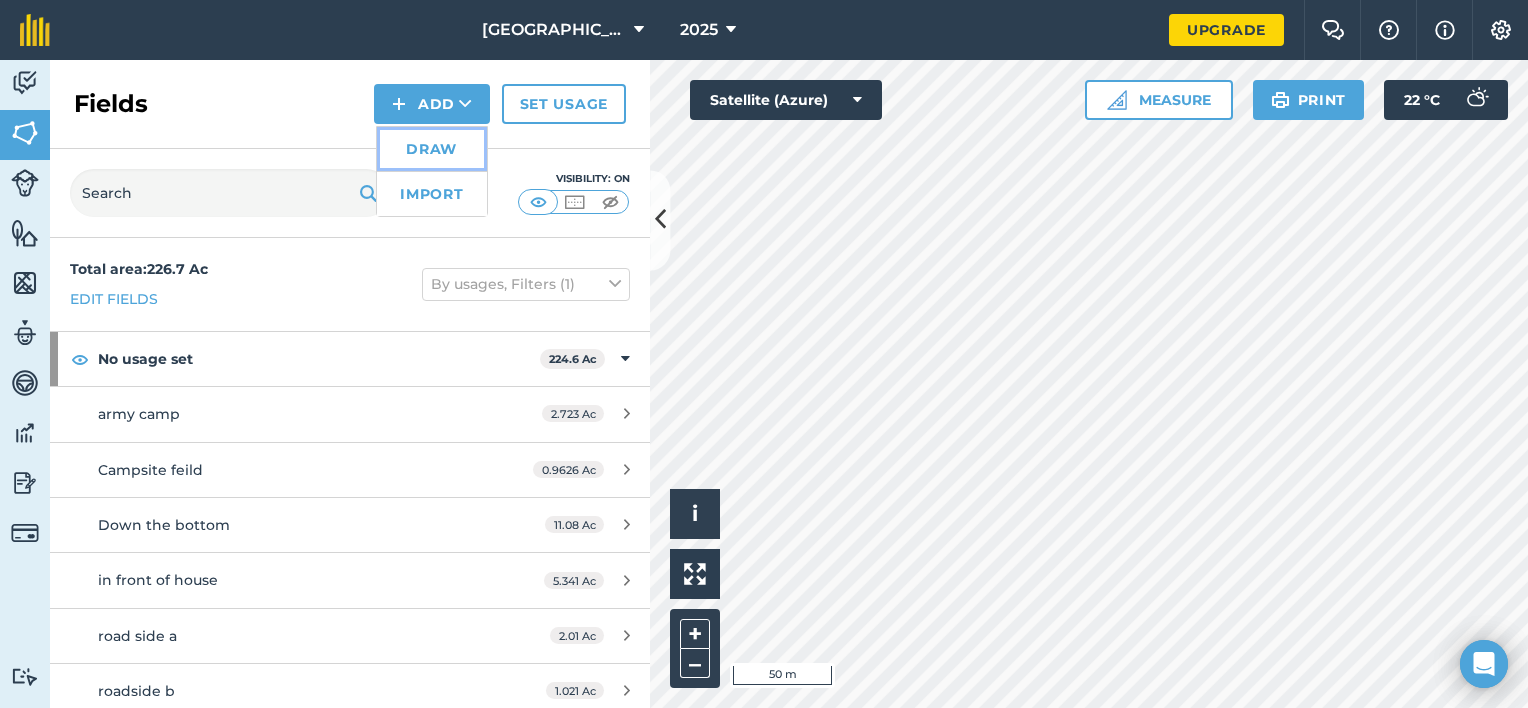 click on "Draw" at bounding box center [432, 149] 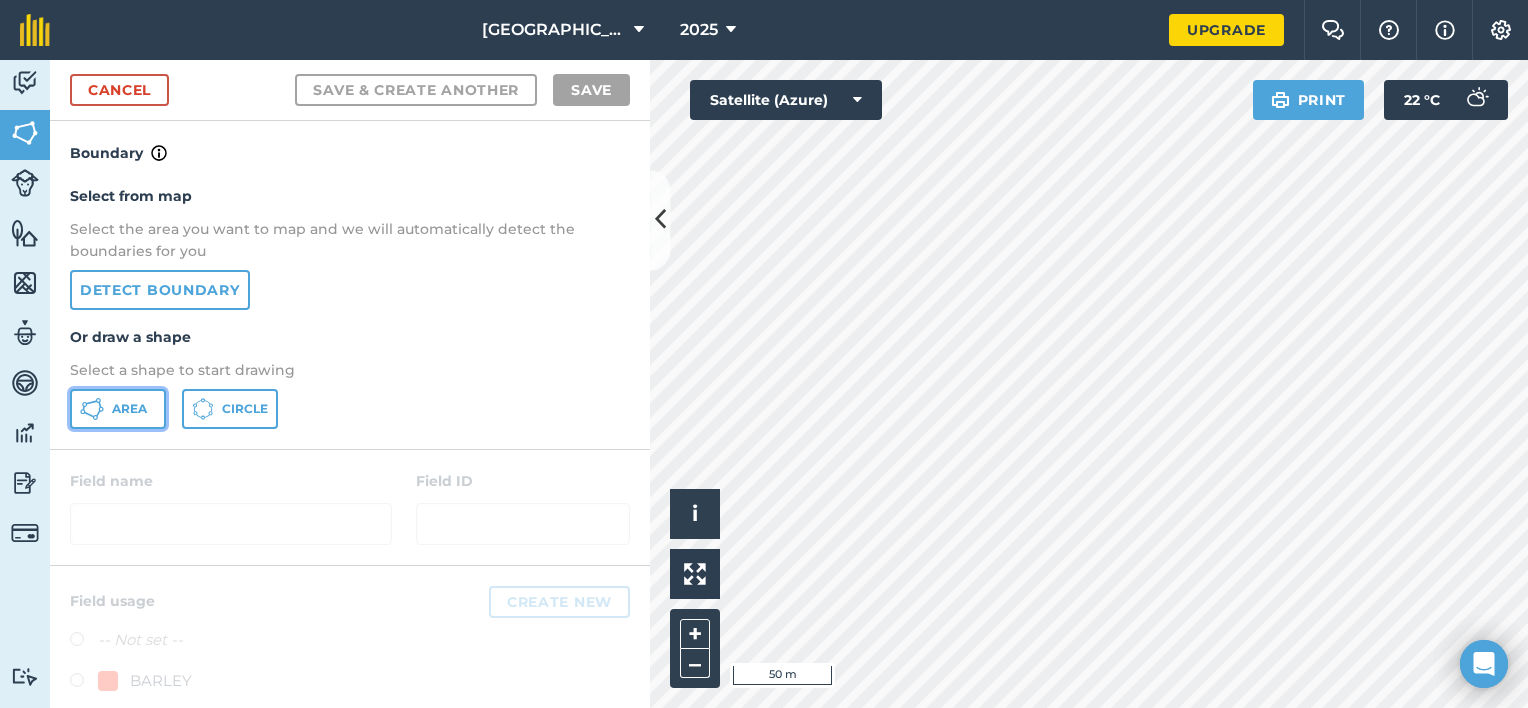click on "Area" at bounding box center (118, 409) 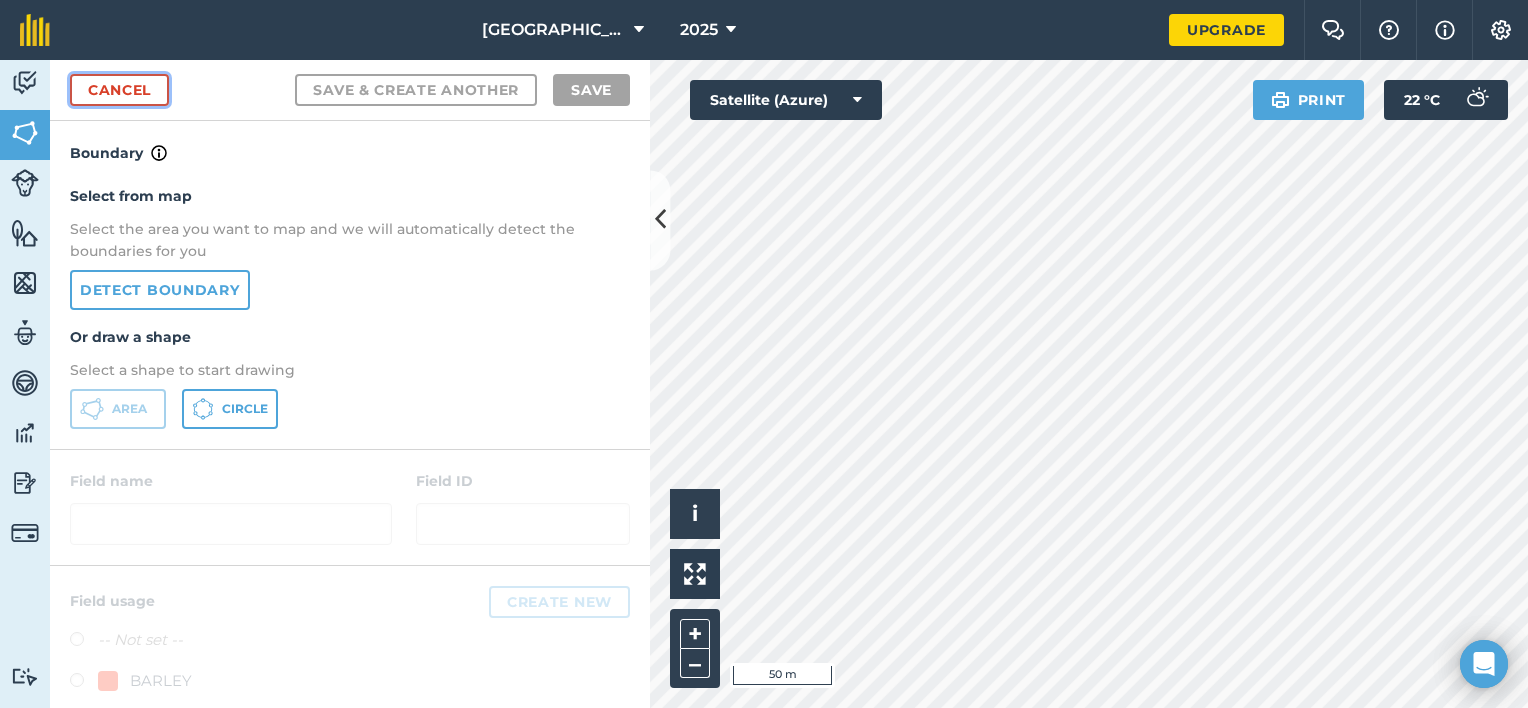 click on "Cancel" at bounding box center (119, 90) 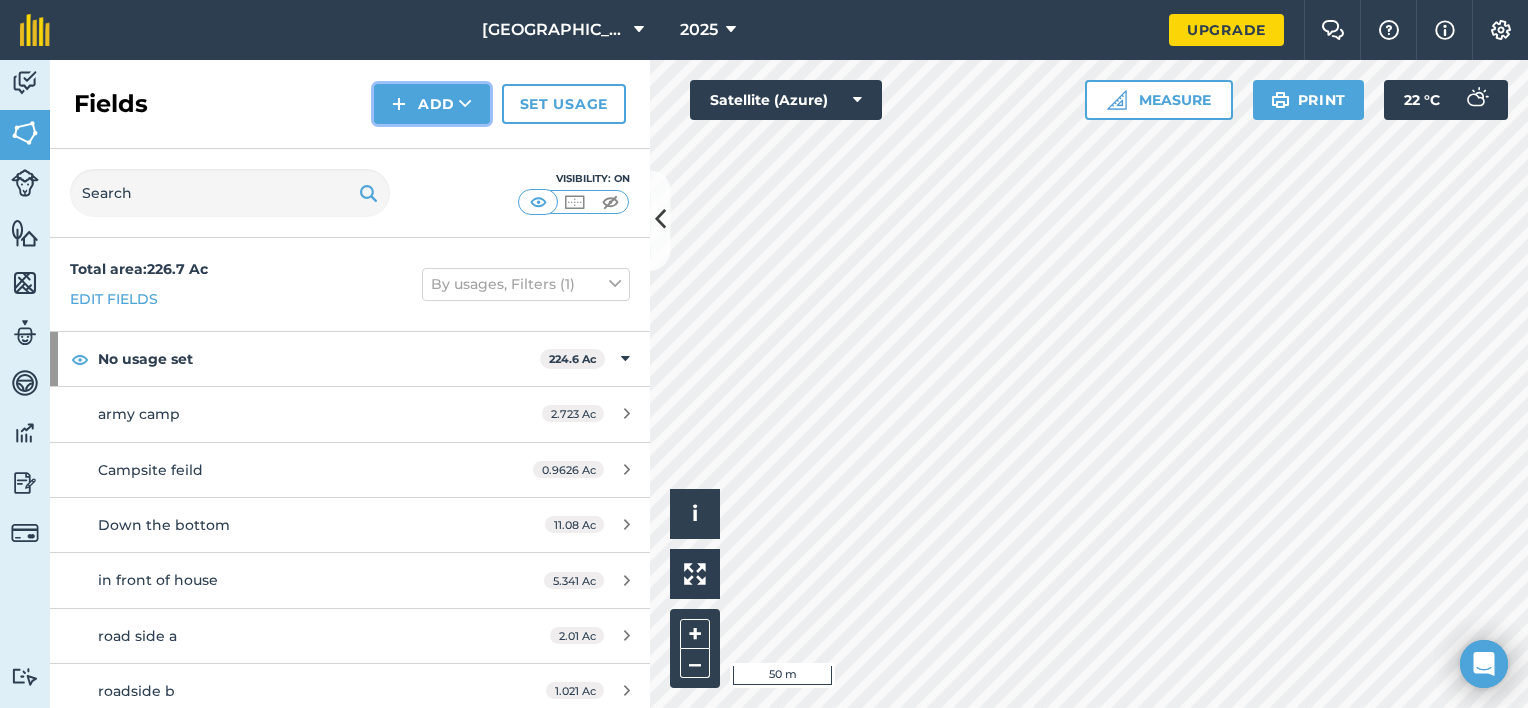 click at bounding box center (465, 104) 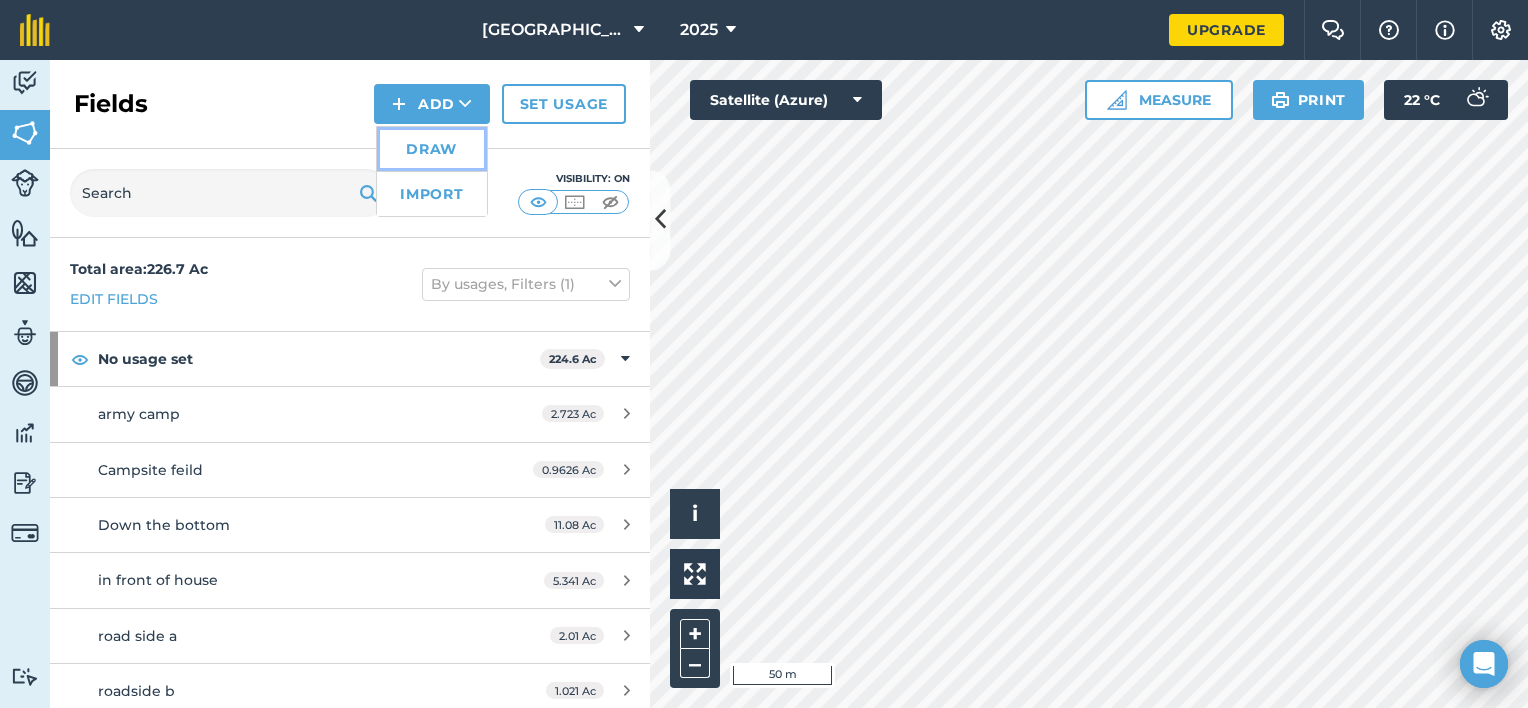 click on "Draw" at bounding box center (432, 149) 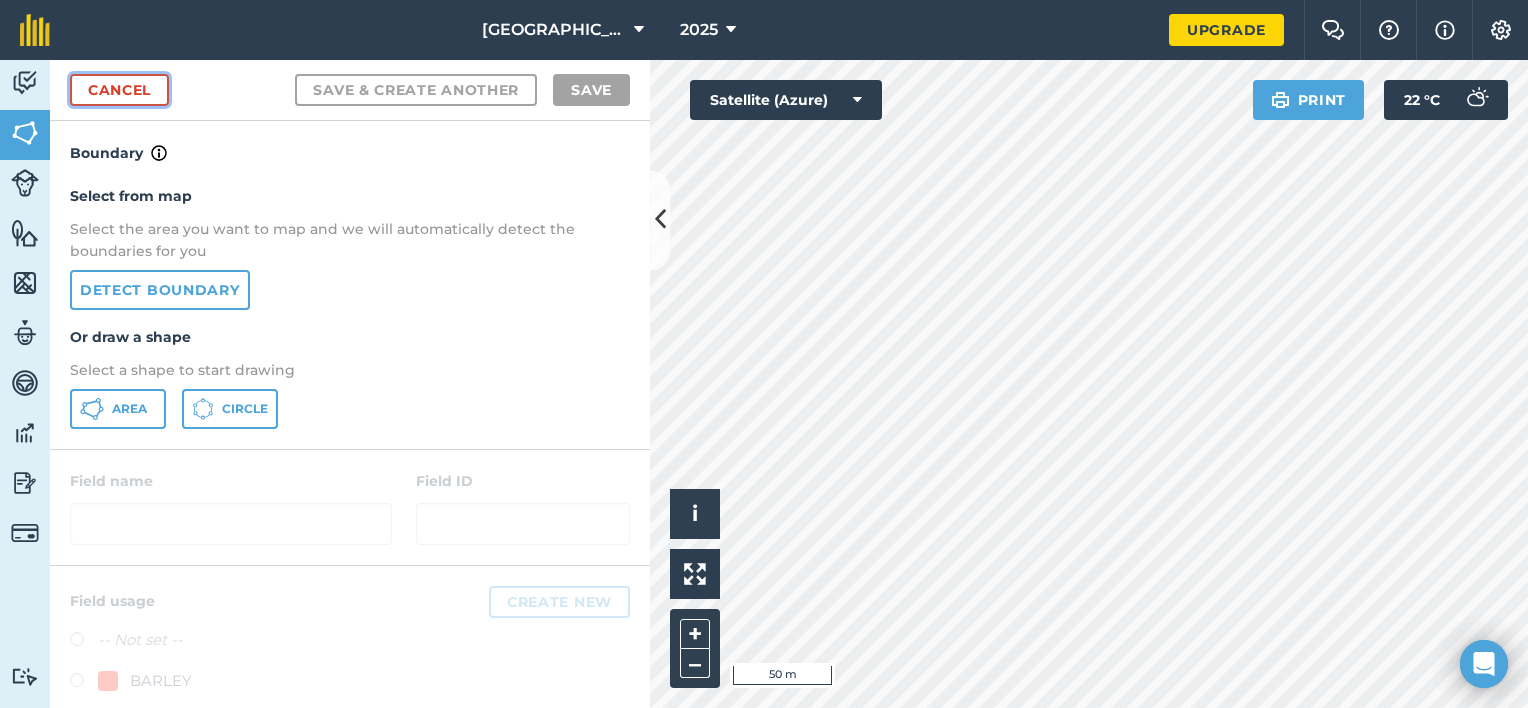 click on "Cancel" at bounding box center (119, 90) 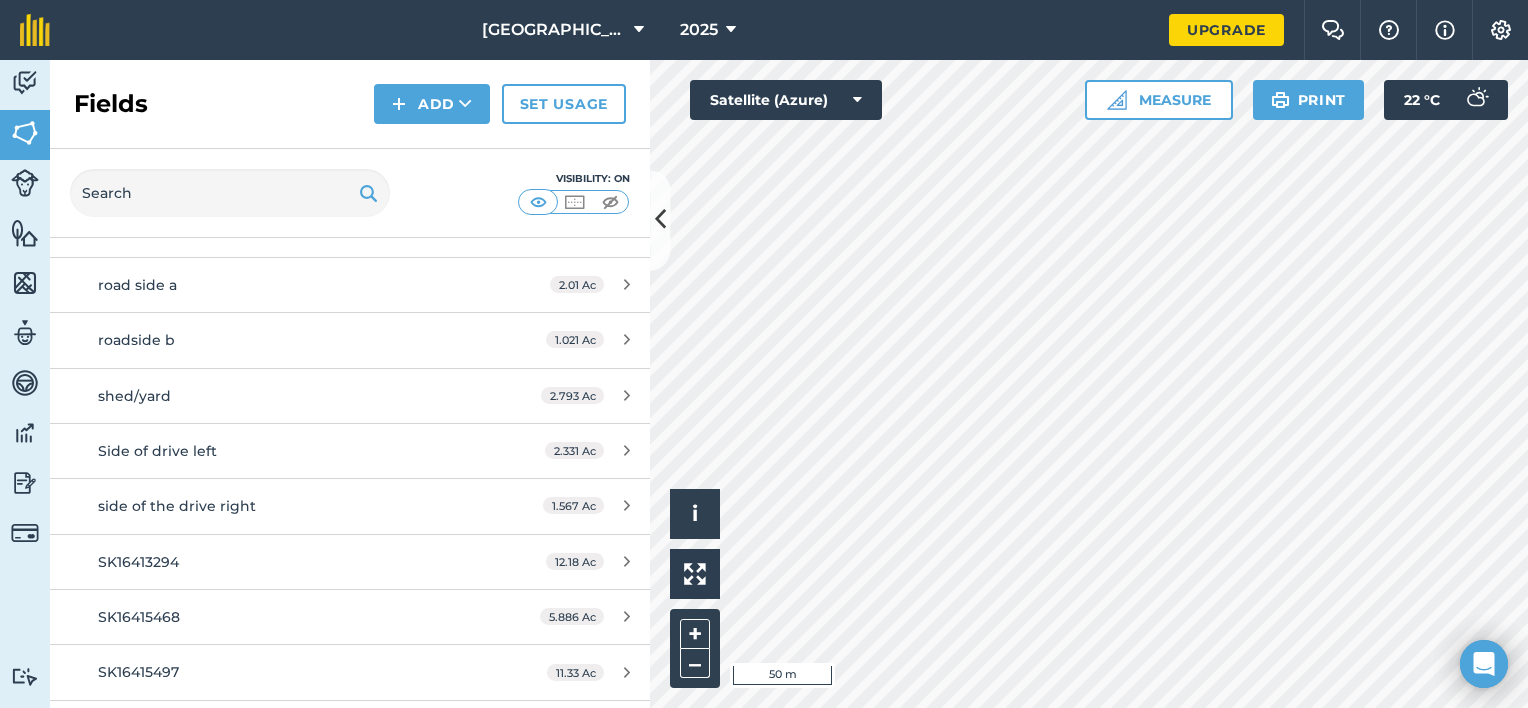 scroll, scrollTop: 366, scrollLeft: 0, axis: vertical 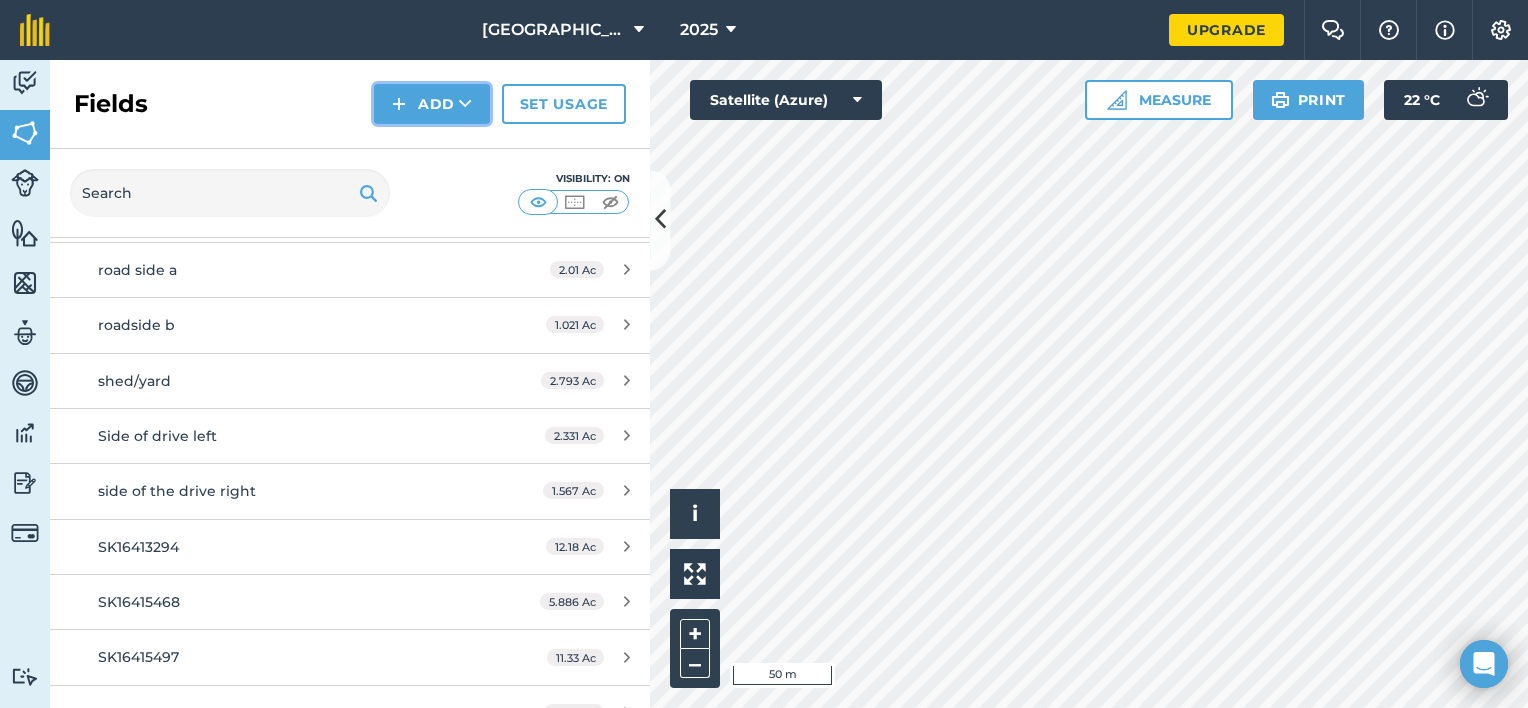 click at bounding box center [399, 104] 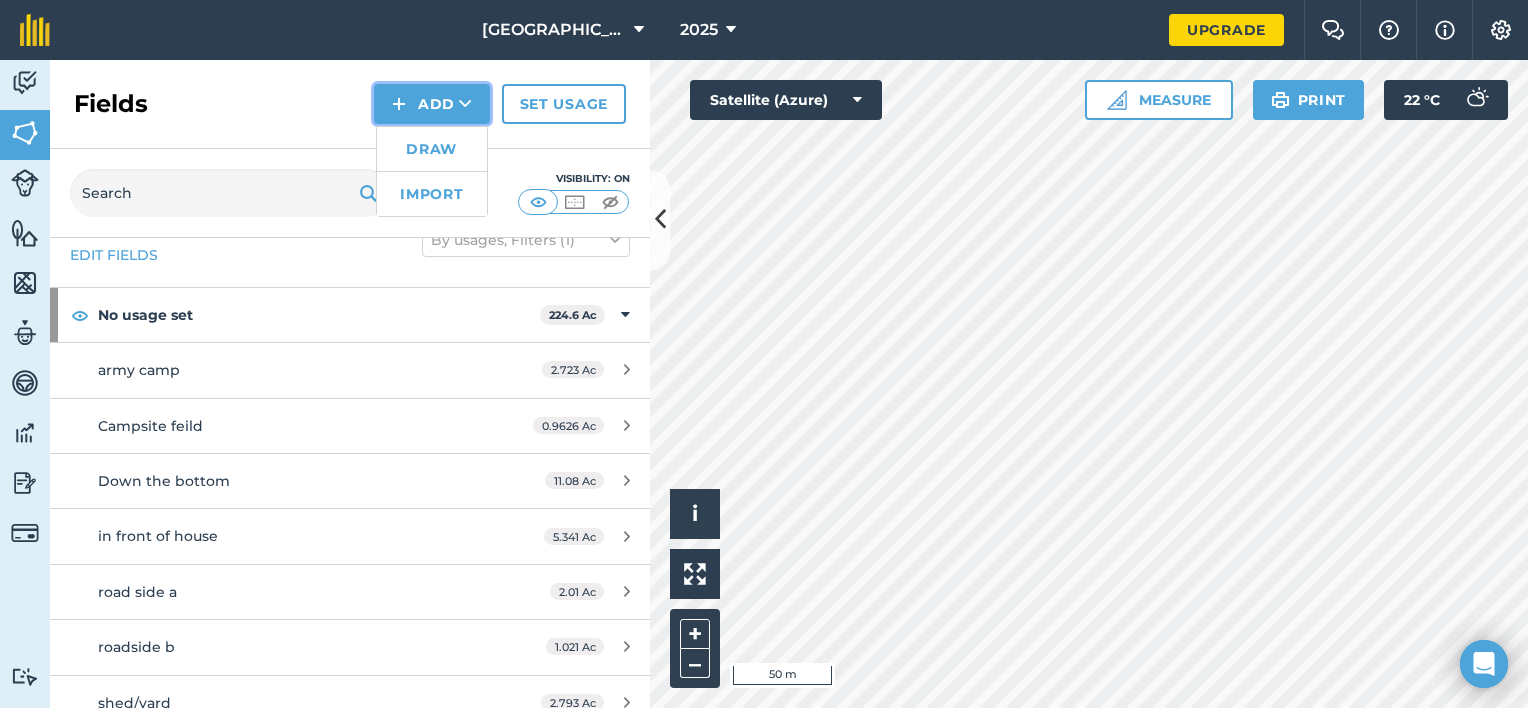 scroll, scrollTop: 33, scrollLeft: 0, axis: vertical 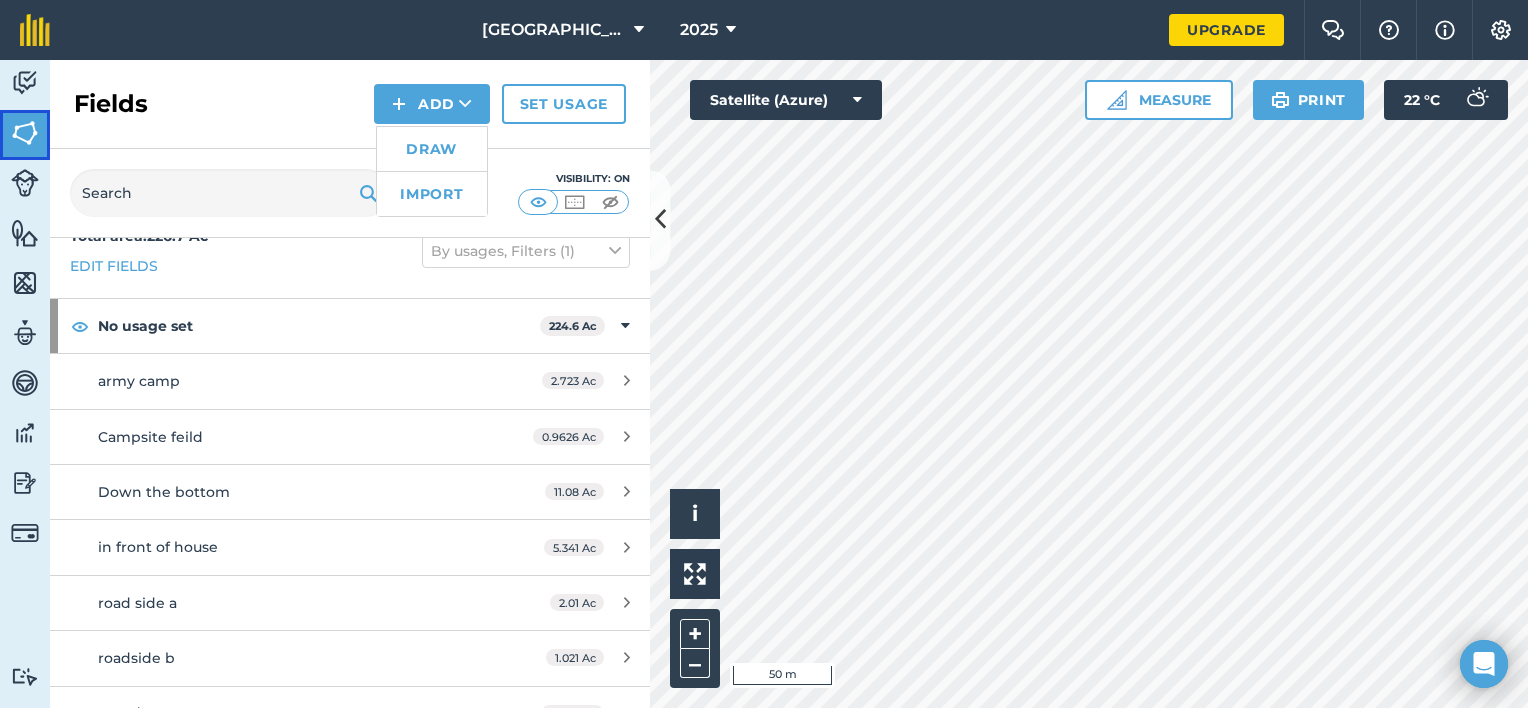 click on "Fields" at bounding box center [25, 135] 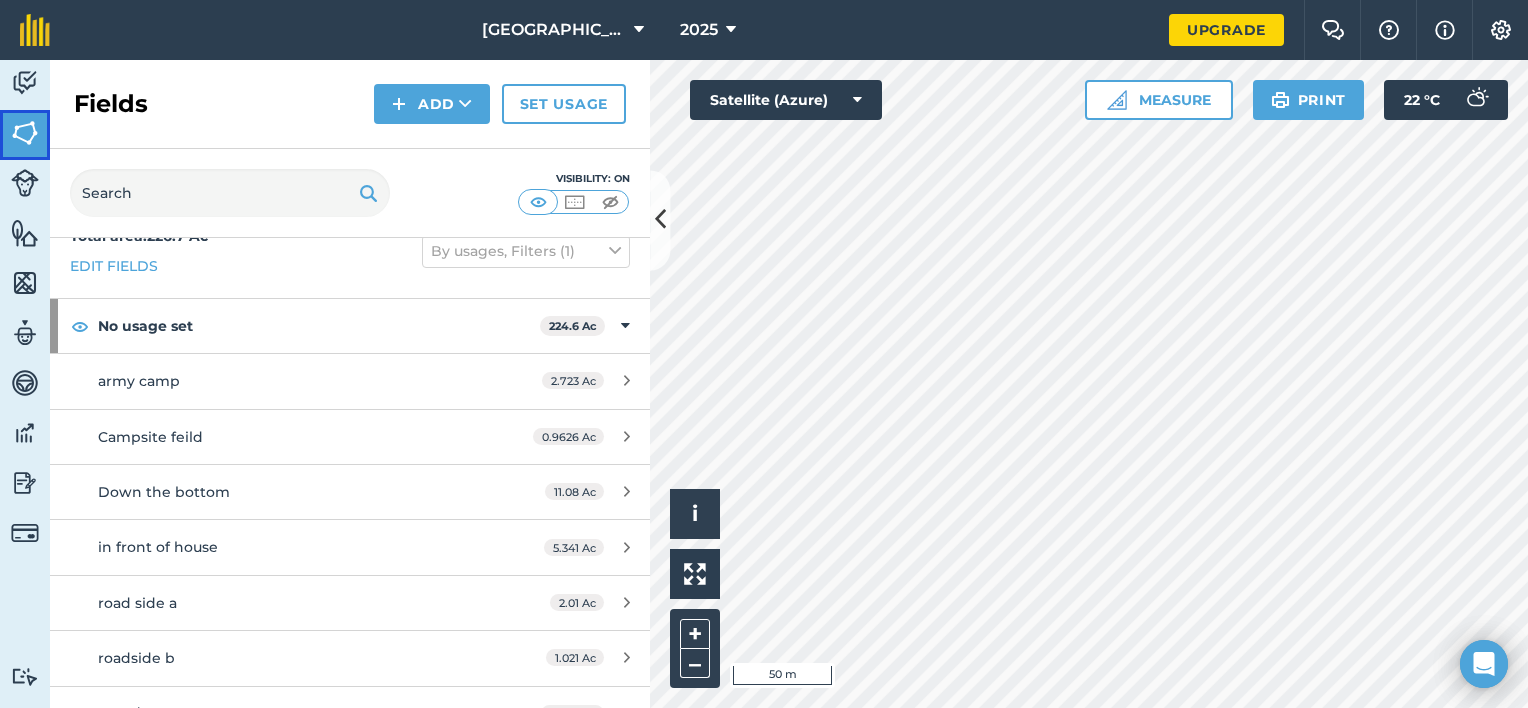 click at bounding box center [25, 133] 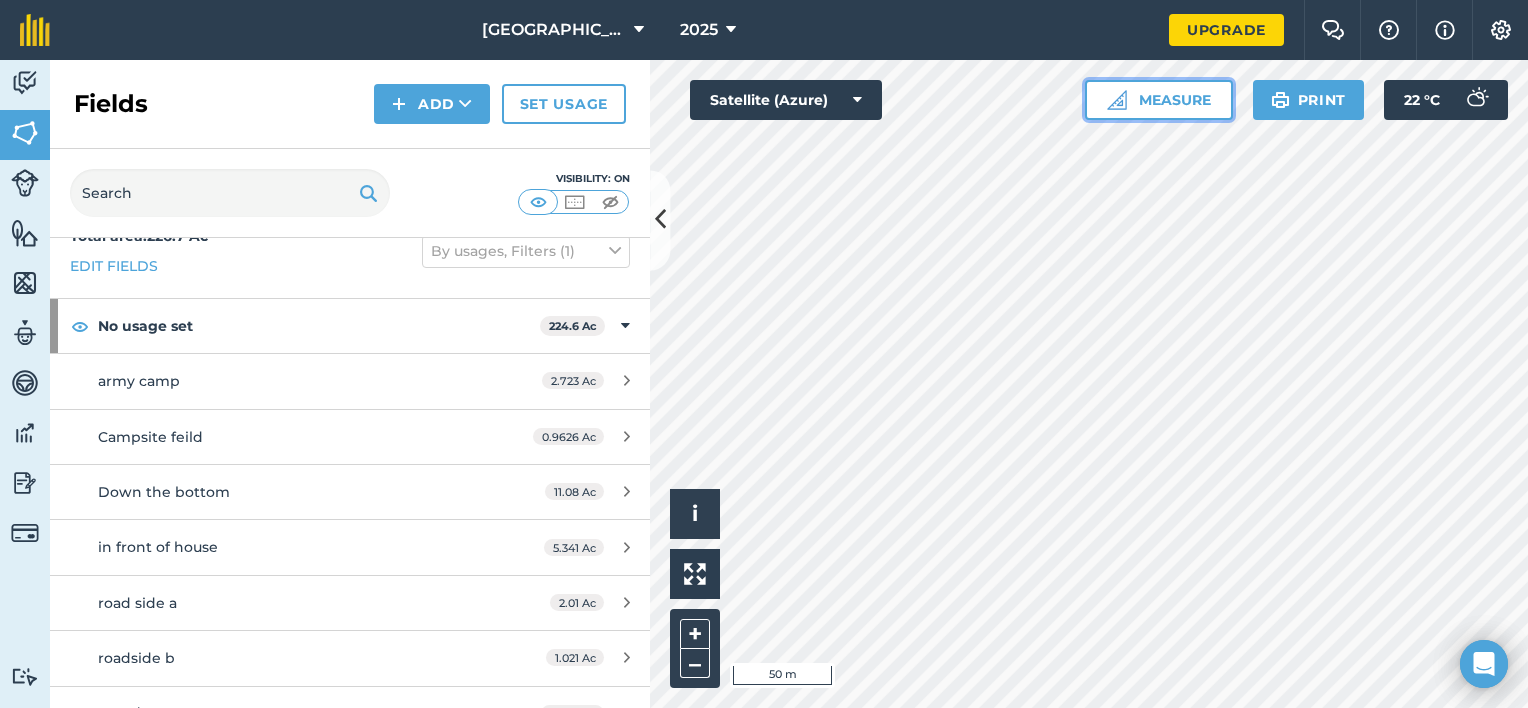 click on "Measure" at bounding box center (1159, 100) 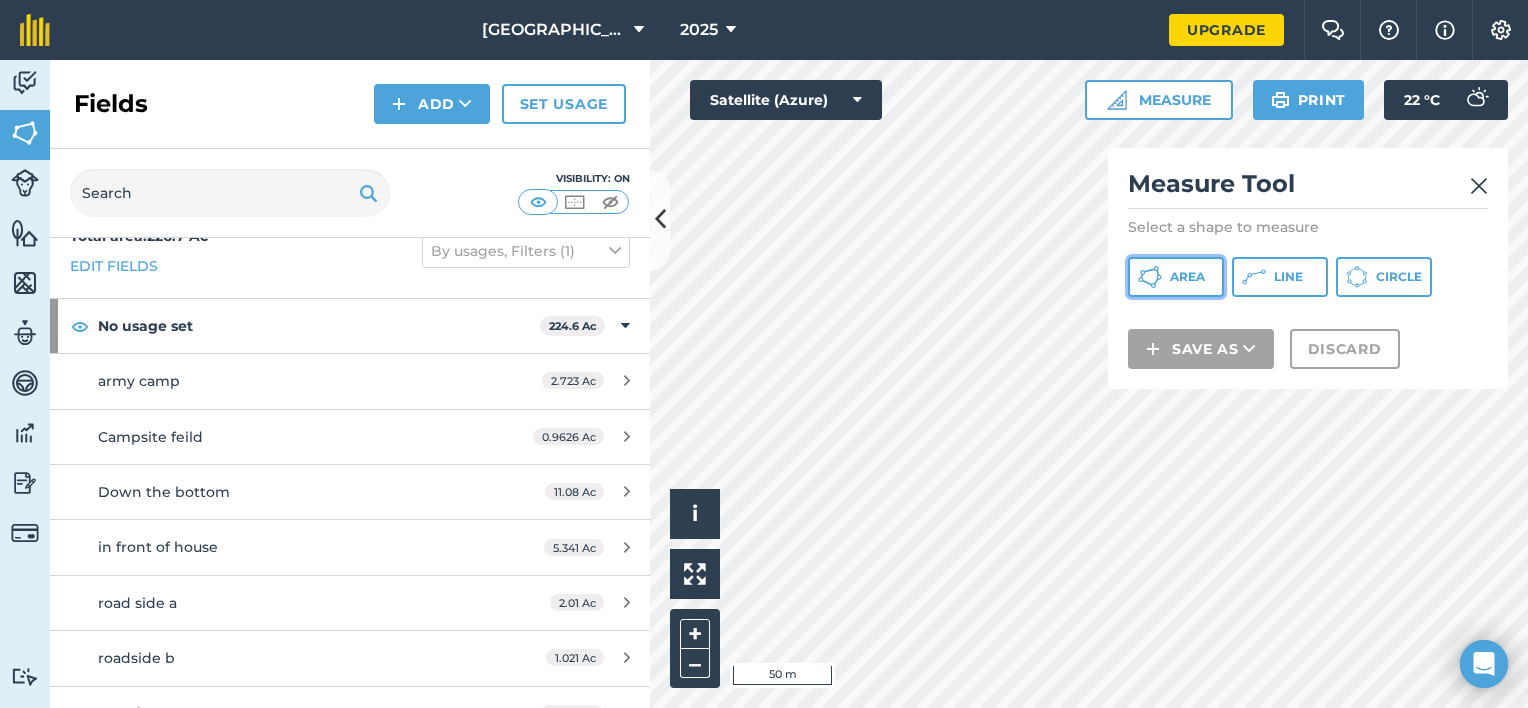 click on "Area" at bounding box center (1176, 277) 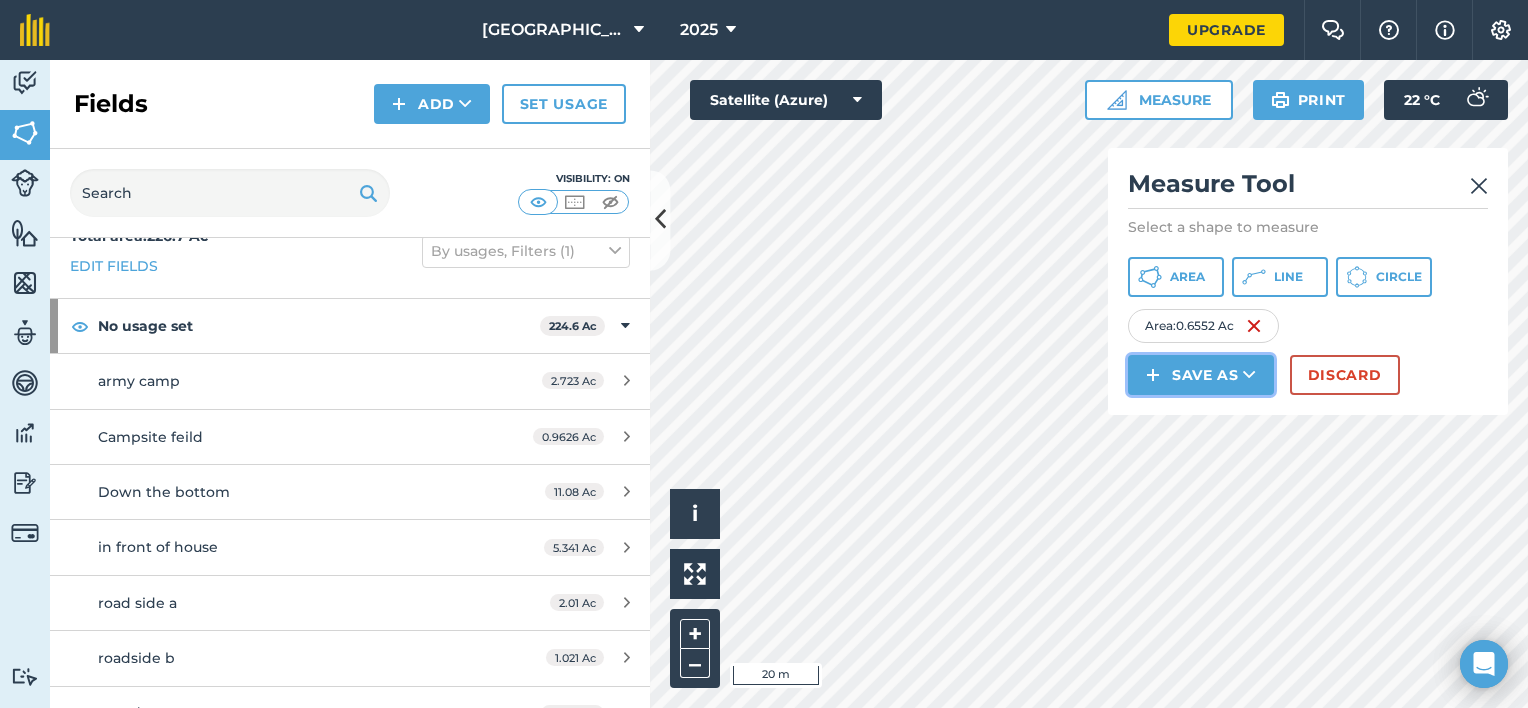 click on "Save as" at bounding box center (1201, 375) 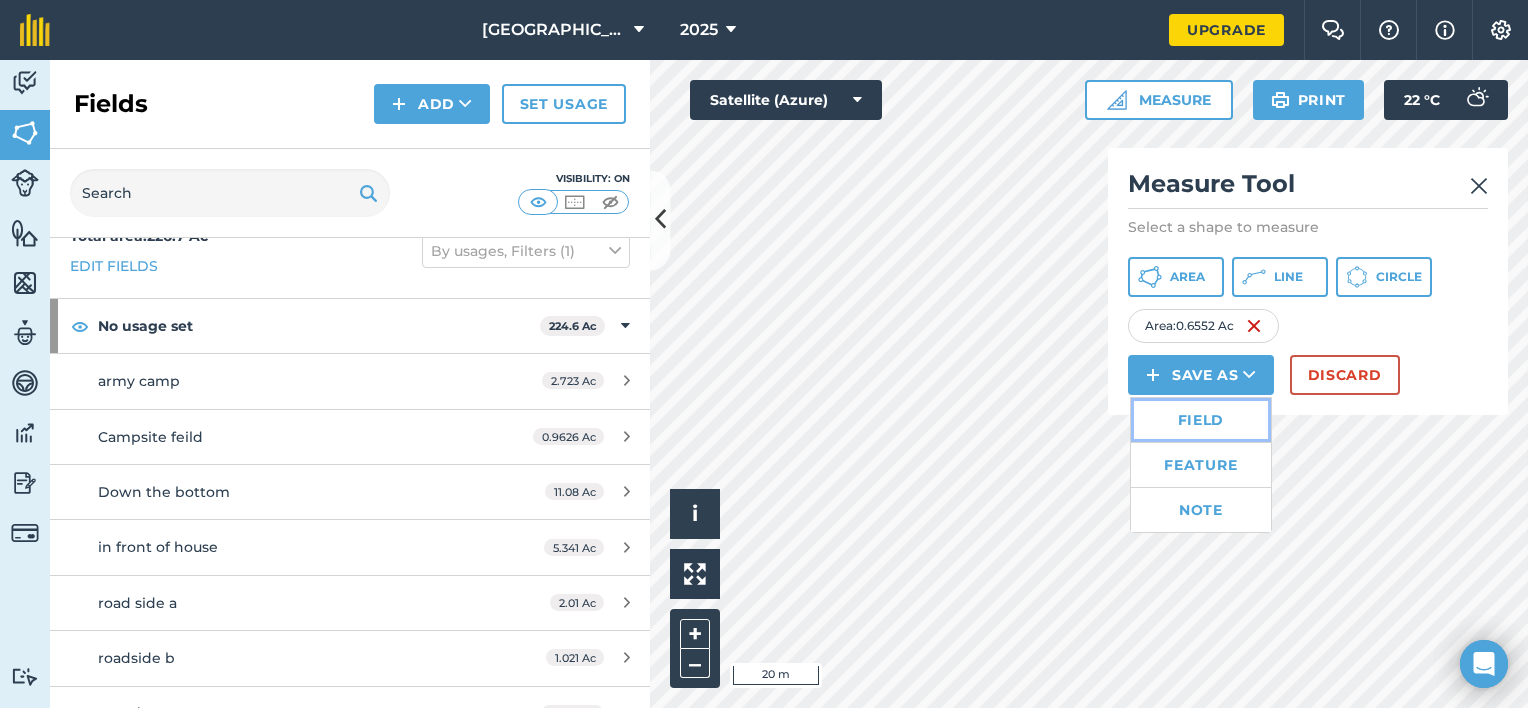 click on "Field" at bounding box center [1201, 420] 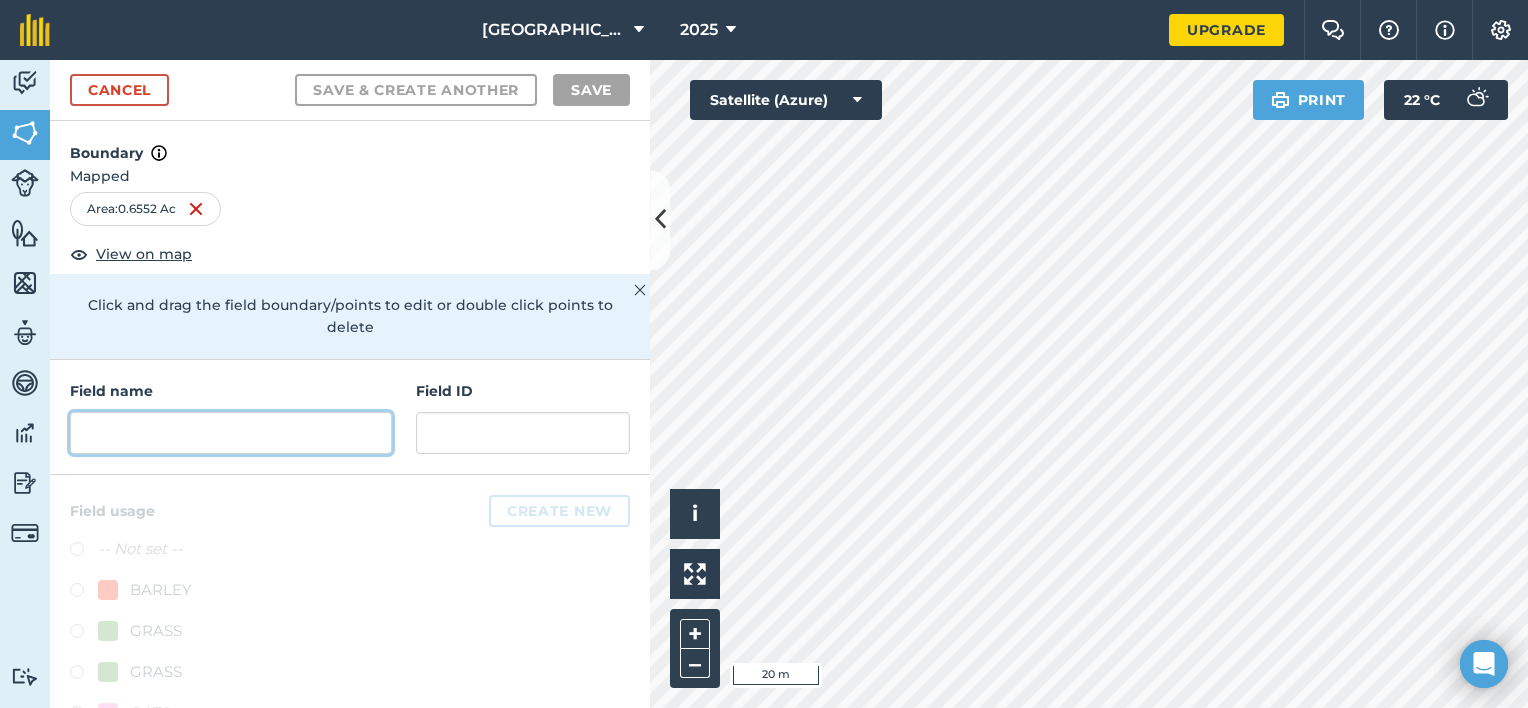 click at bounding box center (231, 433) 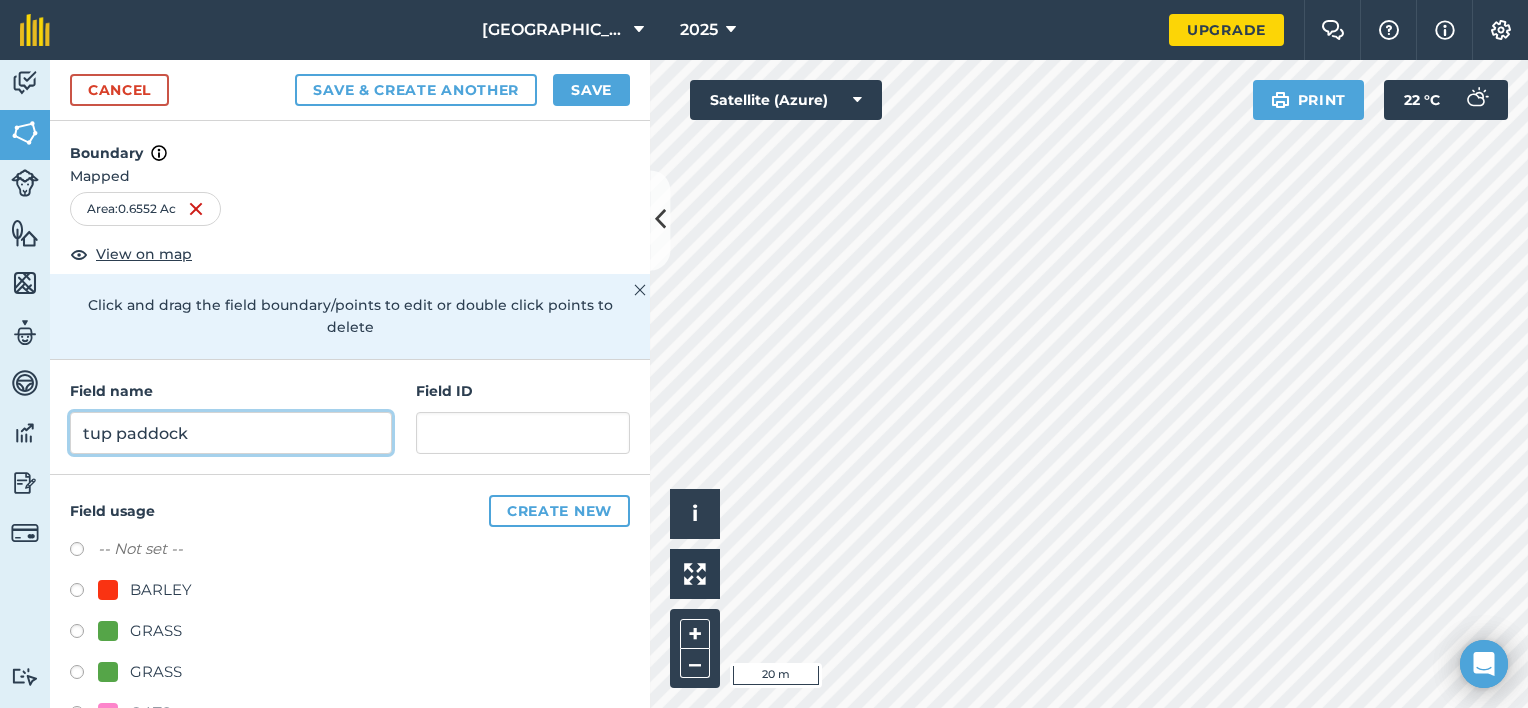 type on "tup paddock" 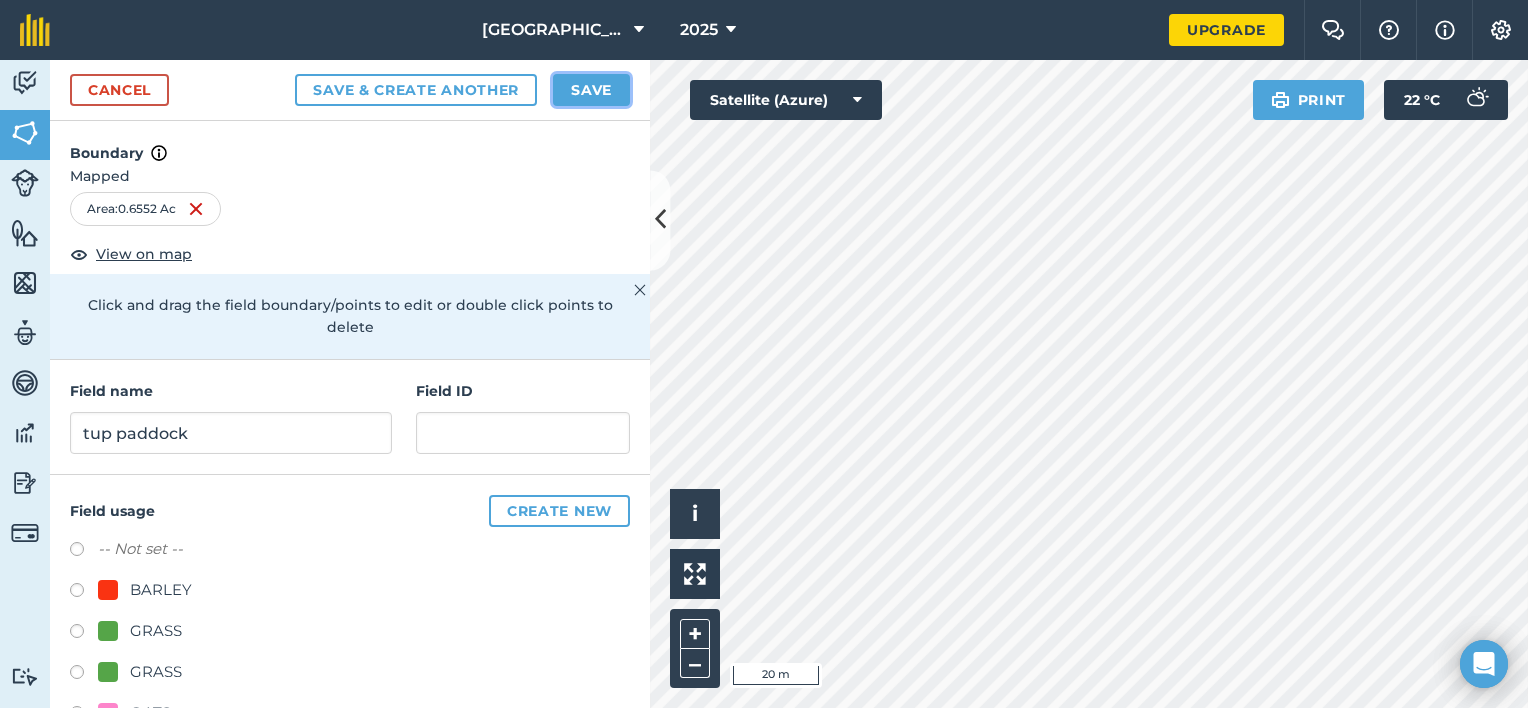 click on "Save" at bounding box center [591, 90] 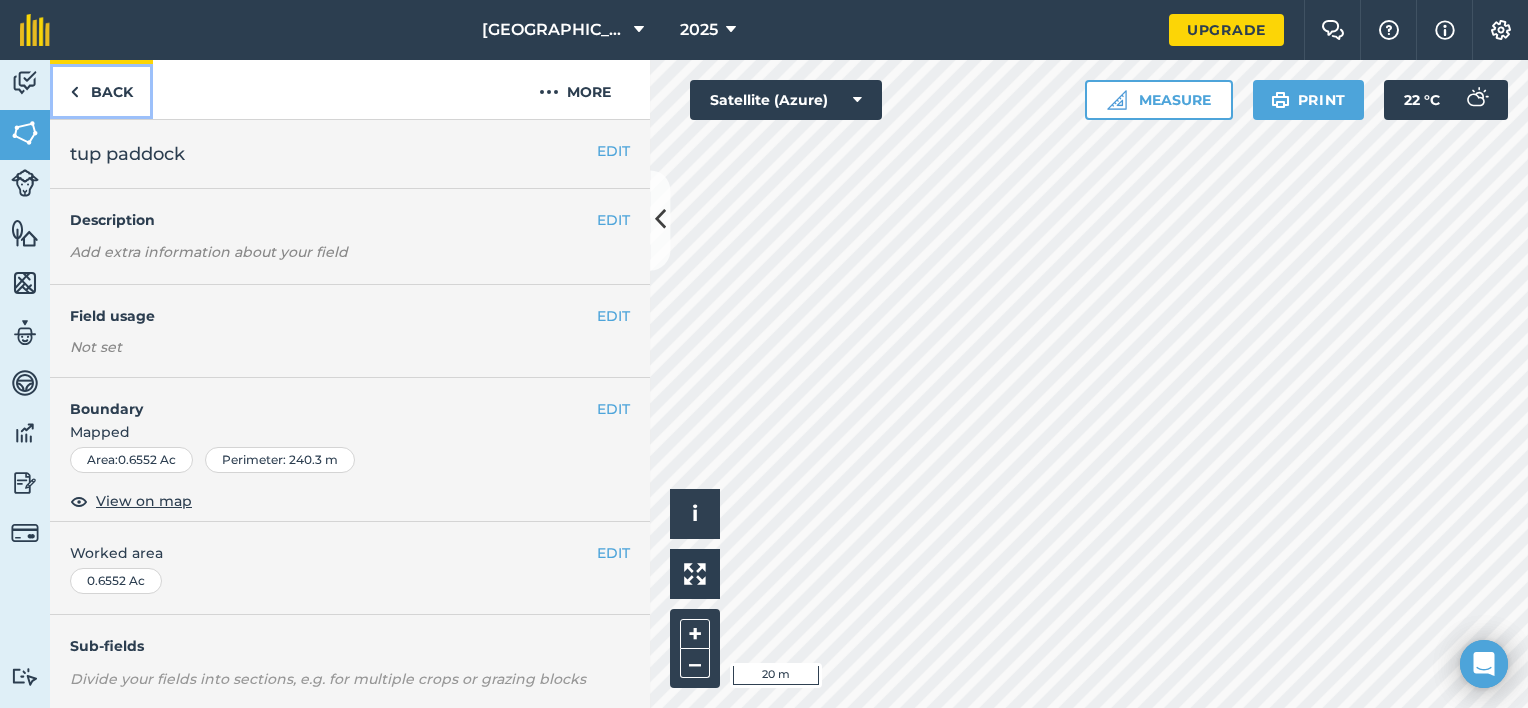 click on "Back" at bounding box center (101, 89) 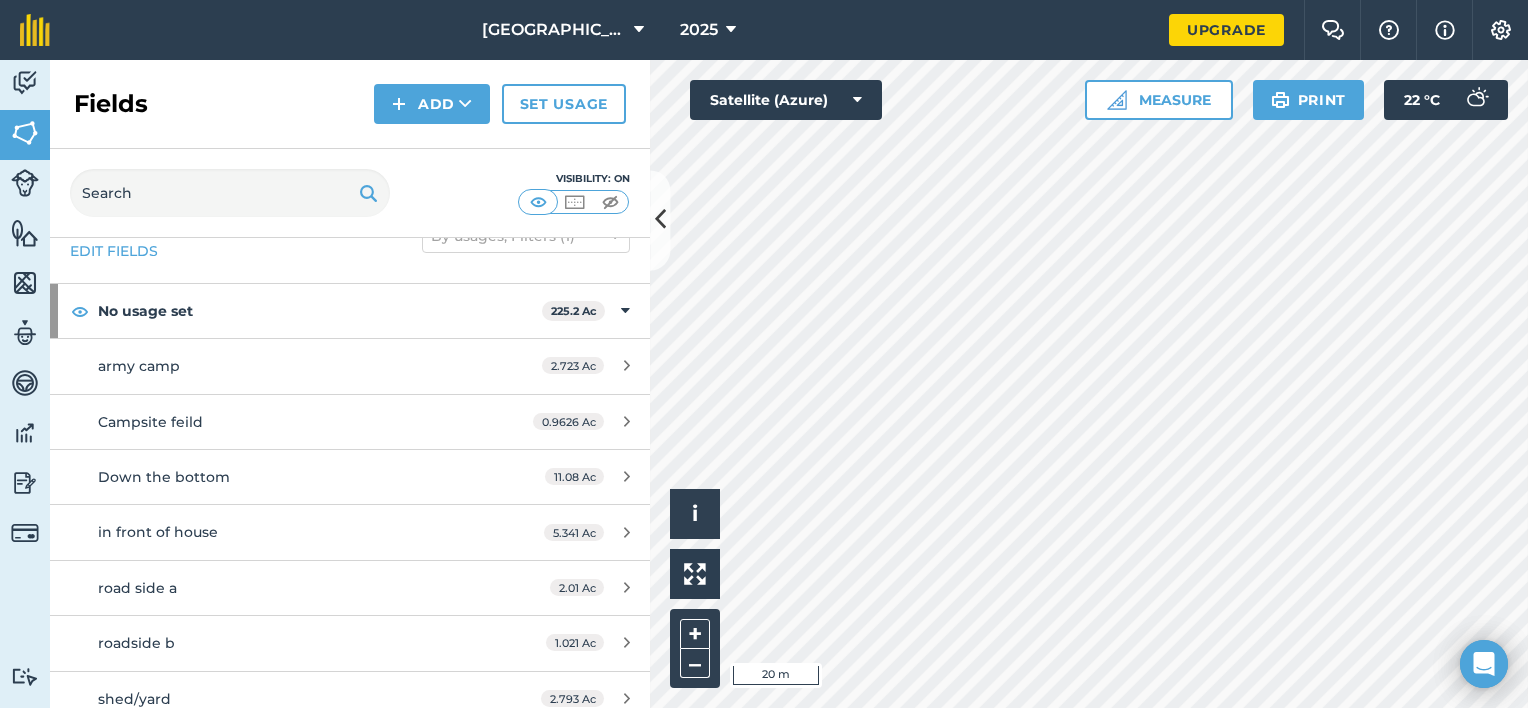 scroll, scrollTop: 100, scrollLeft: 0, axis: vertical 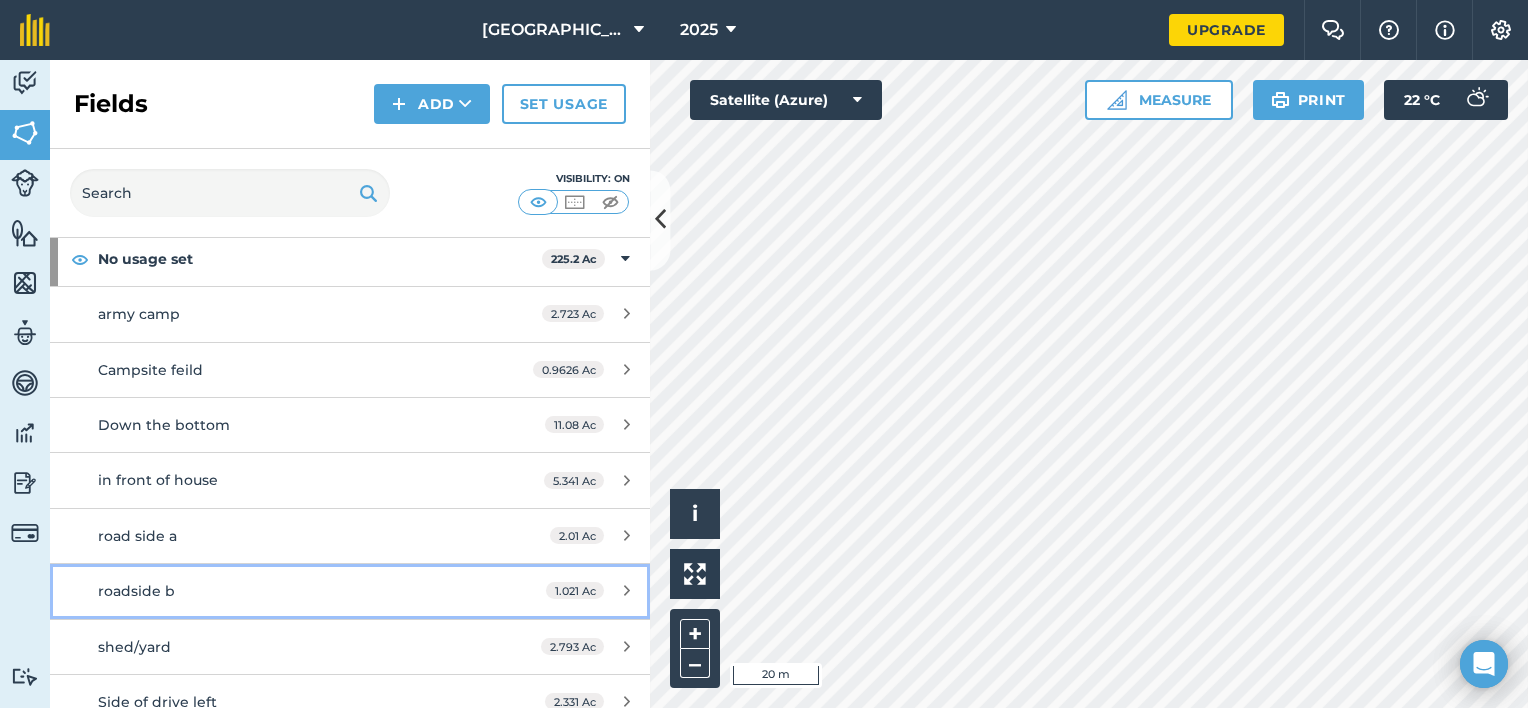 click on "roadside b" at bounding box center [286, 591] 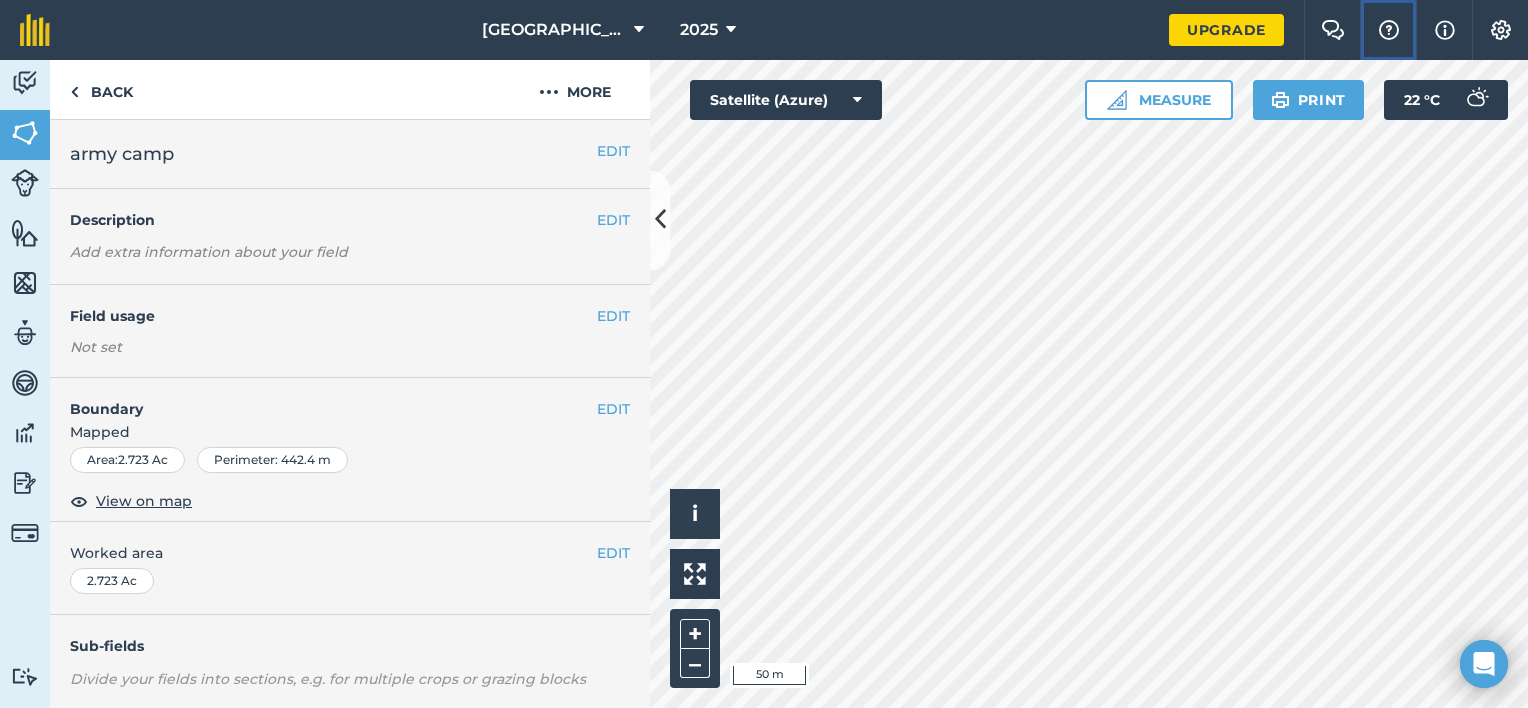 click at bounding box center (1389, 30) 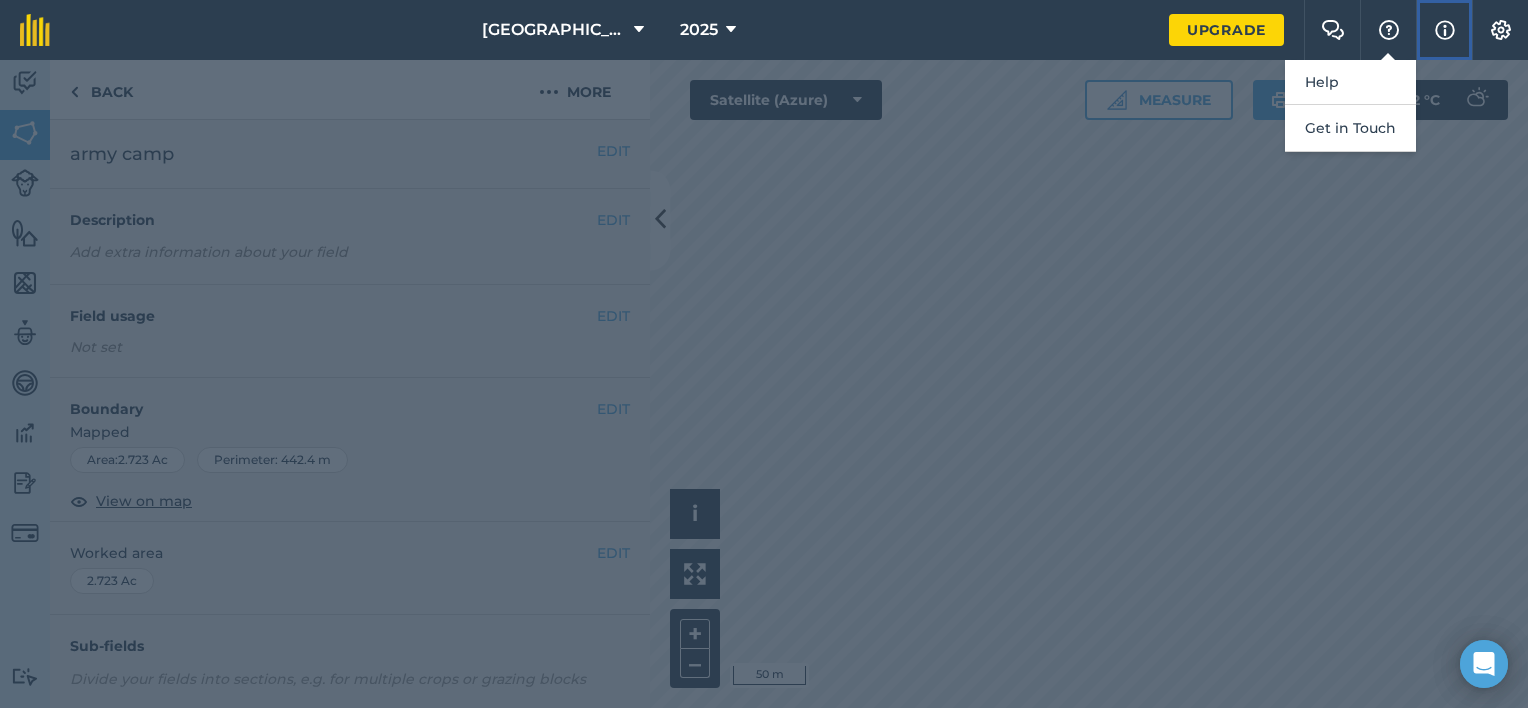 click at bounding box center [1445, 30] 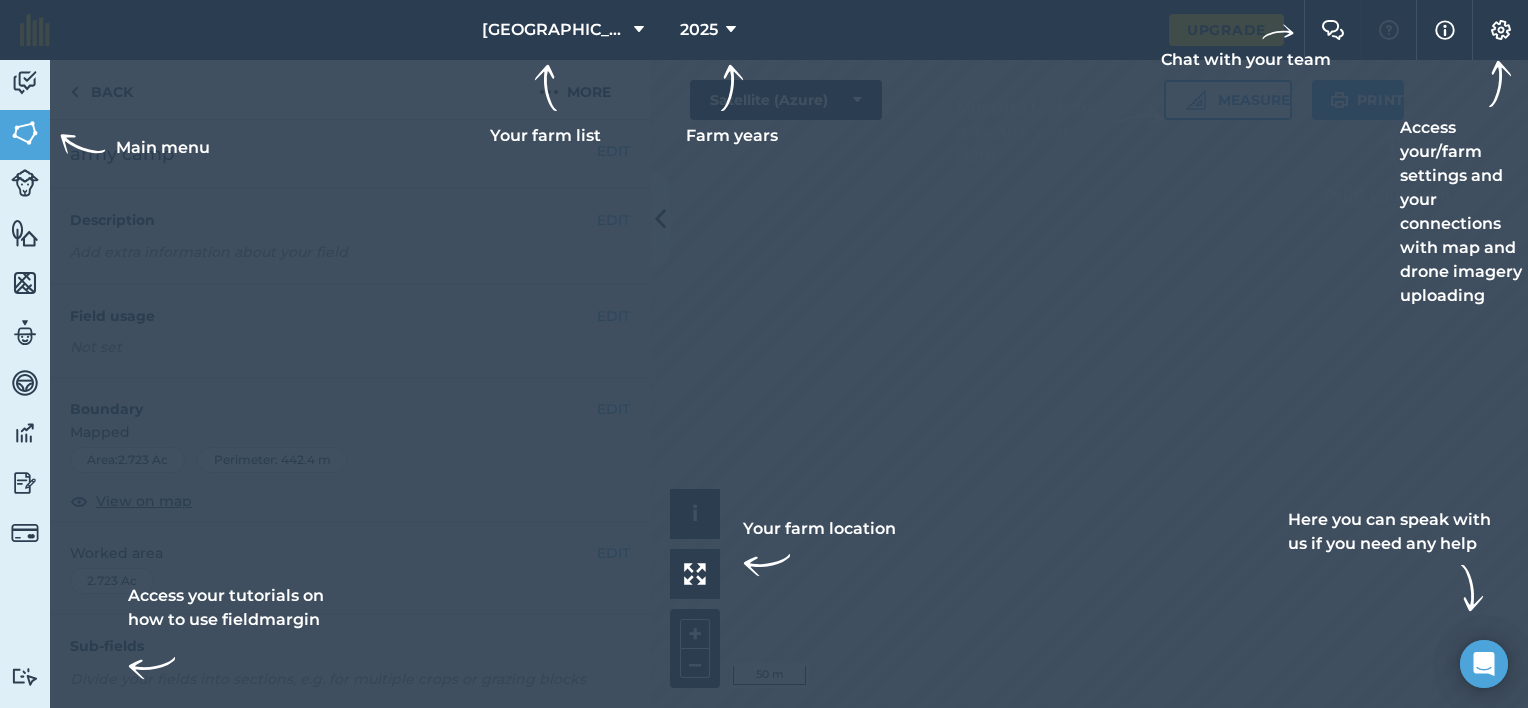 click at bounding box center (764, 30) 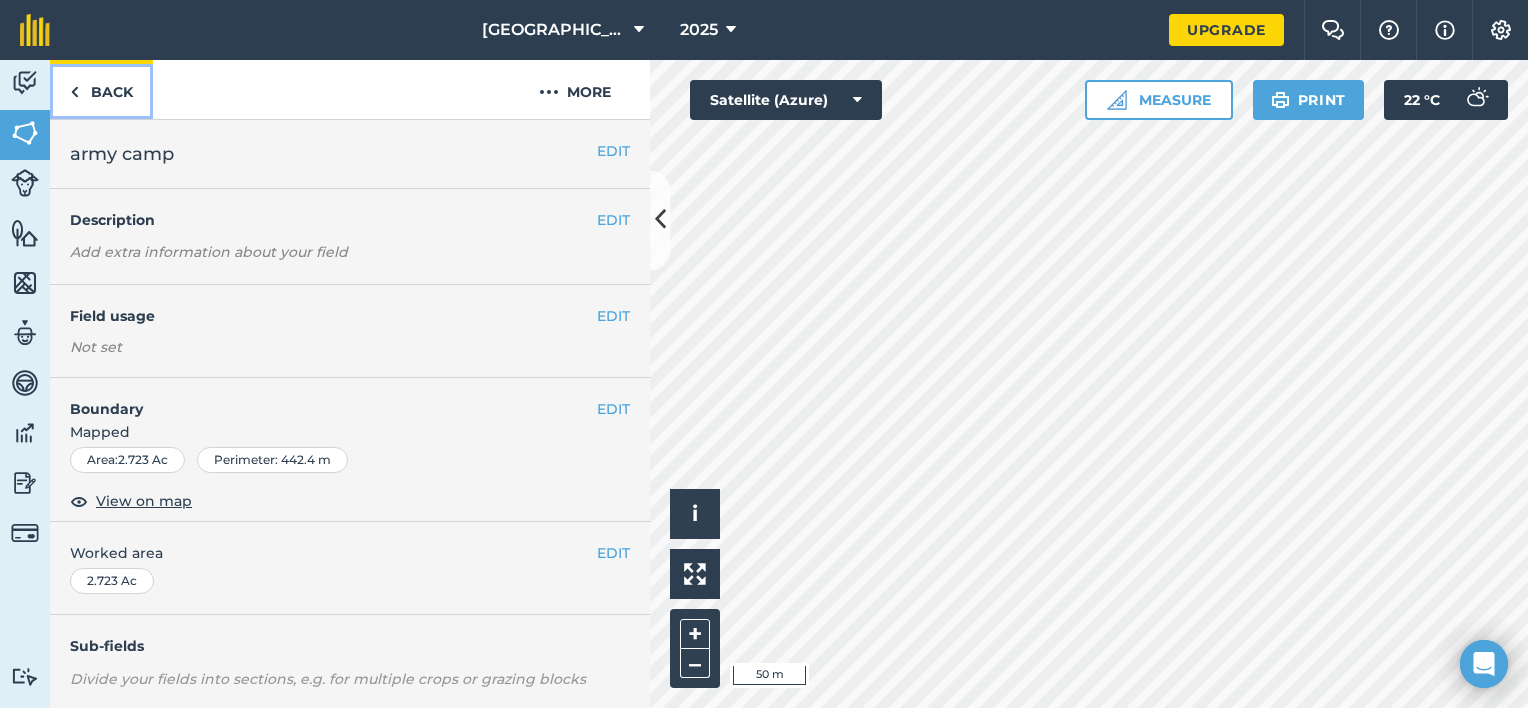 click at bounding box center [74, 92] 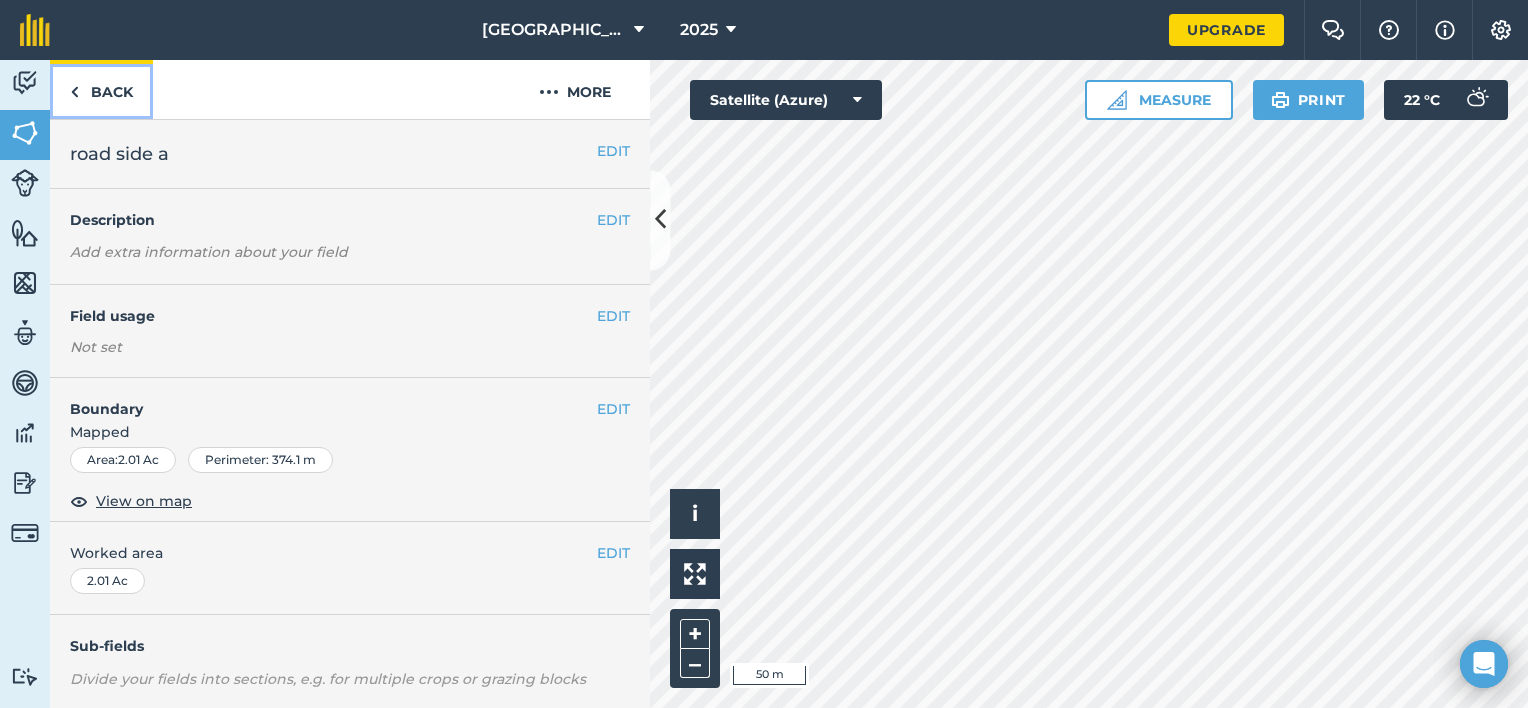 click at bounding box center (74, 92) 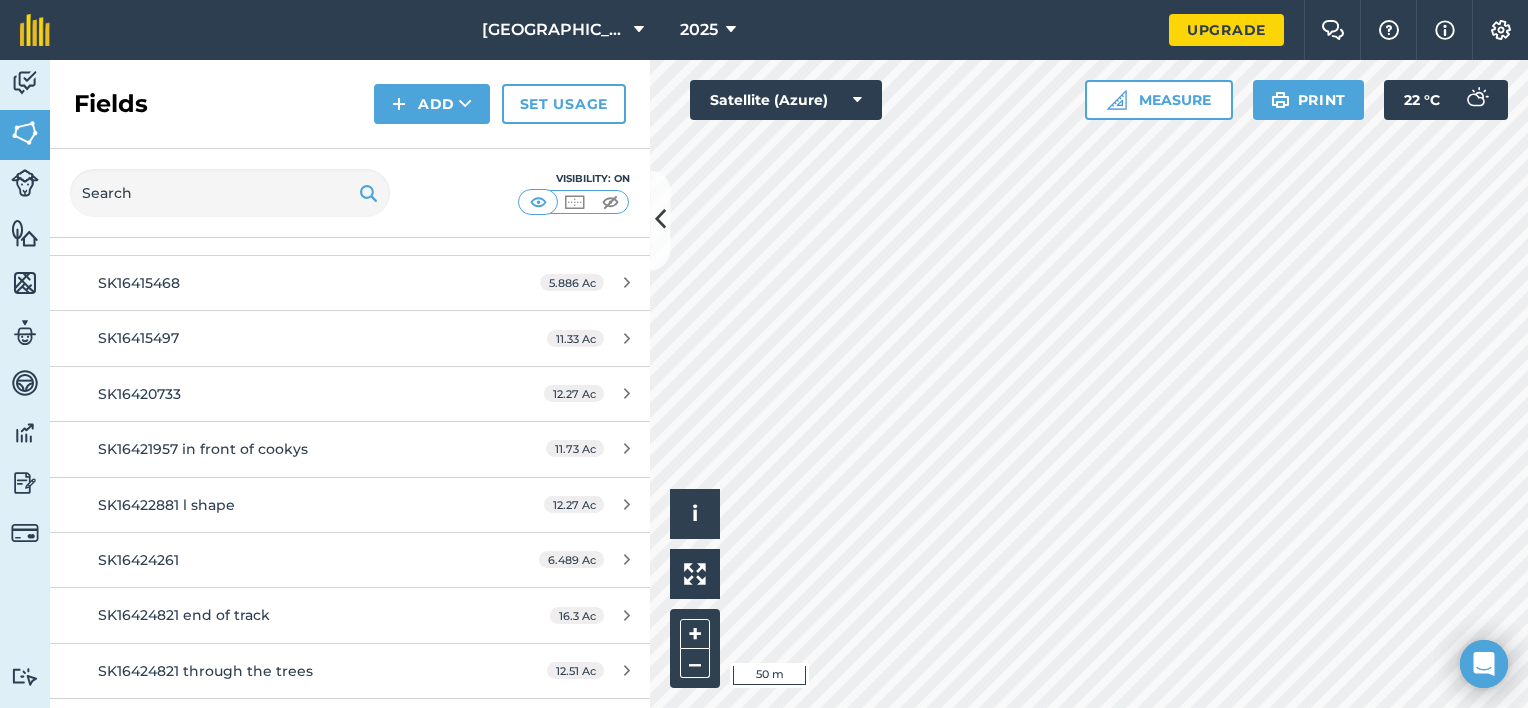 scroll, scrollTop: 700, scrollLeft: 0, axis: vertical 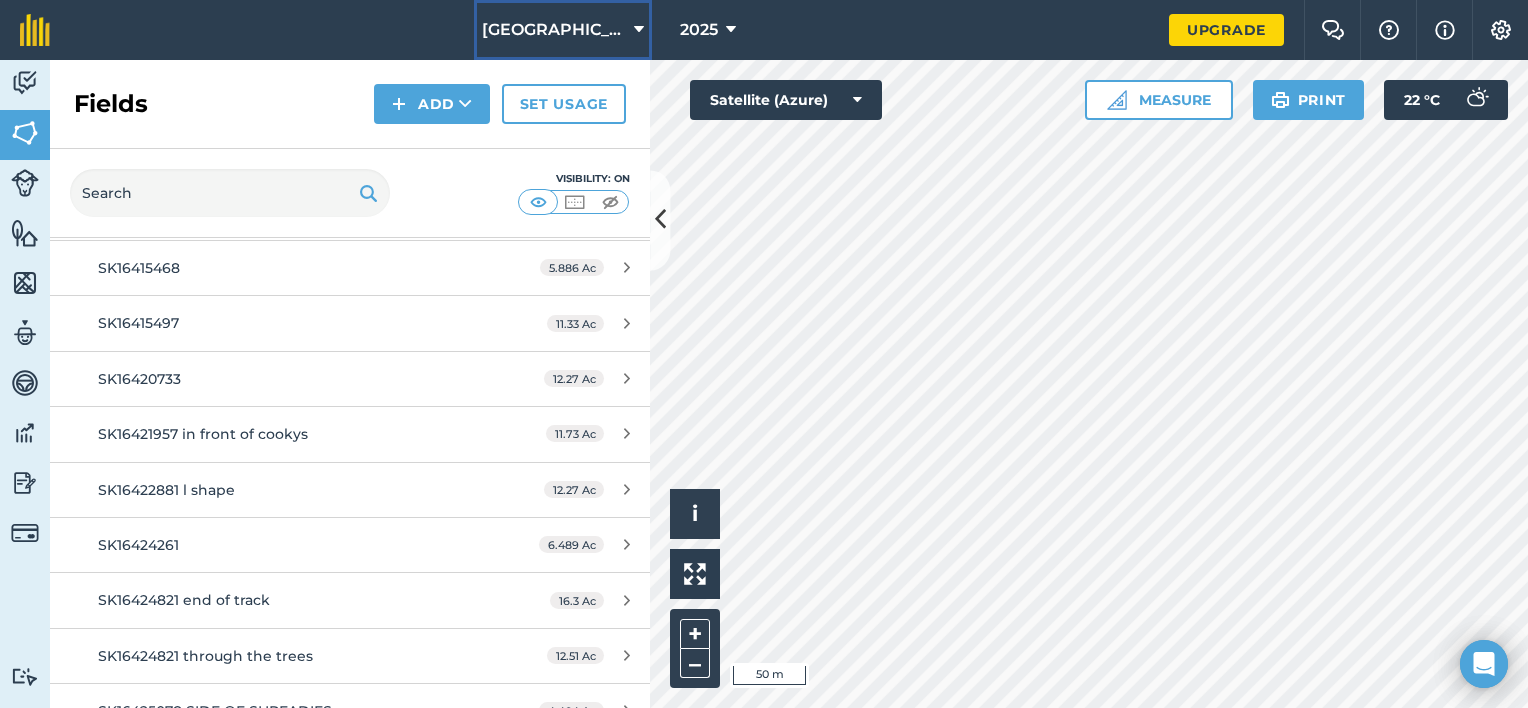 click at bounding box center [639, 30] 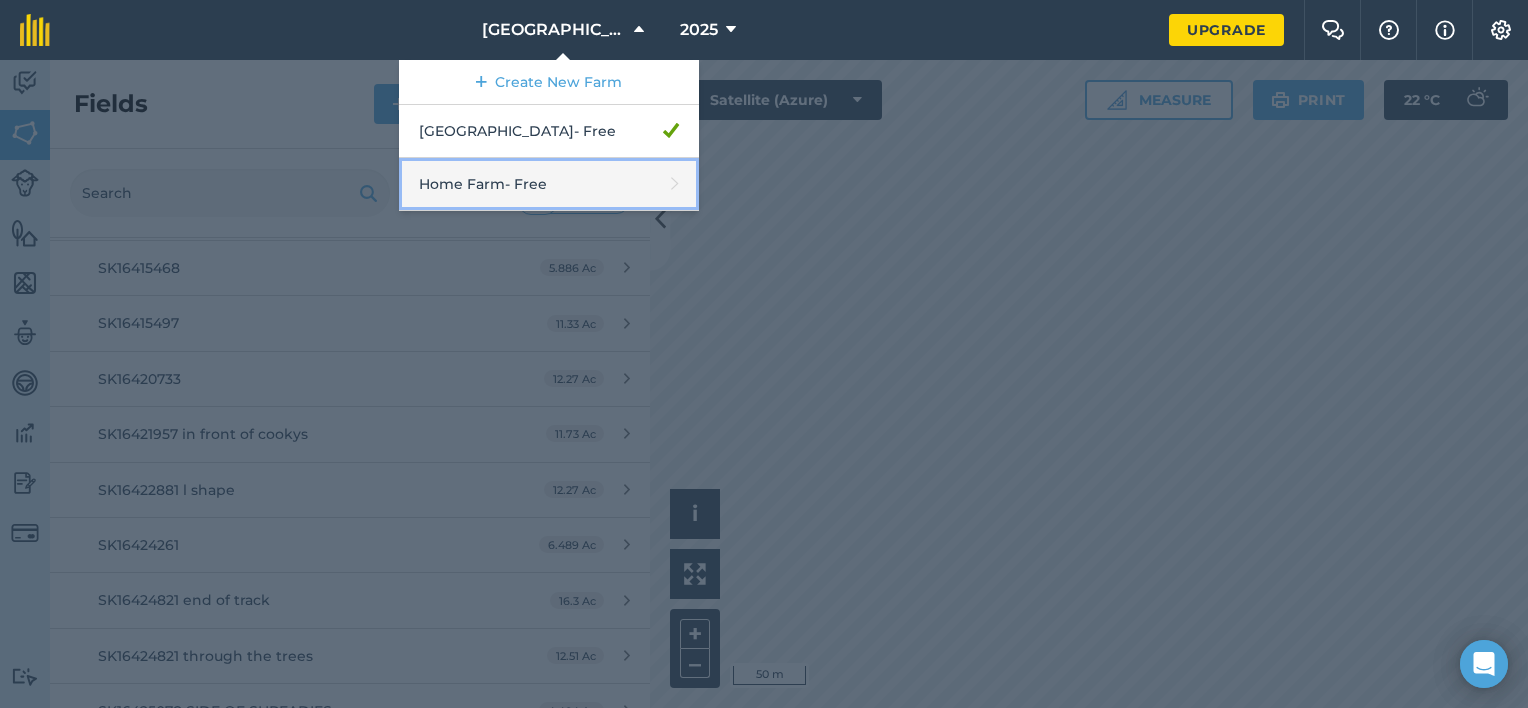click on "Home Farm  - Free" at bounding box center [549, 184] 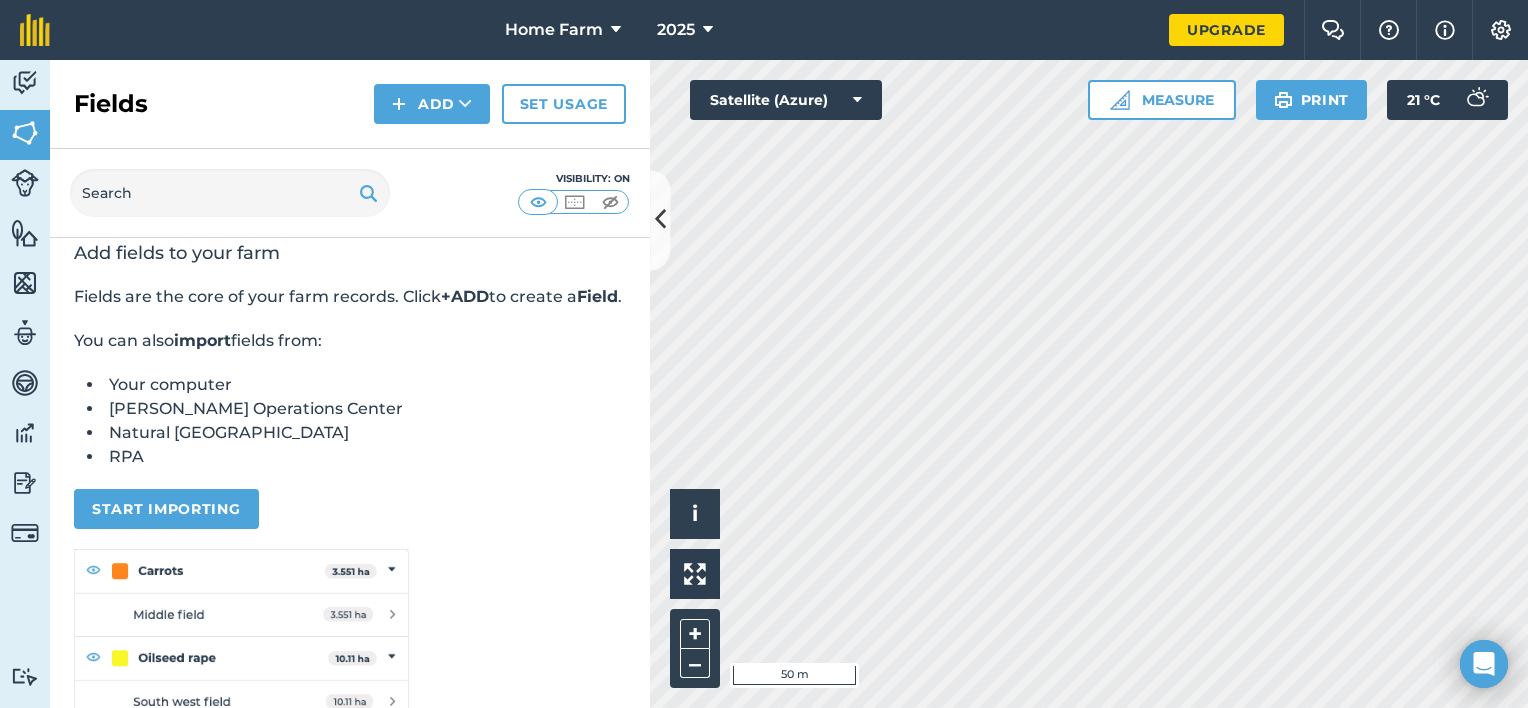 scroll, scrollTop: 33, scrollLeft: 0, axis: vertical 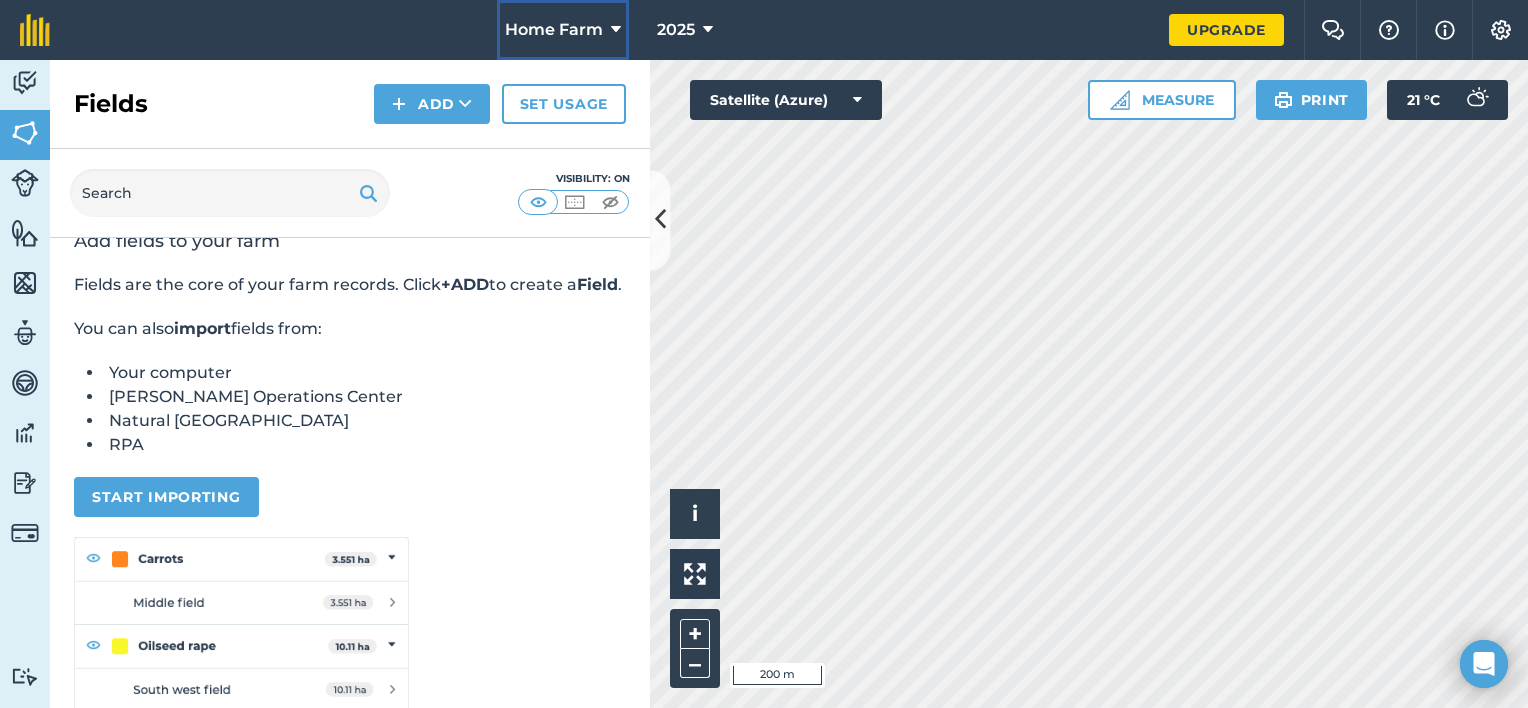 click on "Home Farm" at bounding box center (563, 30) 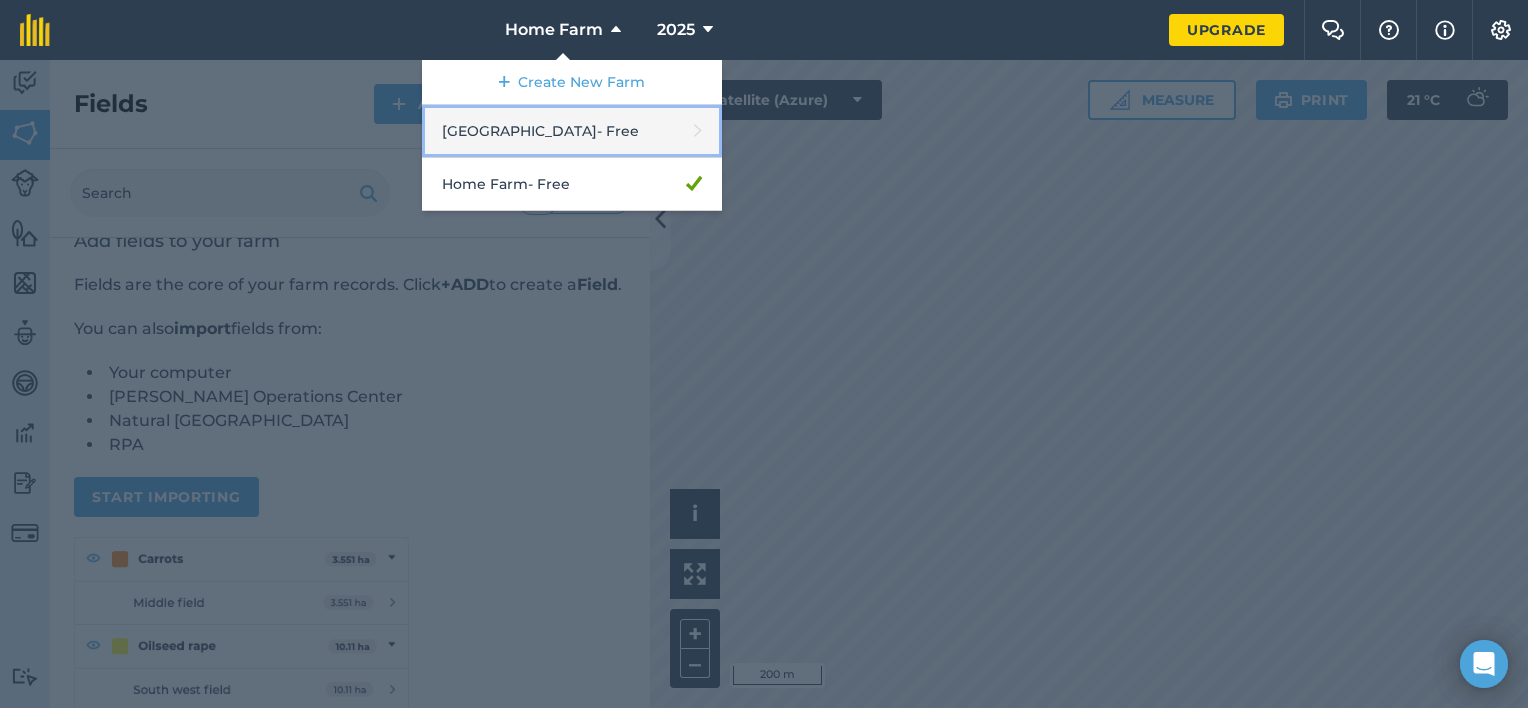 click on "Headlow Fields Farm   - Free" at bounding box center (572, 131) 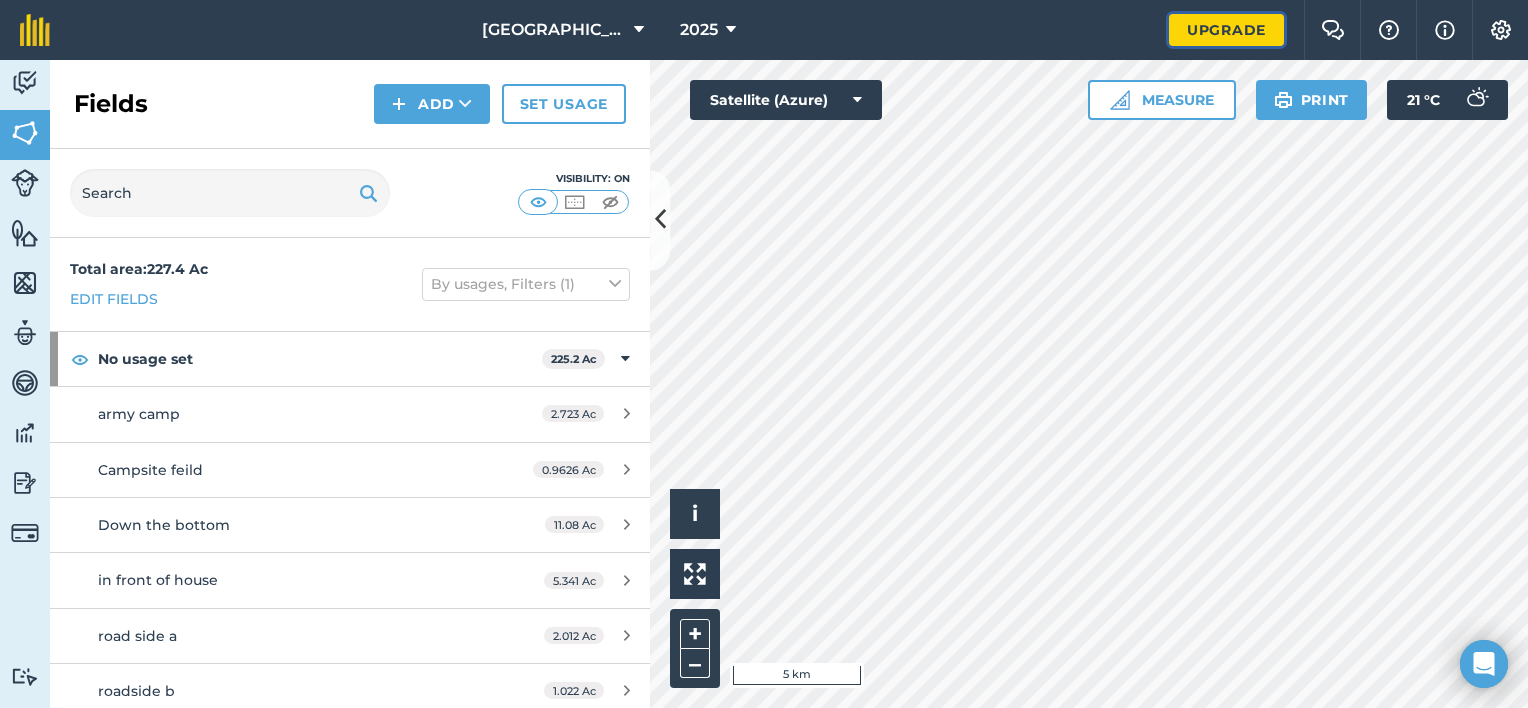 click on "Upgrade" at bounding box center (1226, 30) 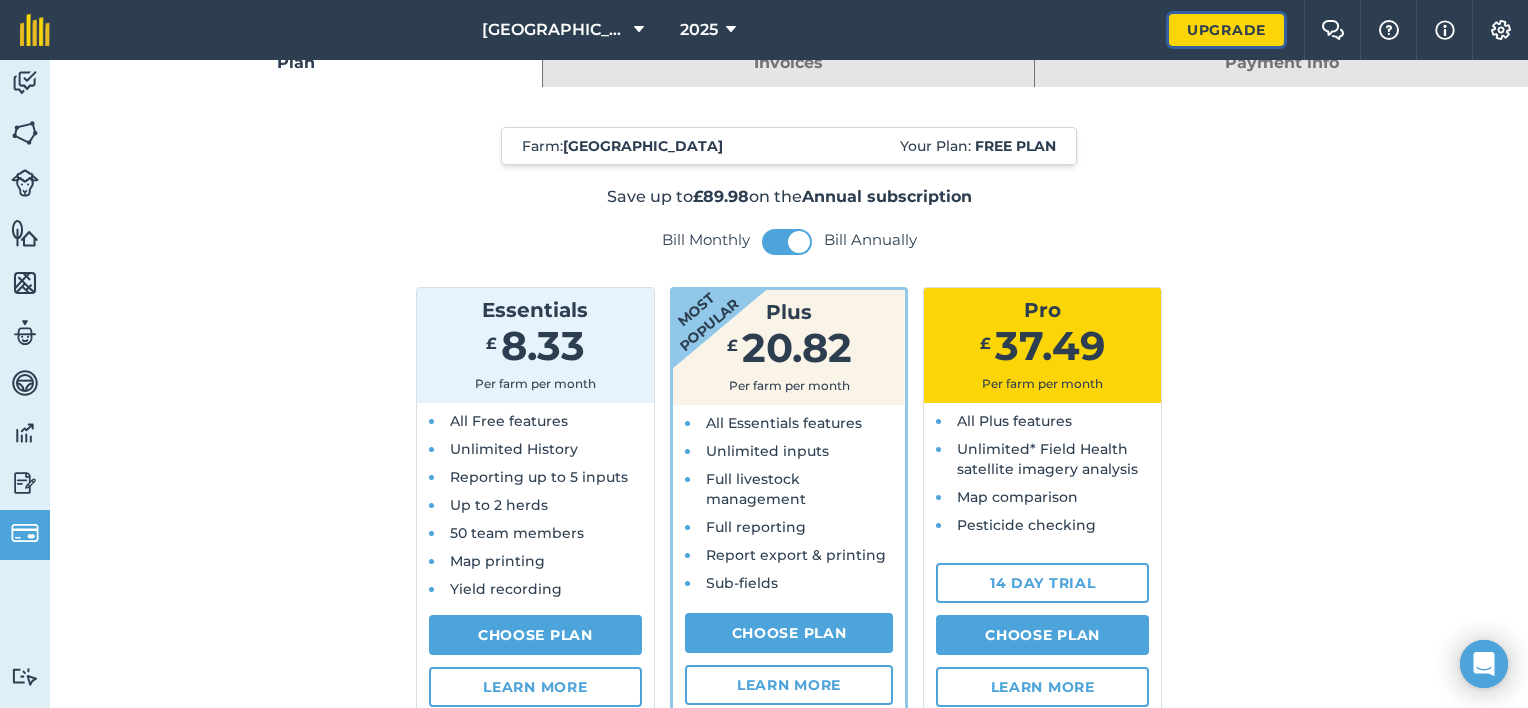 scroll, scrollTop: 66, scrollLeft: 0, axis: vertical 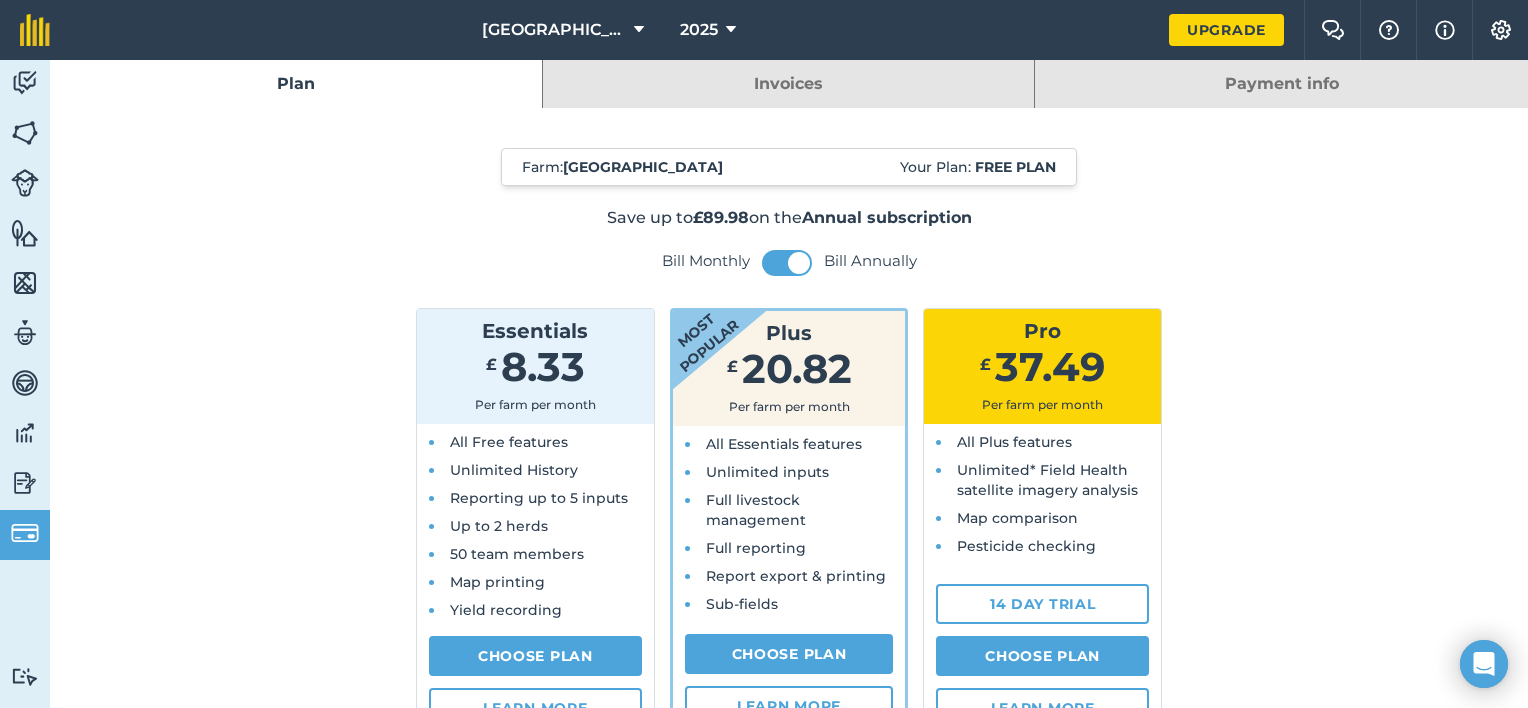click on "Free plan" at bounding box center [1015, 167] 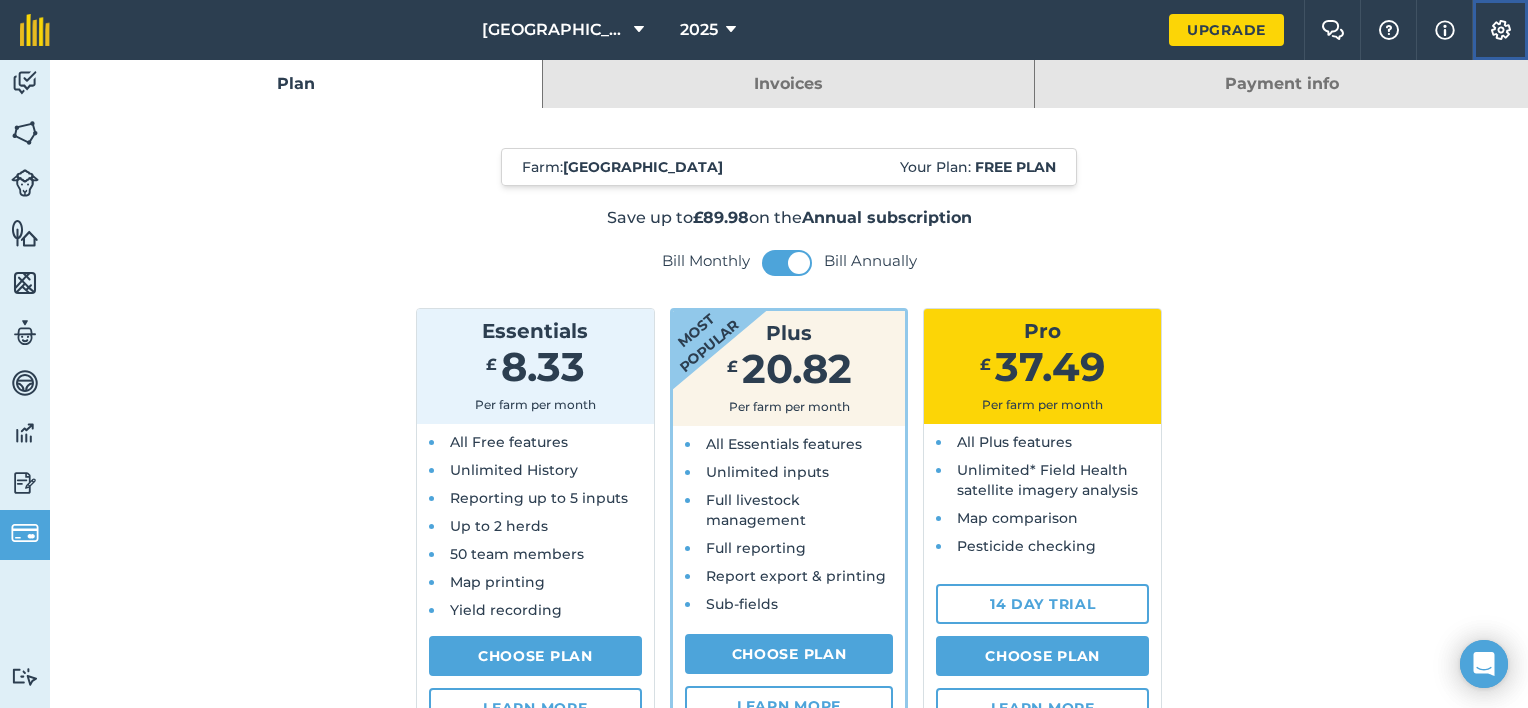 click at bounding box center [1501, 30] 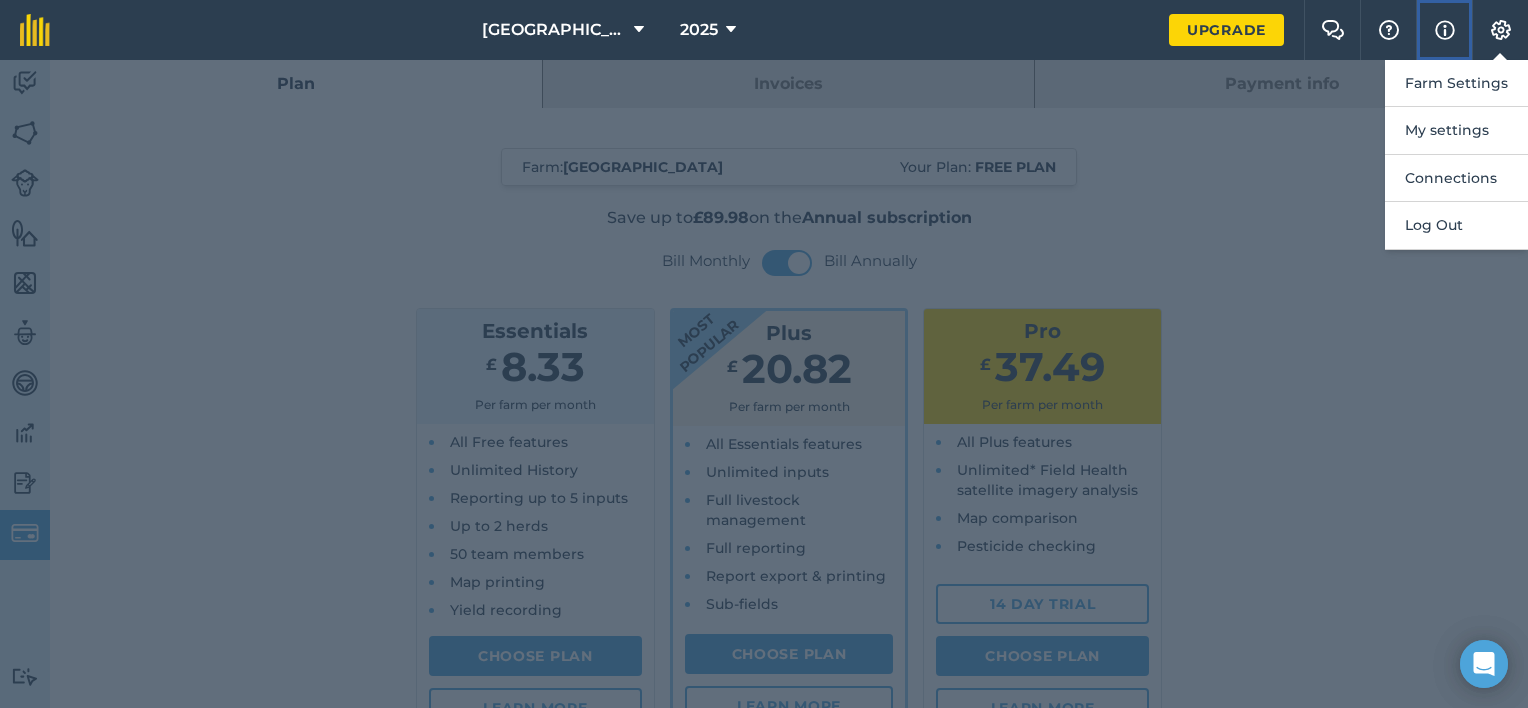 click at bounding box center (1445, 30) 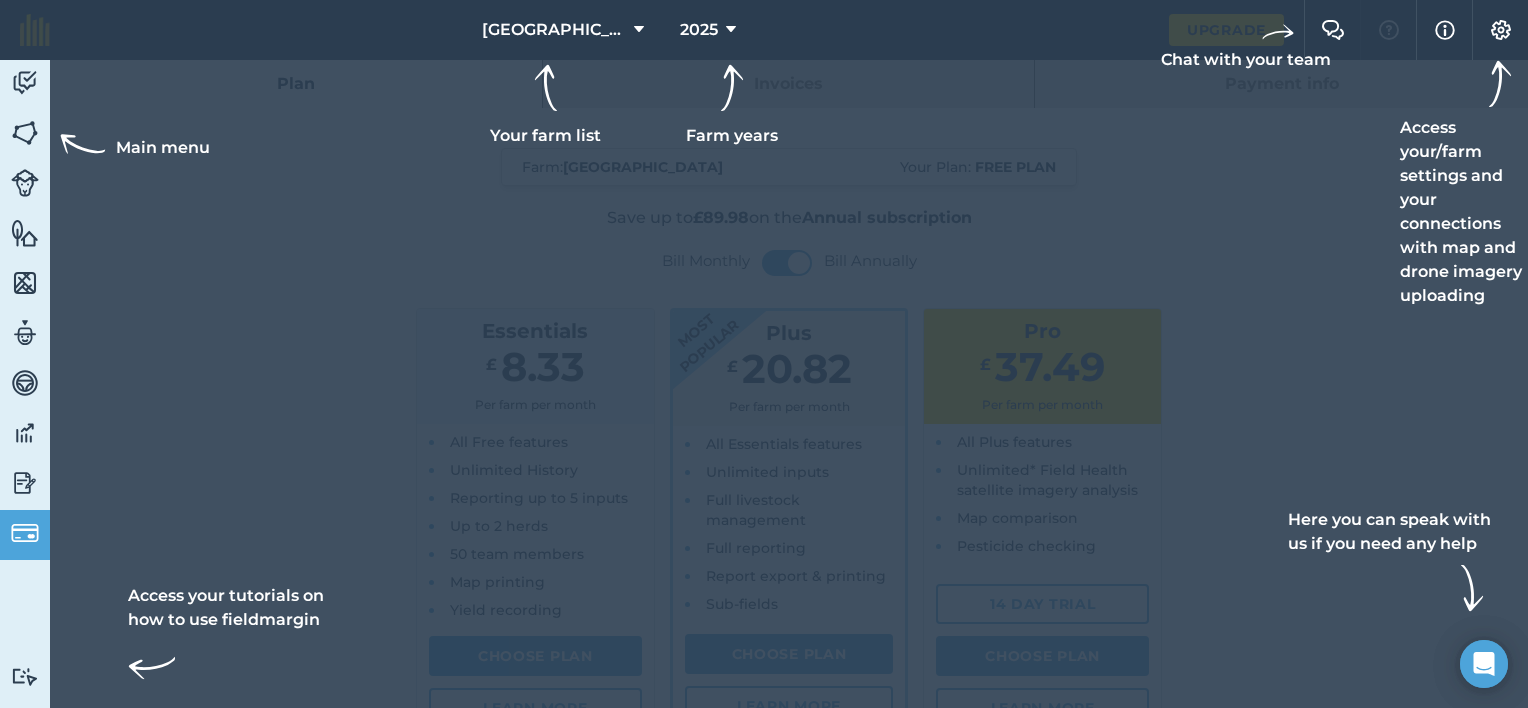 click at bounding box center [764, 30] 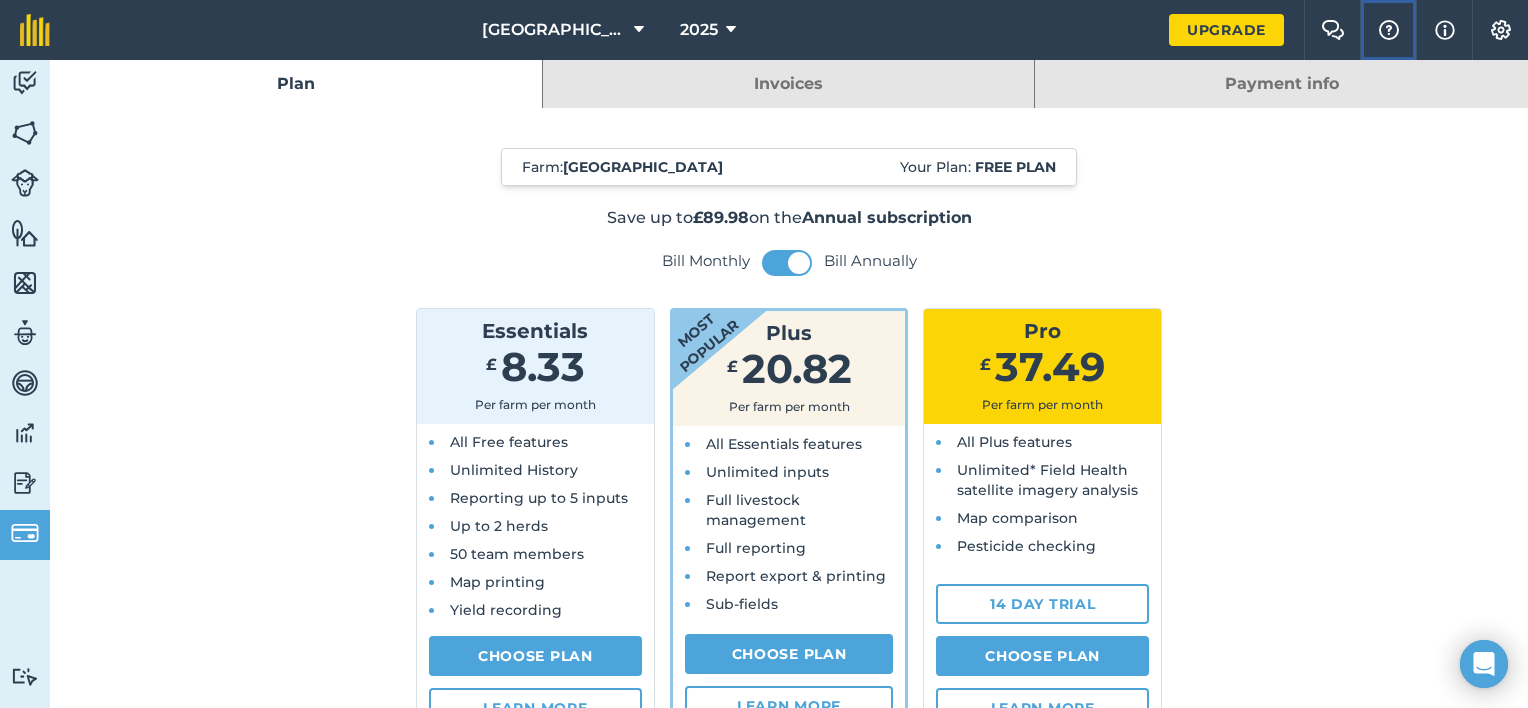 click at bounding box center [1389, 30] 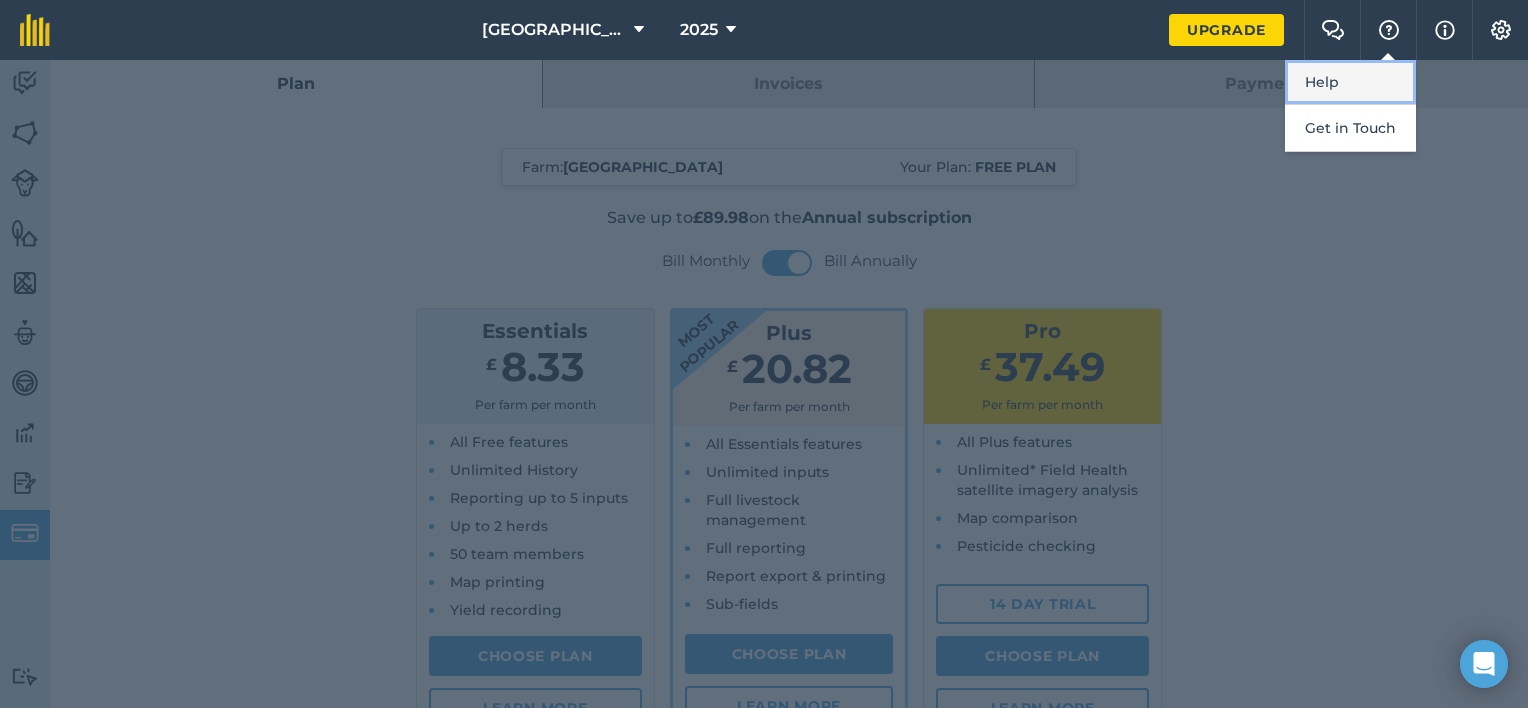 click on "Help" at bounding box center (1350, 82) 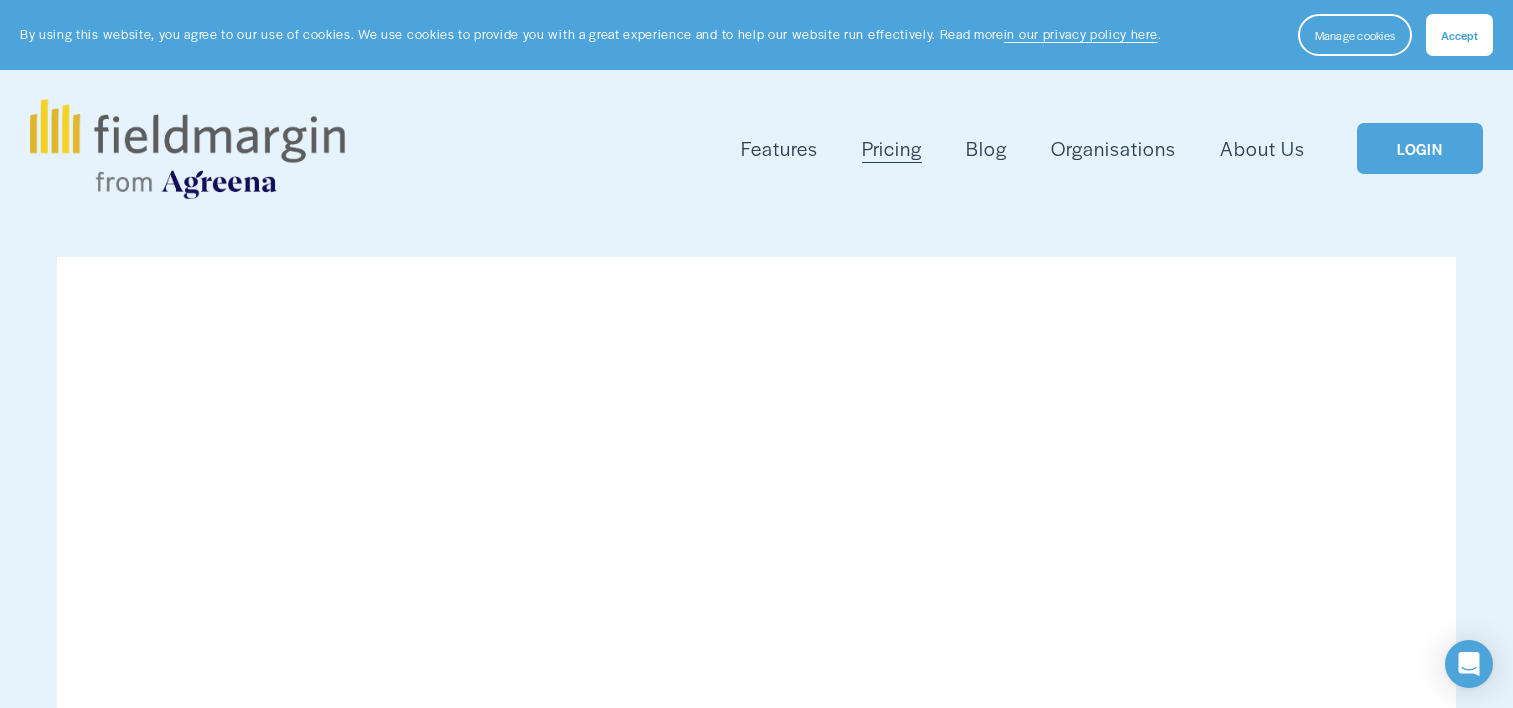 scroll, scrollTop: 0, scrollLeft: 0, axis: both 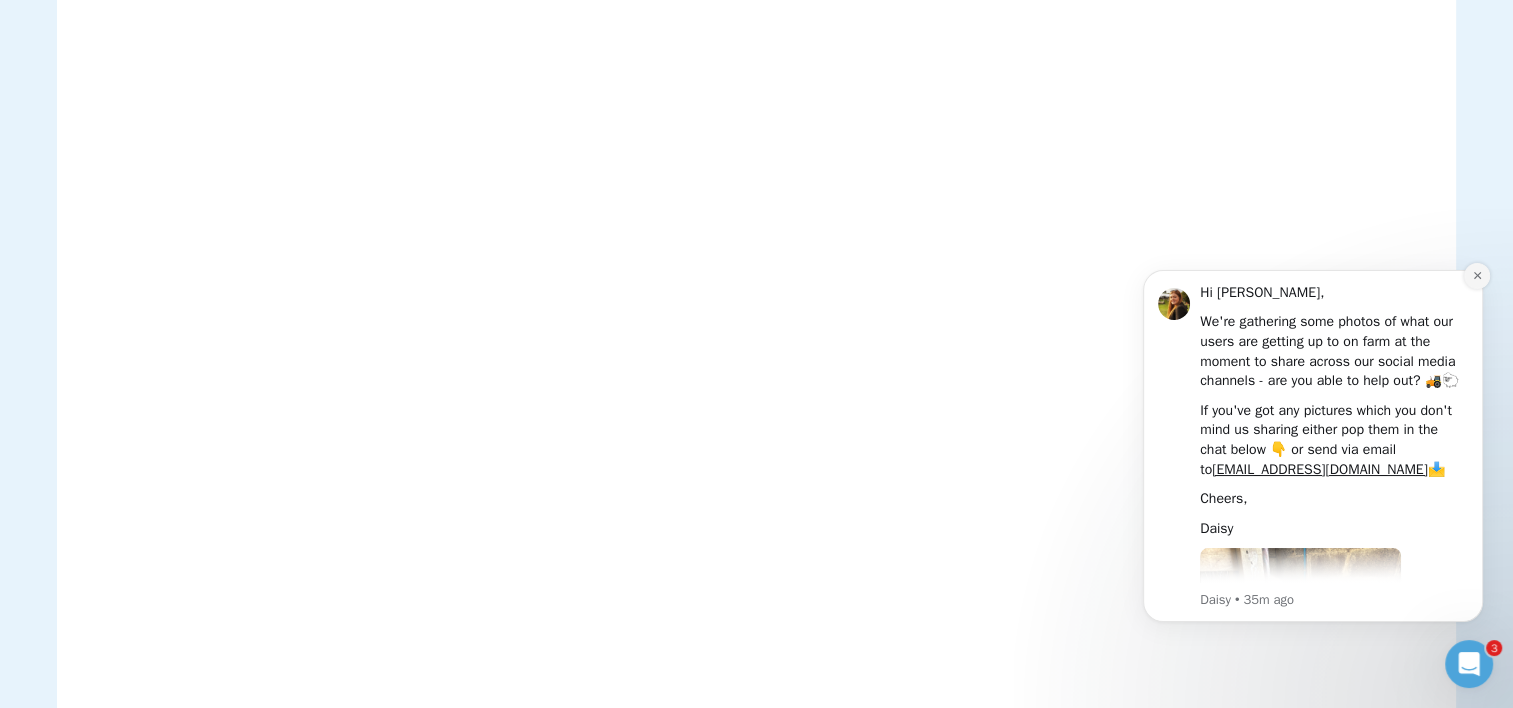 click at bounding box center (1477, 276) 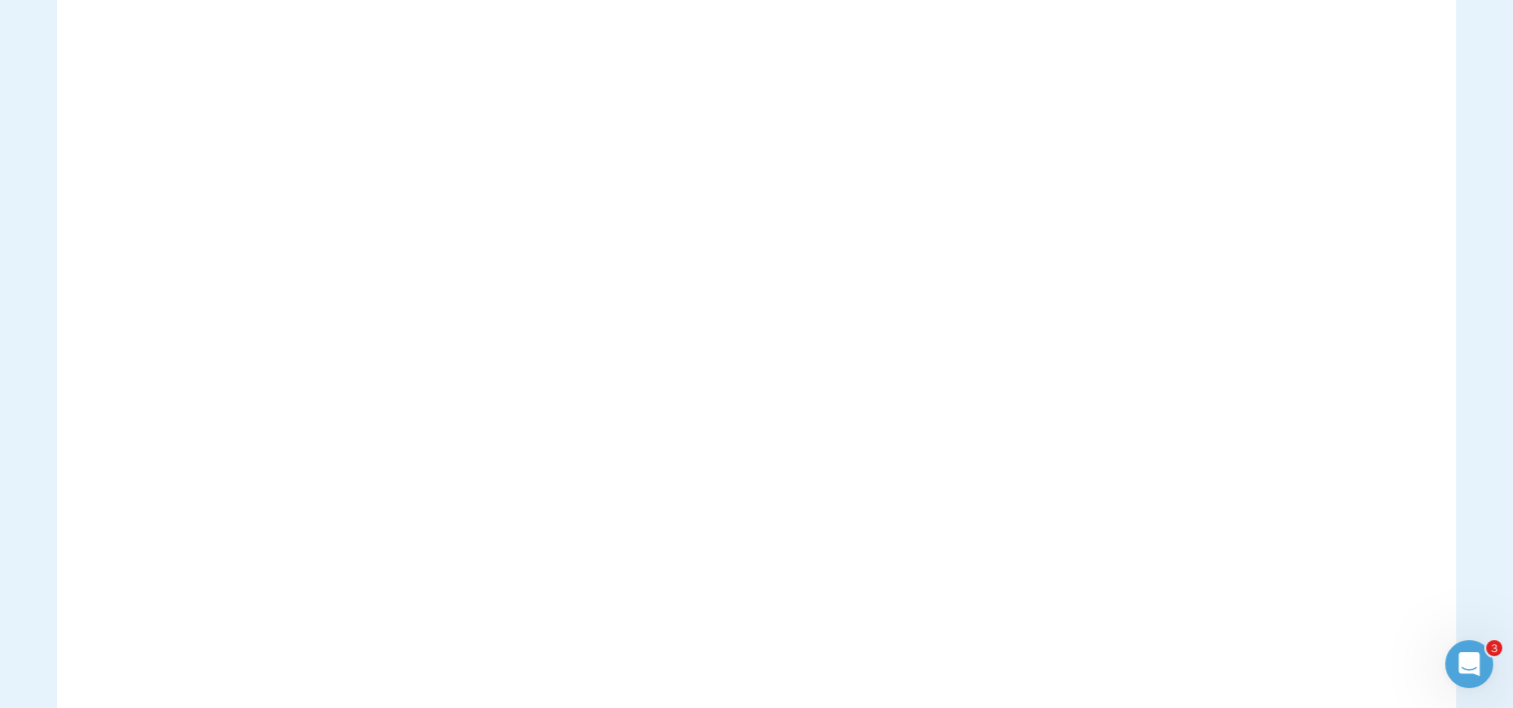 scroll, scrollTop: 2927, scrollLeft: 0, axis: vertical 